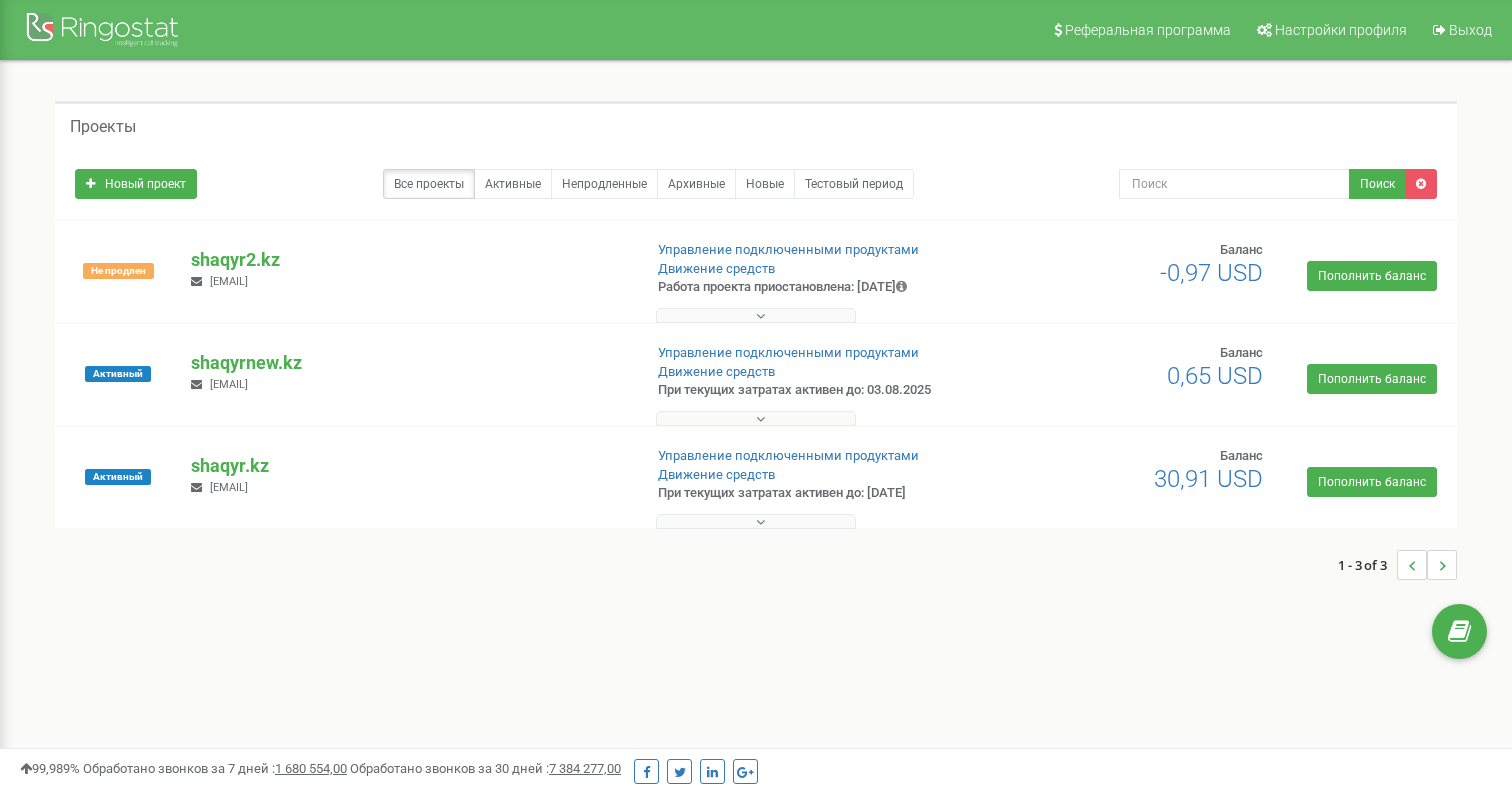 scroll, scrollTop: 0, scrollLeft: 0, axis: both 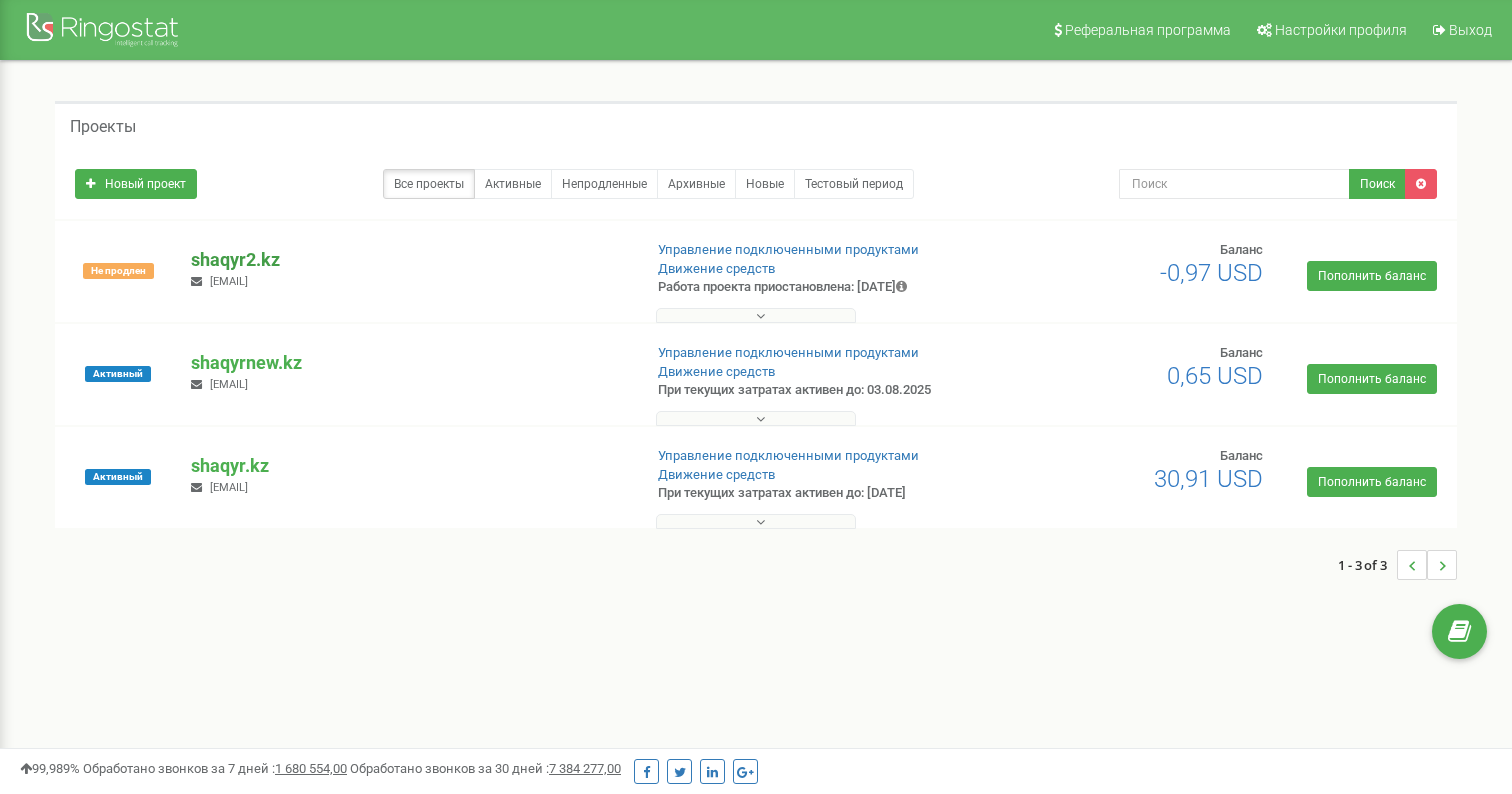 click on "shaqyr2.kz" at bounding box center (408, 260) 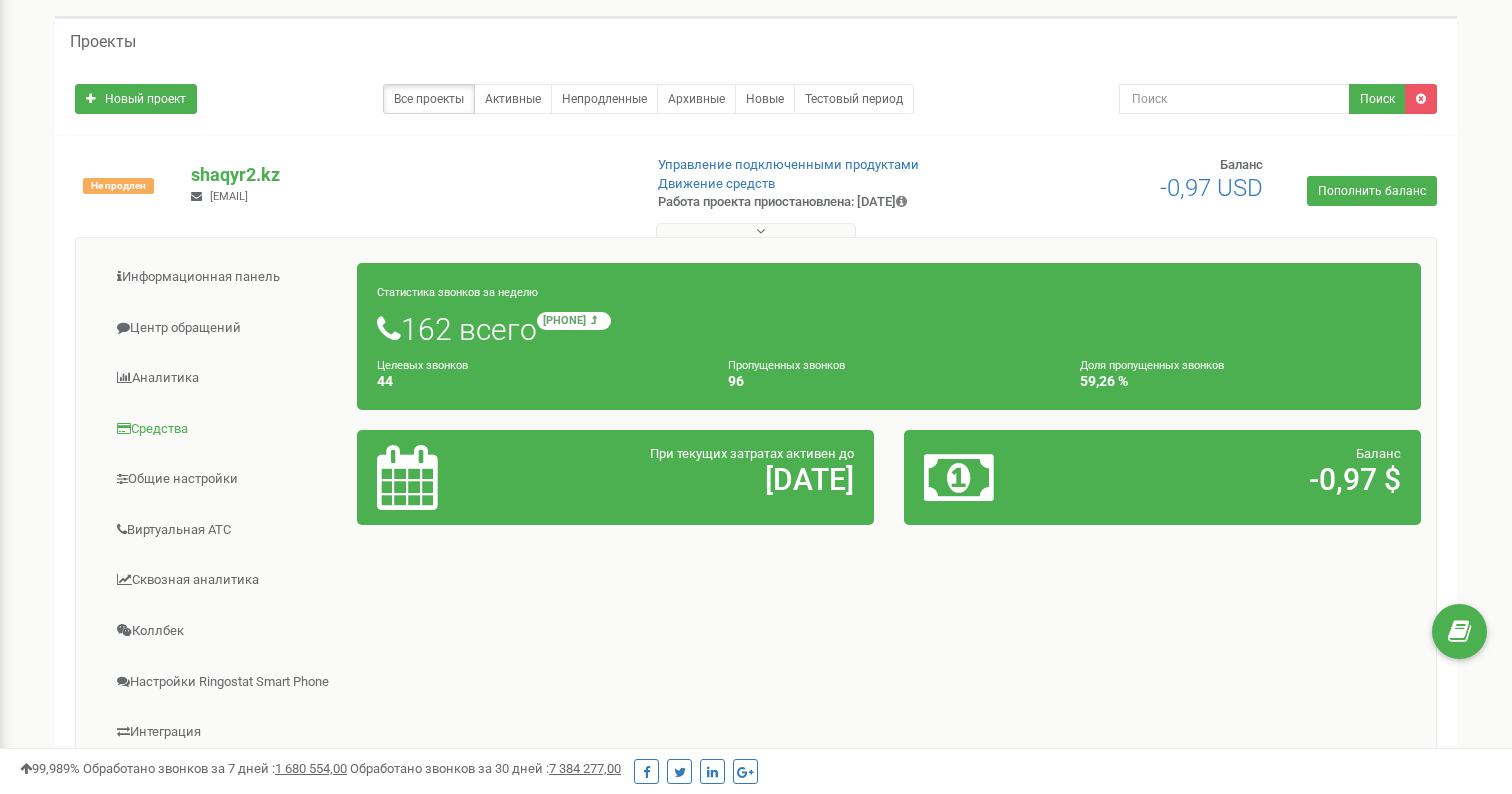 scroll, scrollTop: 90, scrollLeft: 0, axis: vertical 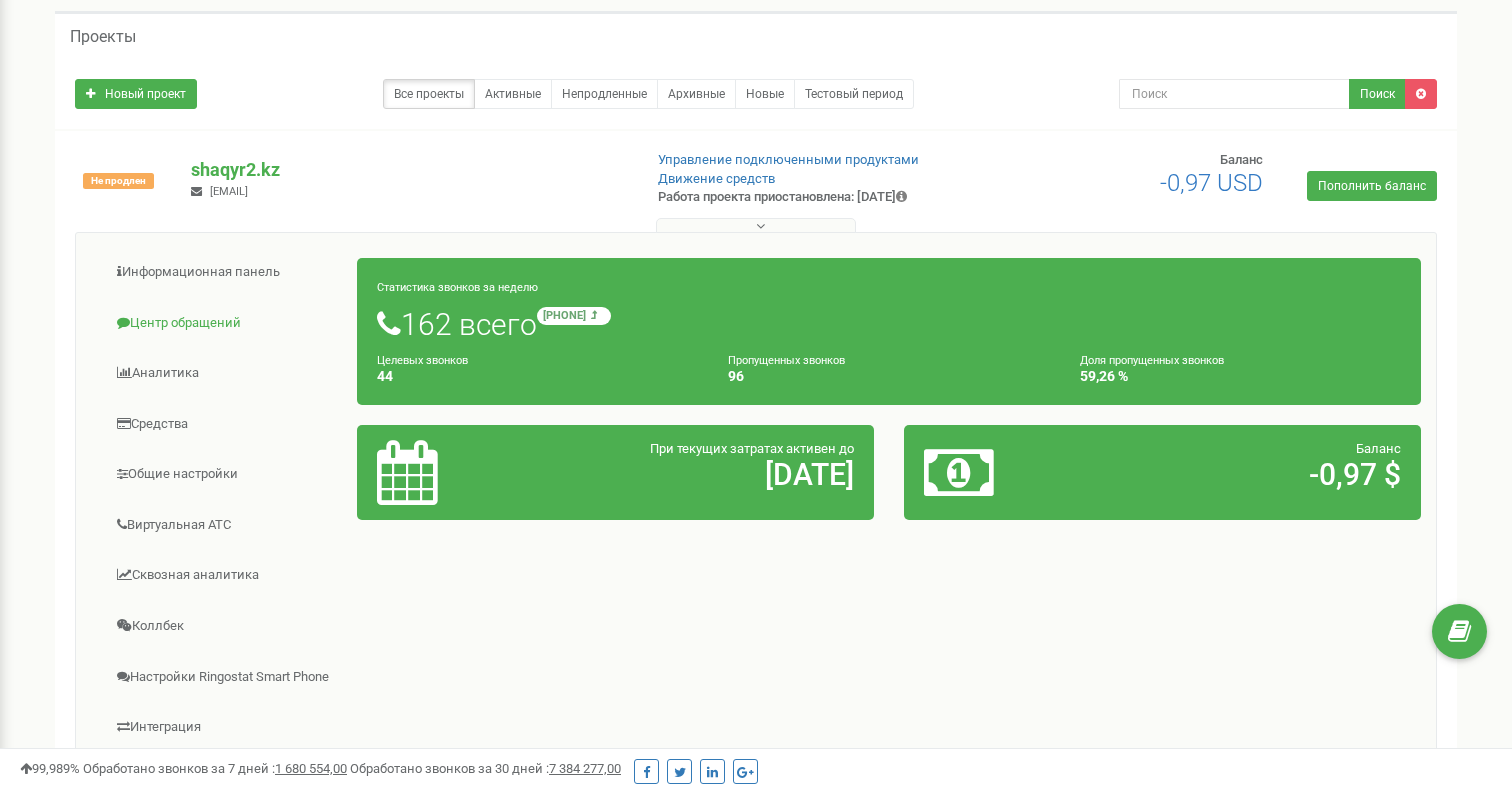 click on "Центр обращений" at bounding box center [224, 323] 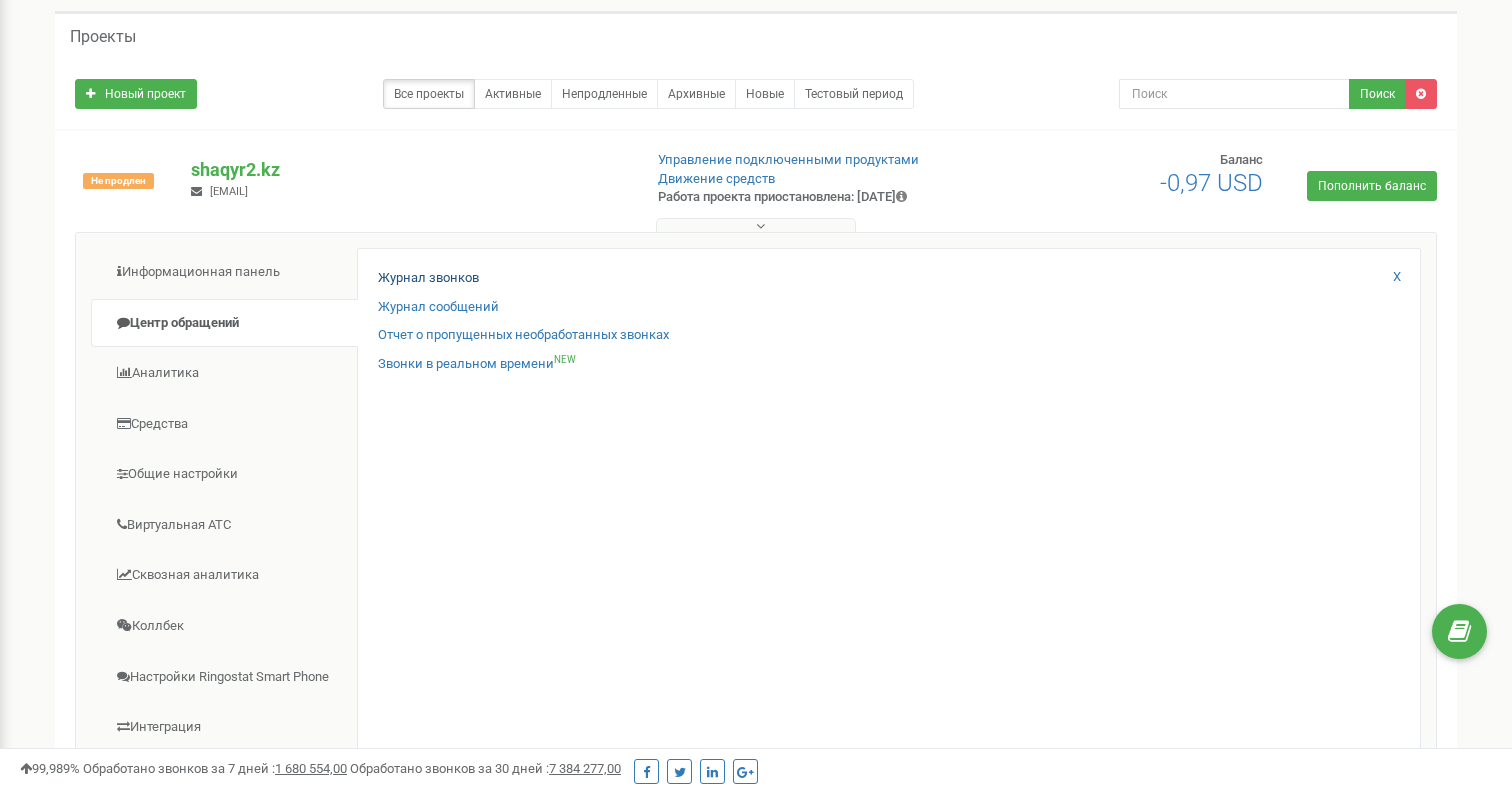 click on "Журнал звонков" at bounding box center [428, 278] 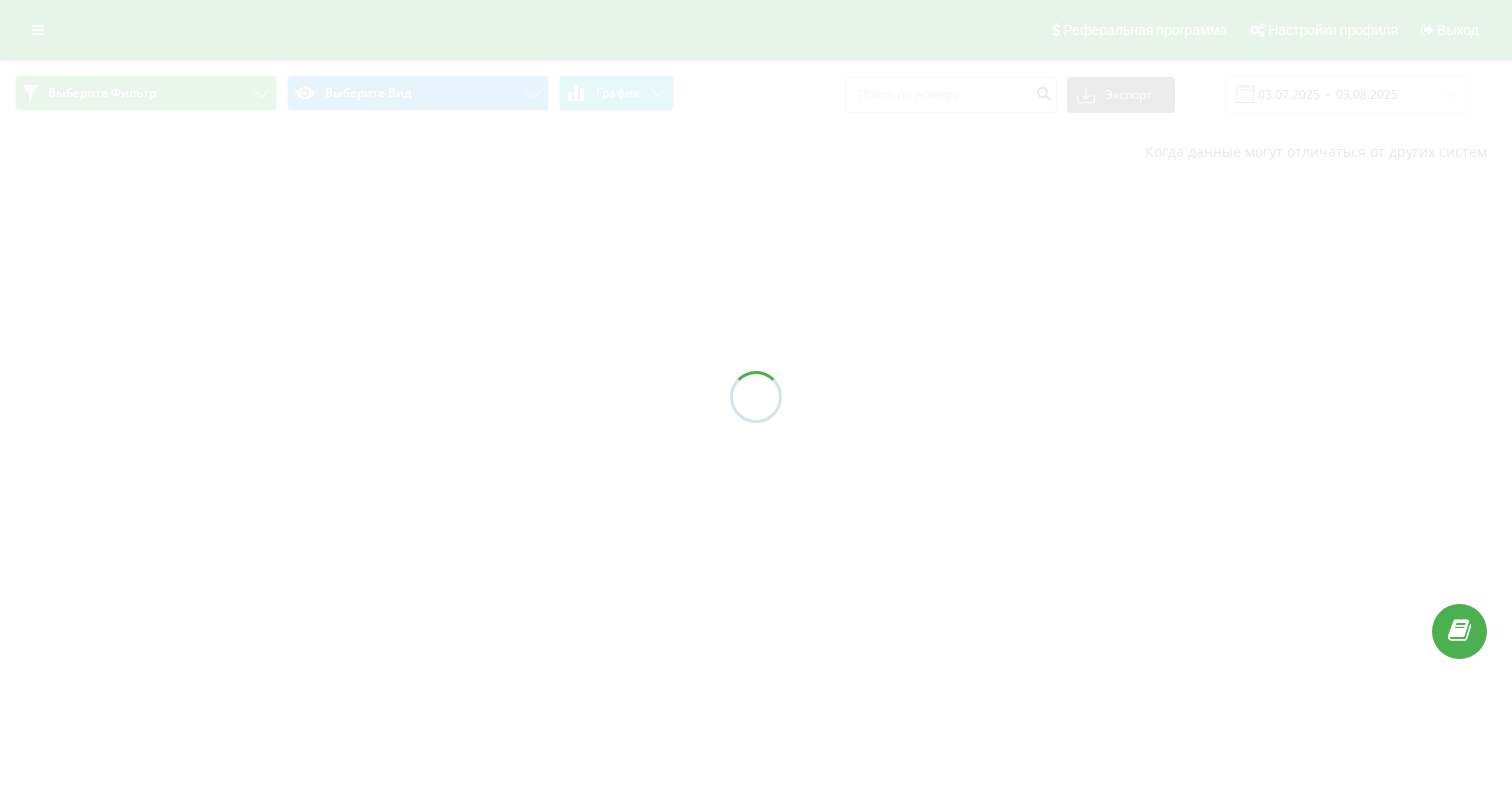 scroll, scrollTop: 0, scrollLeft: 0, axis: both 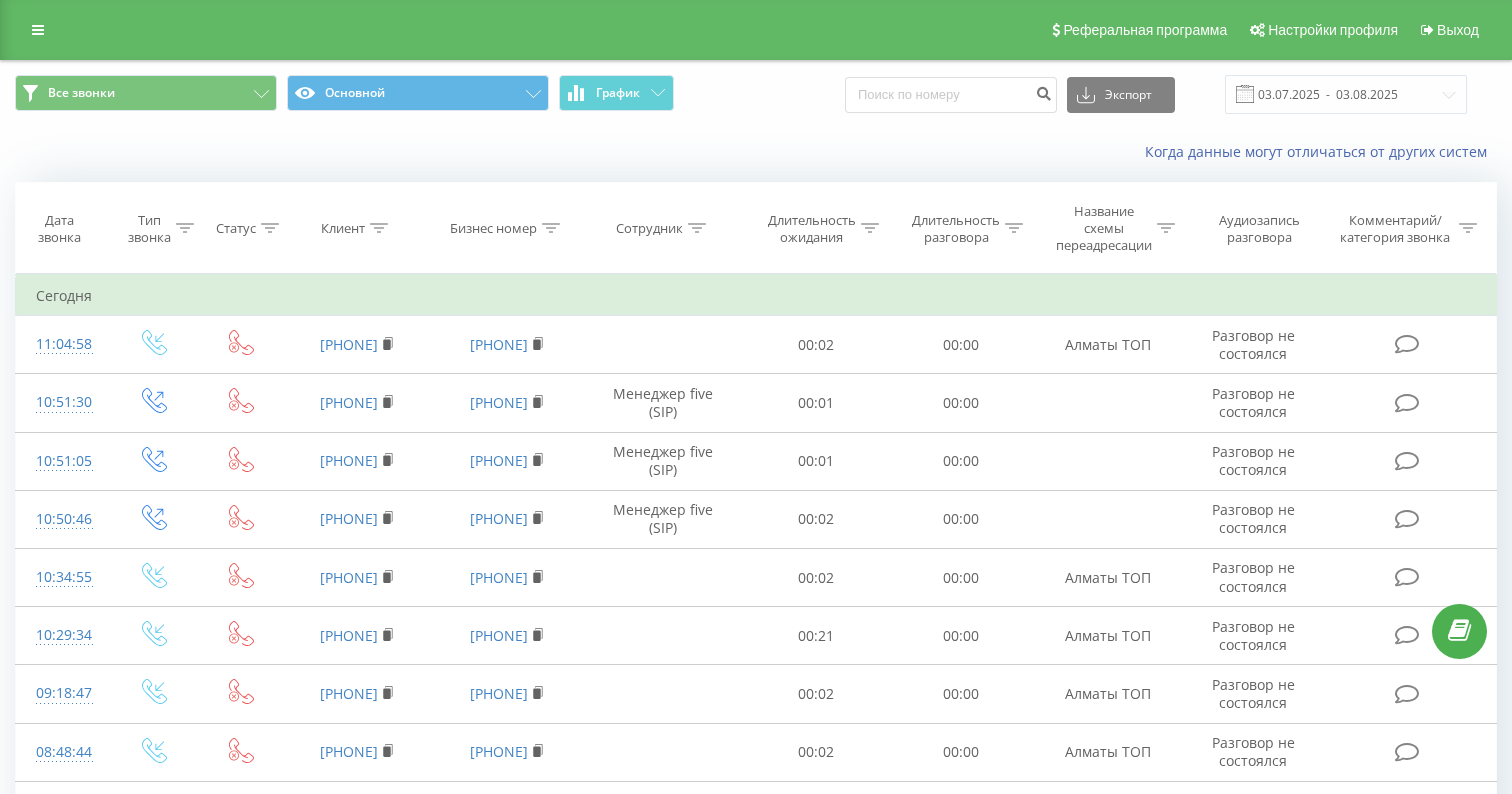 click at bounding box center (551, 228) 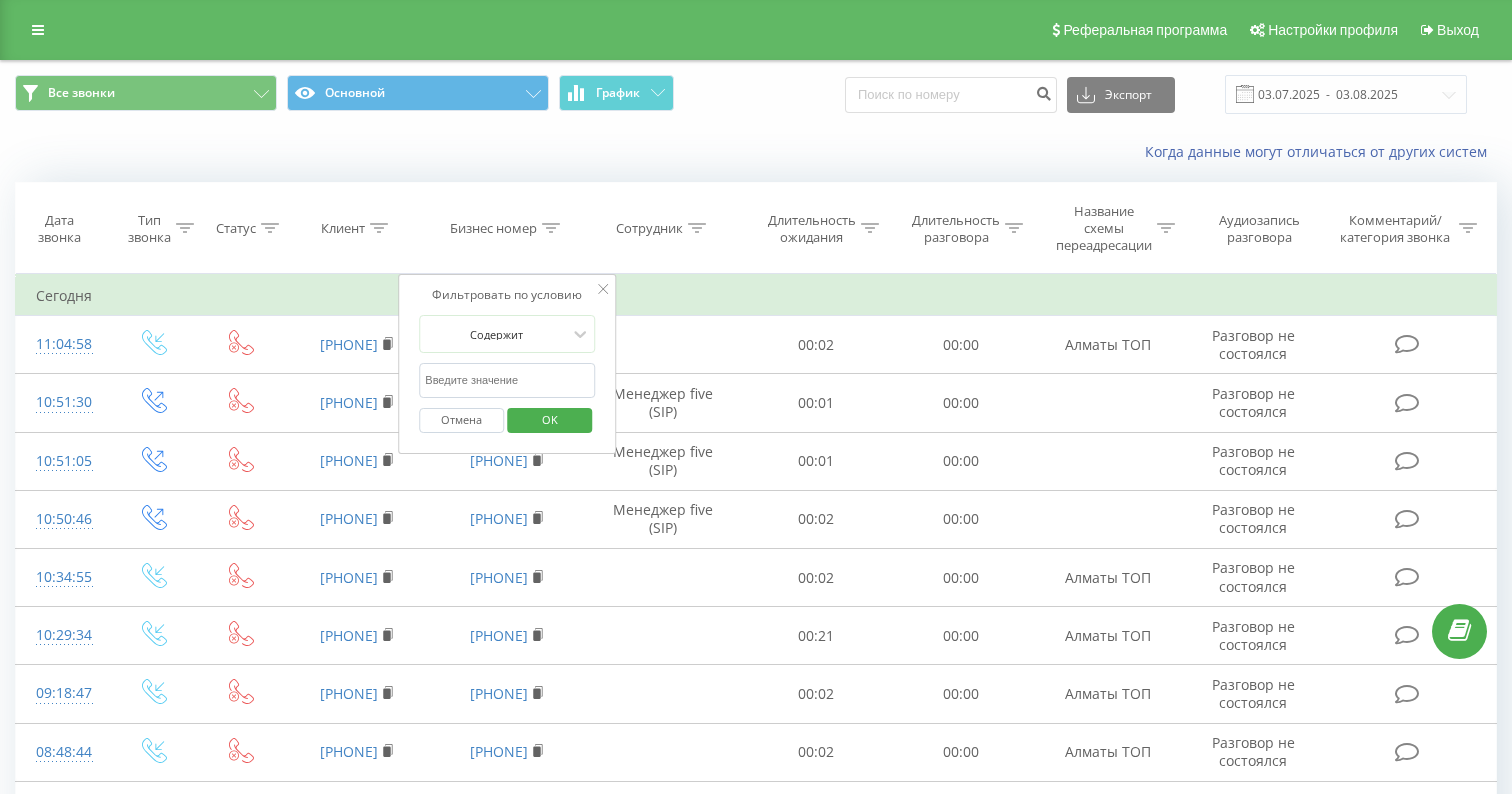 click at bounding box center (507, 380) 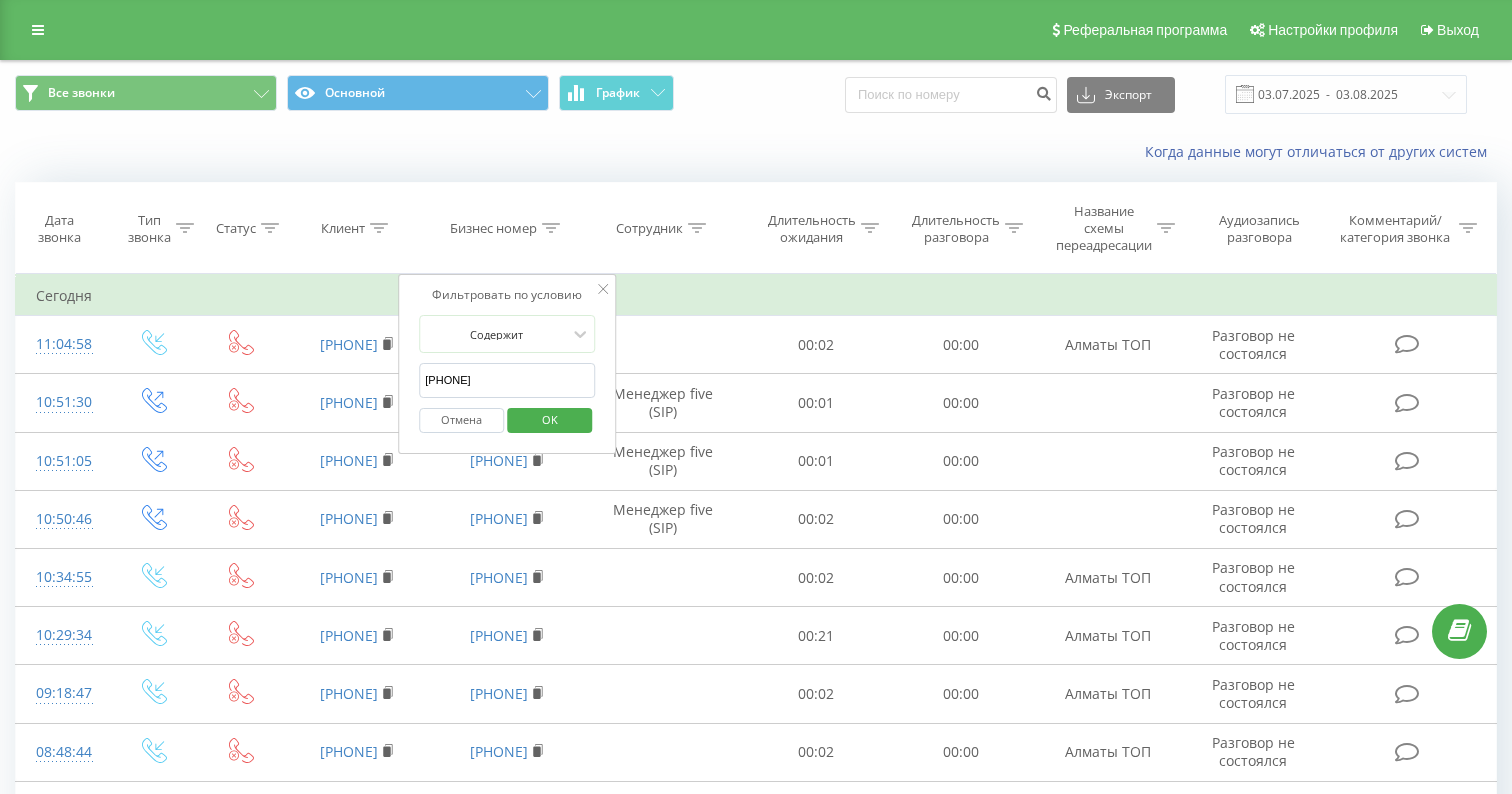 type on "77475000372" 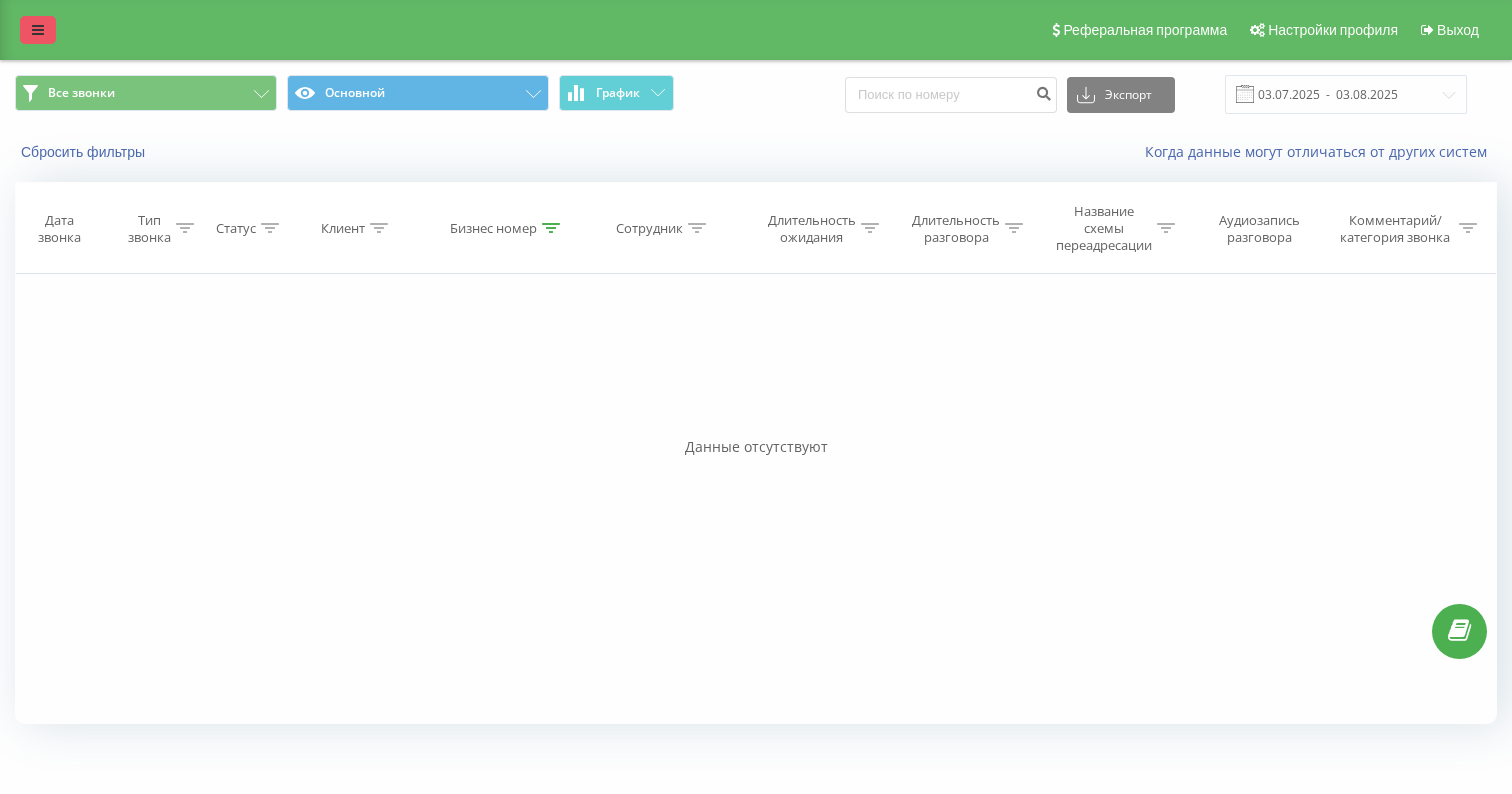 click at bounding box center [38, 30] 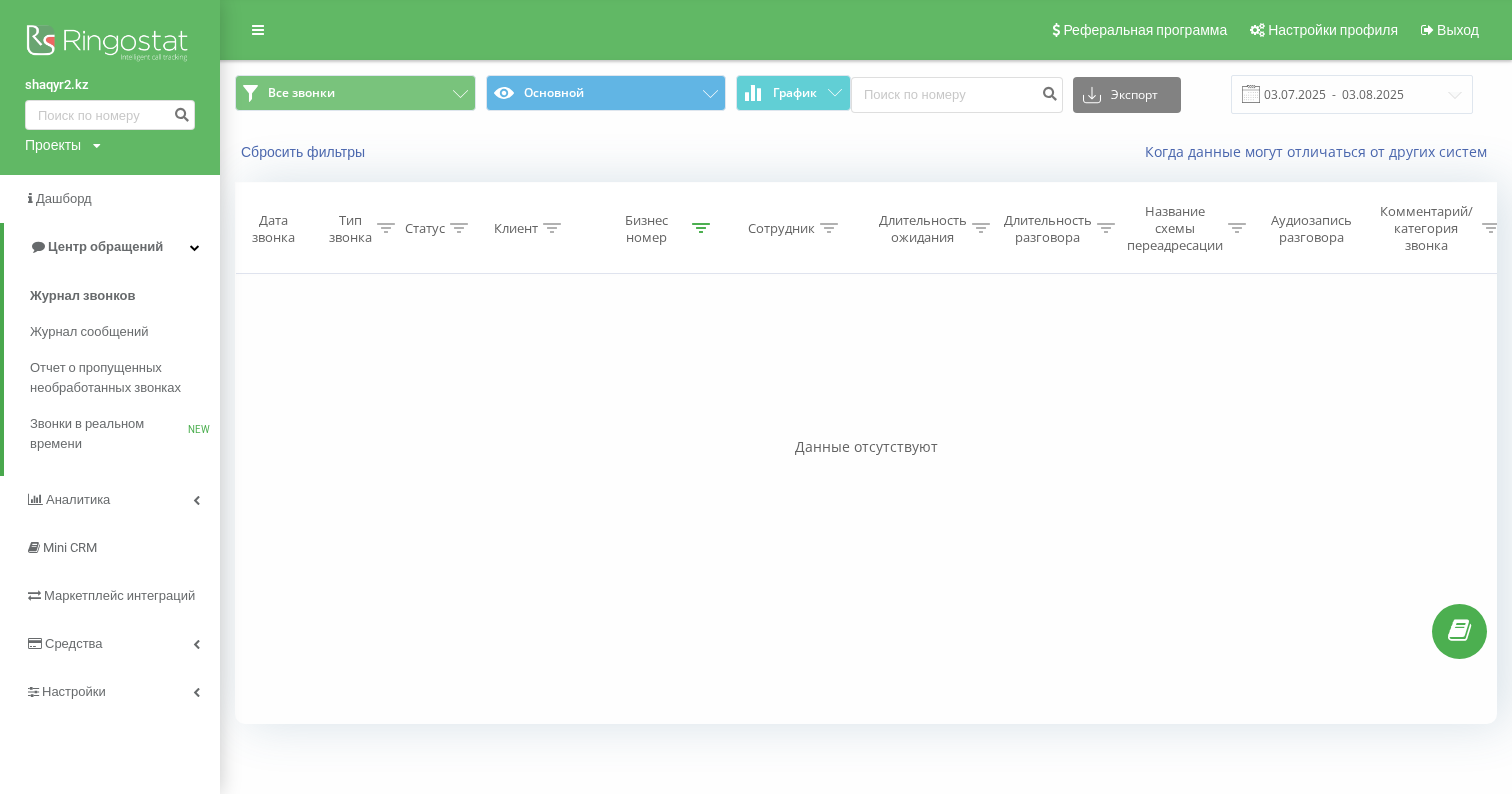 click at bounding box center [110, 45] 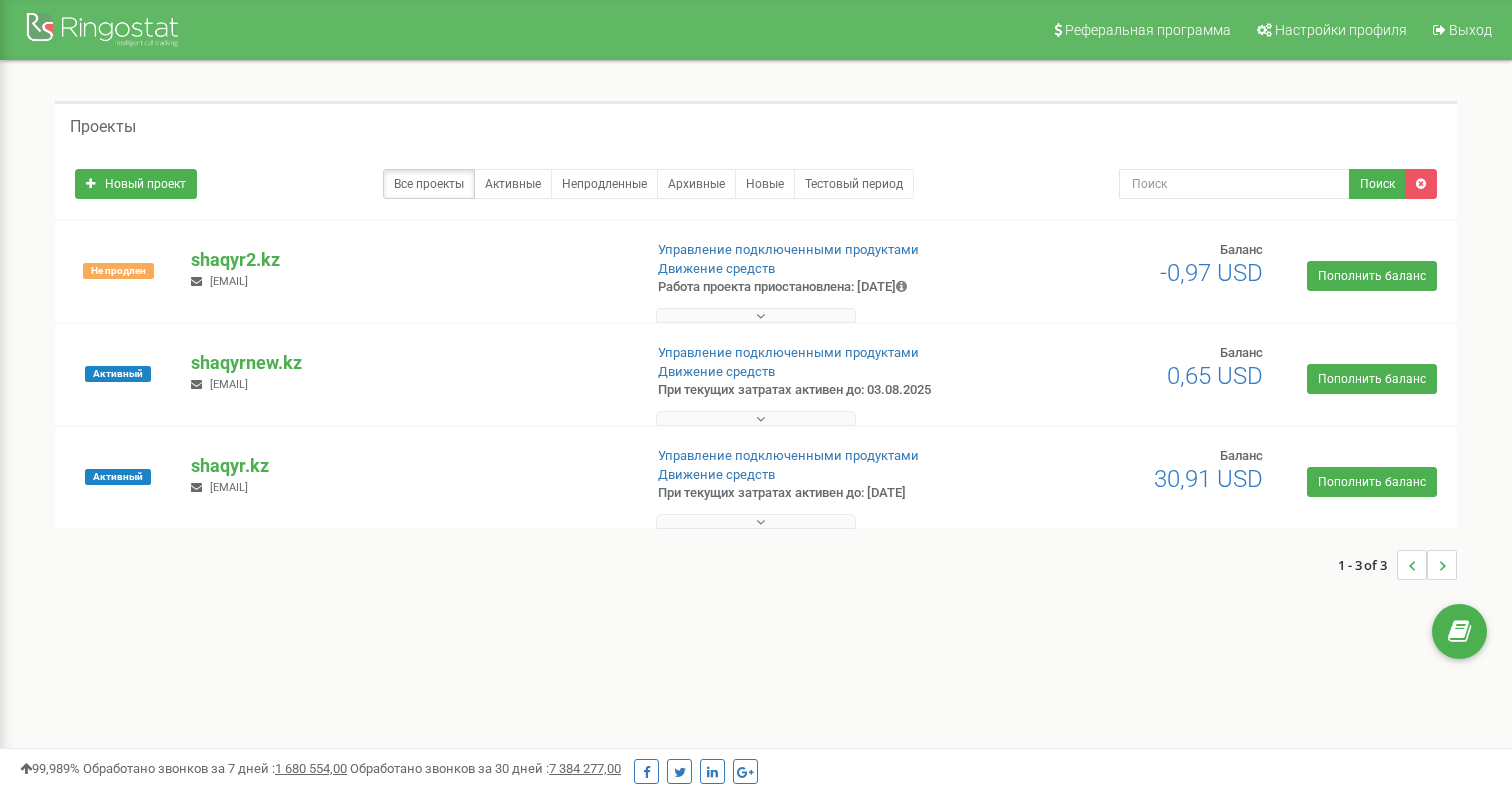 scroll, scrollTop: 0, scrollLeft: 0, axis: both 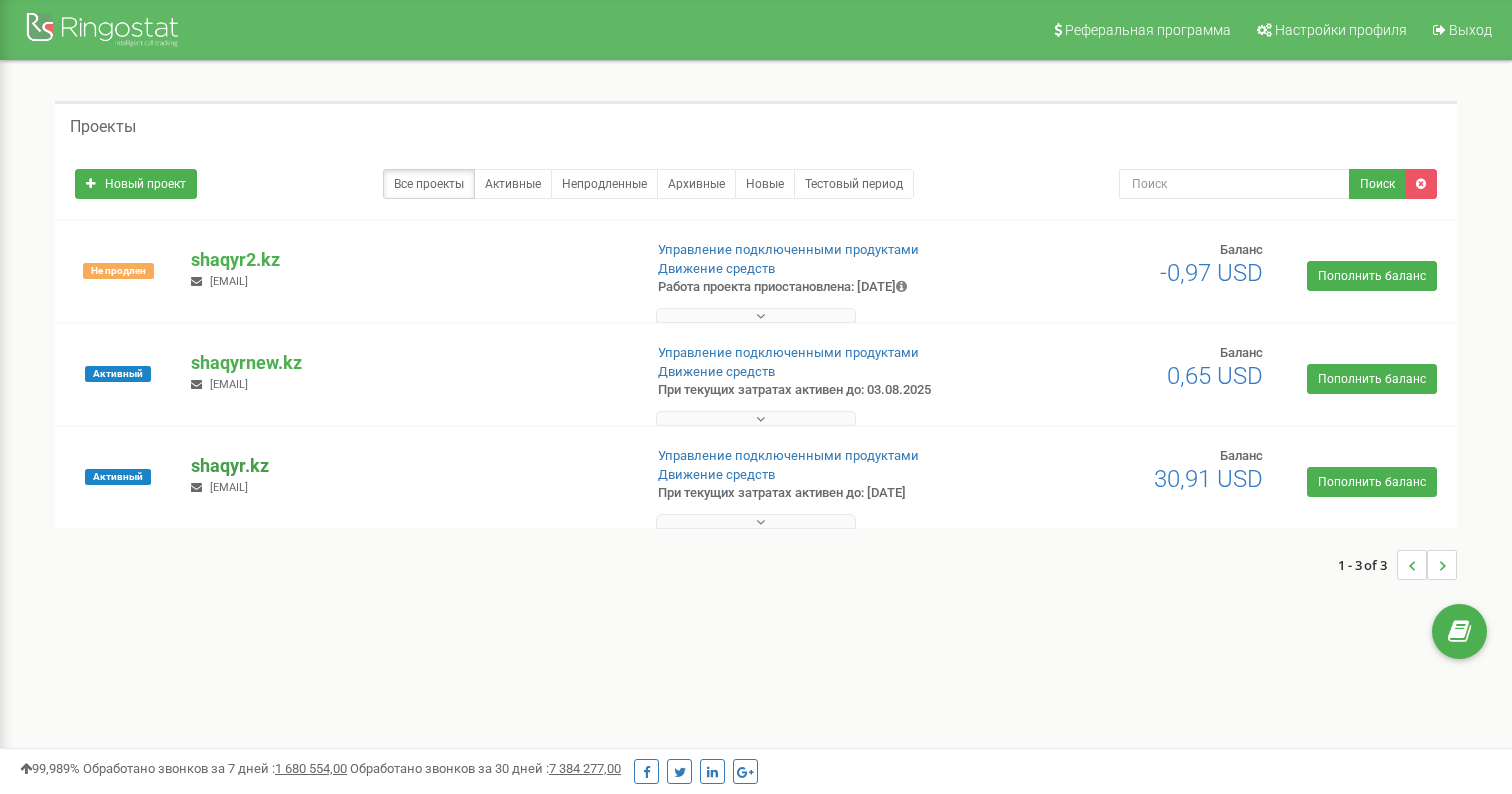 click on "shaqyr.kz" at bounding box center [408, 466] 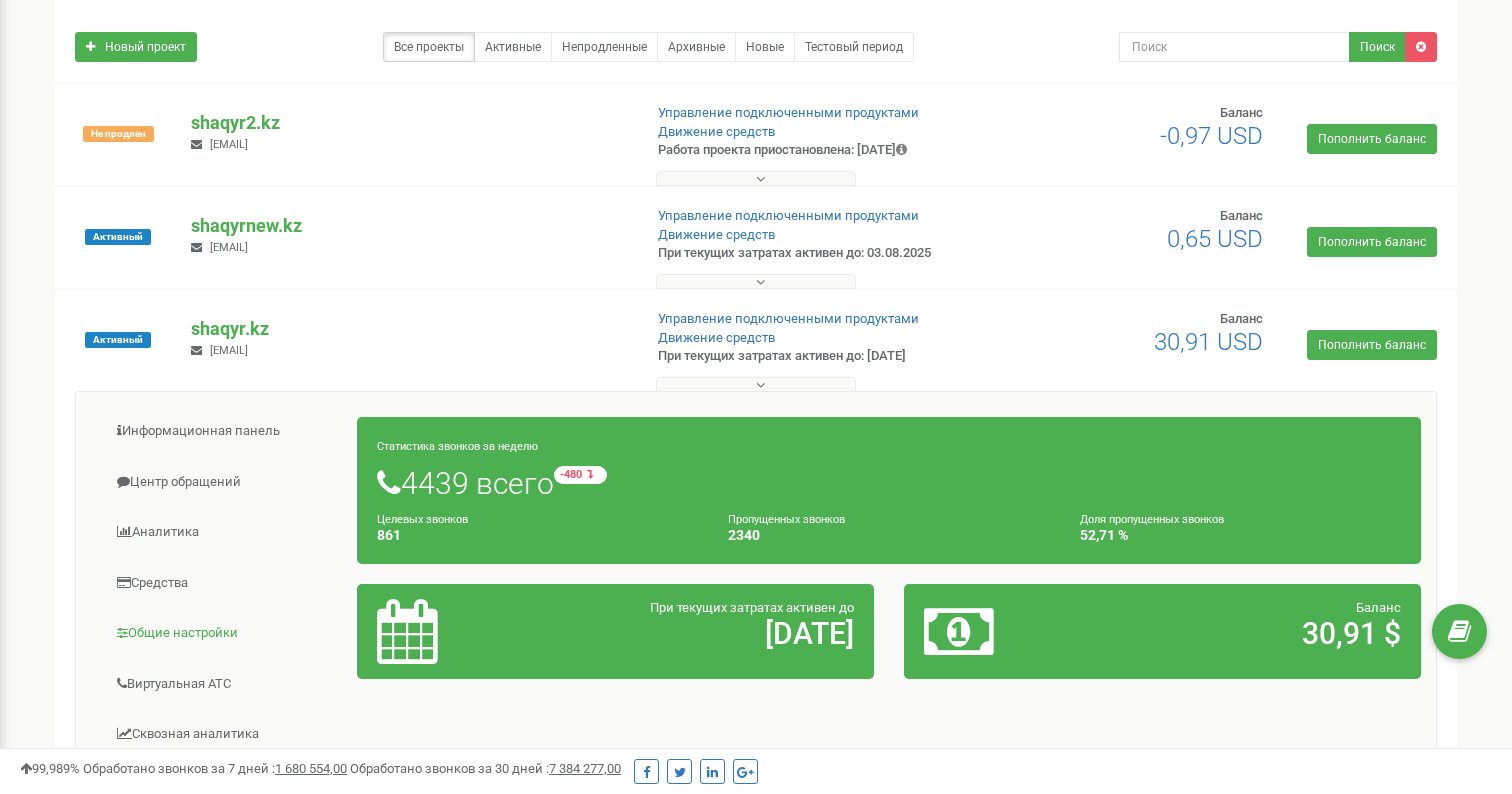 scroll, scrollTop: 161, scrollLeft: 0, axis: vertical 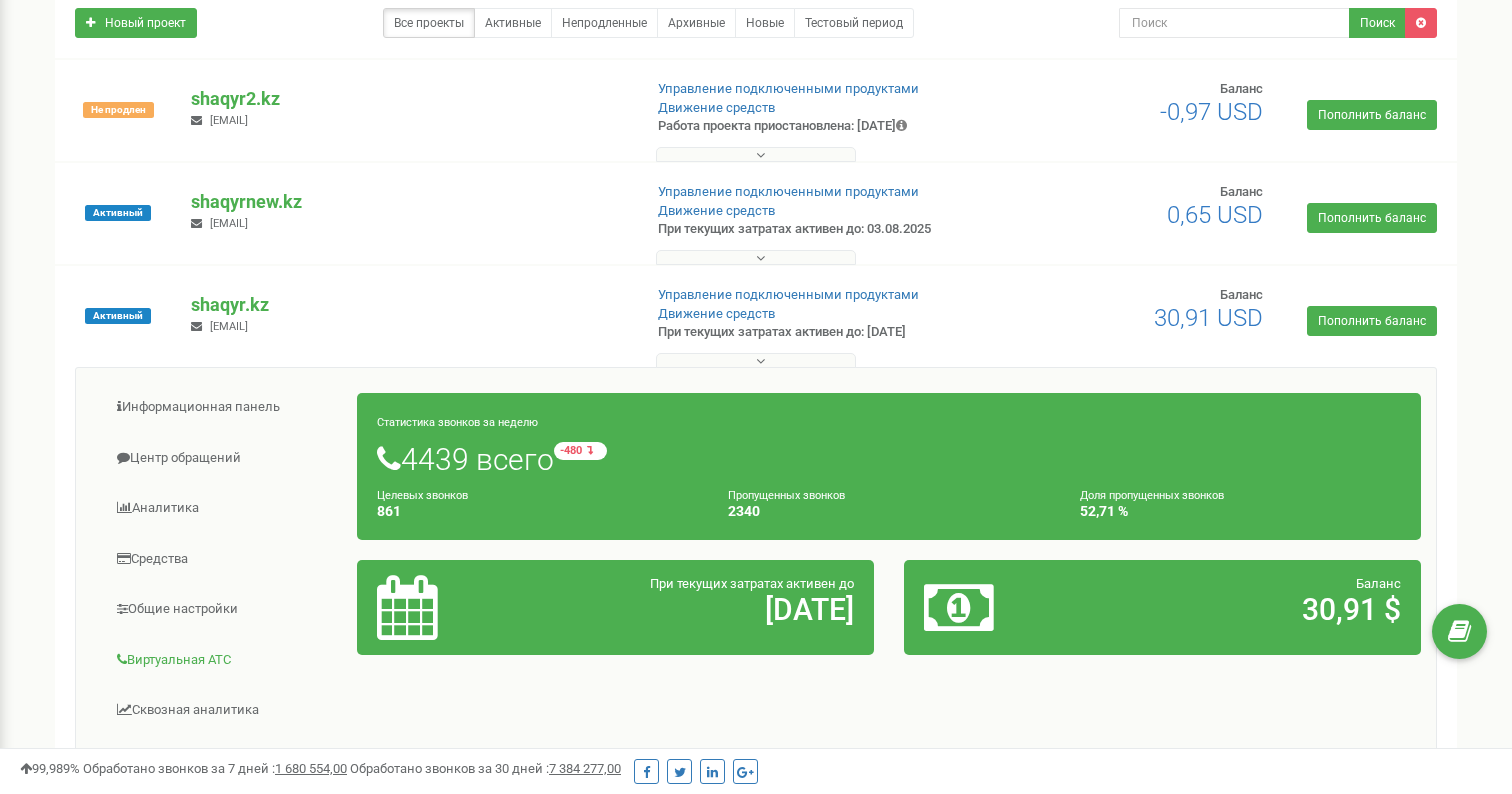click on "Виртуальная АТС" at bounding box center [224, 660] 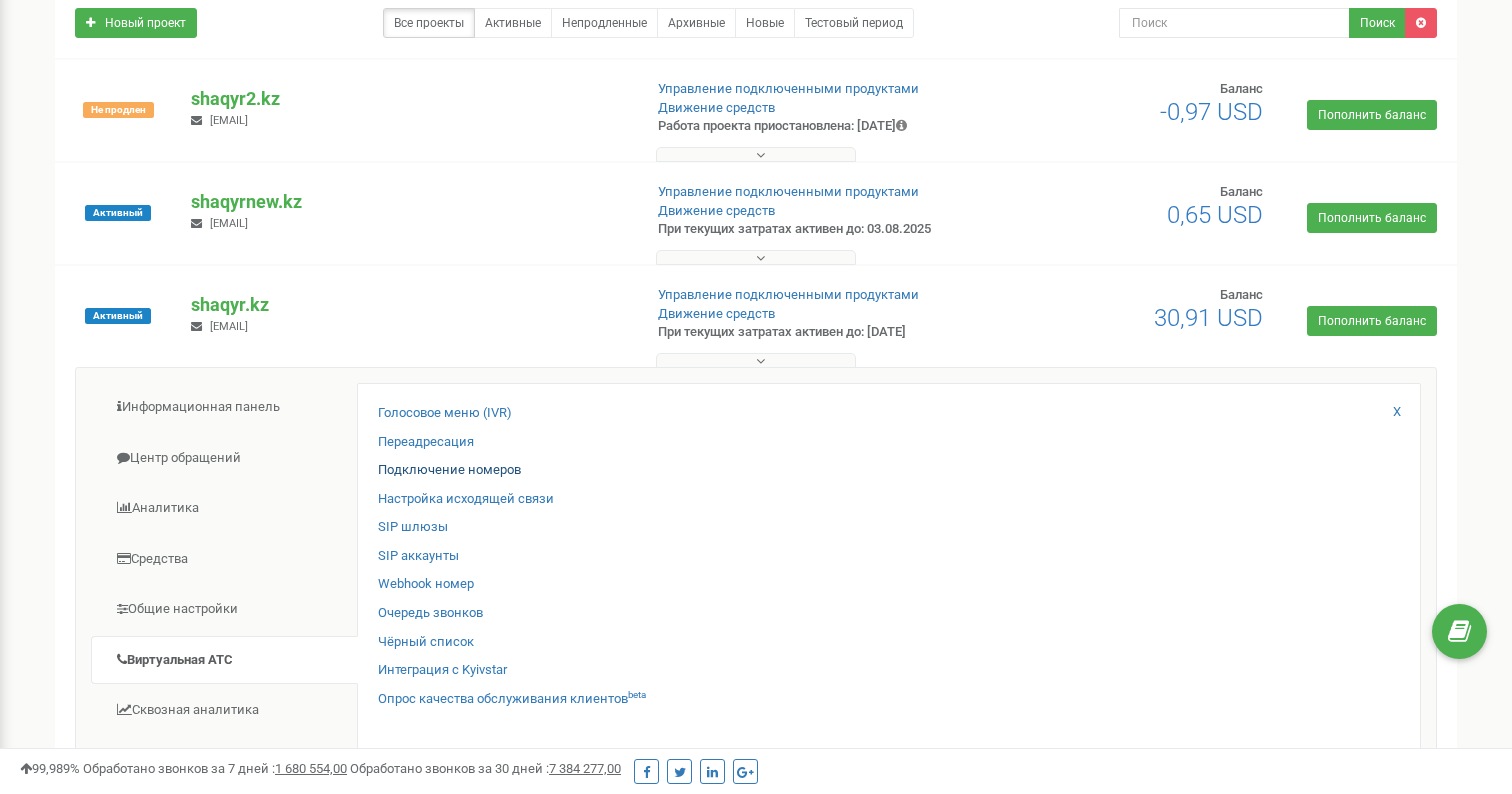 click on "Подключение номеров" at bounding box center [449, 470] 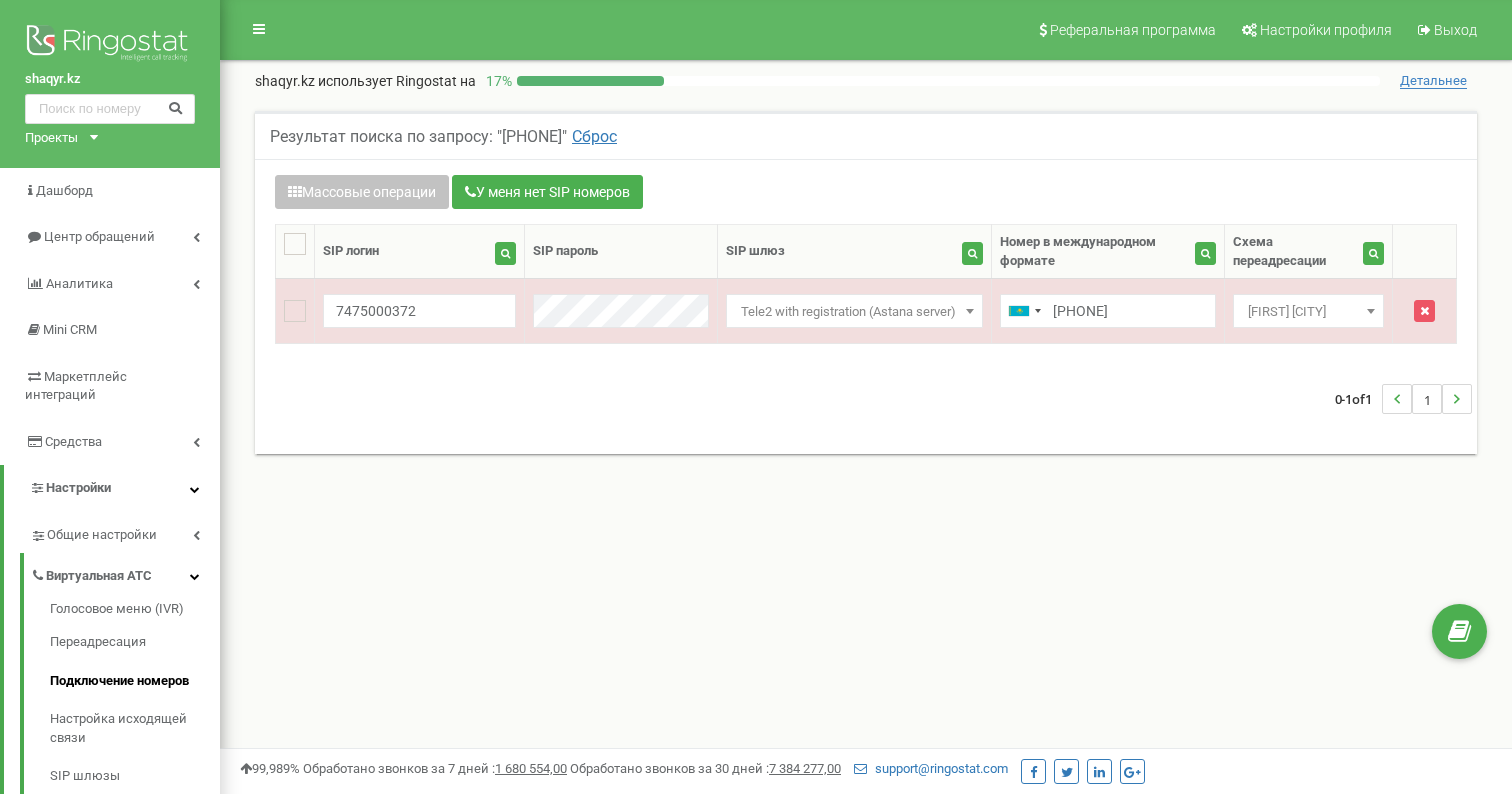 scroll, scrollTop: 0, scrollLeft: 0, axis: both 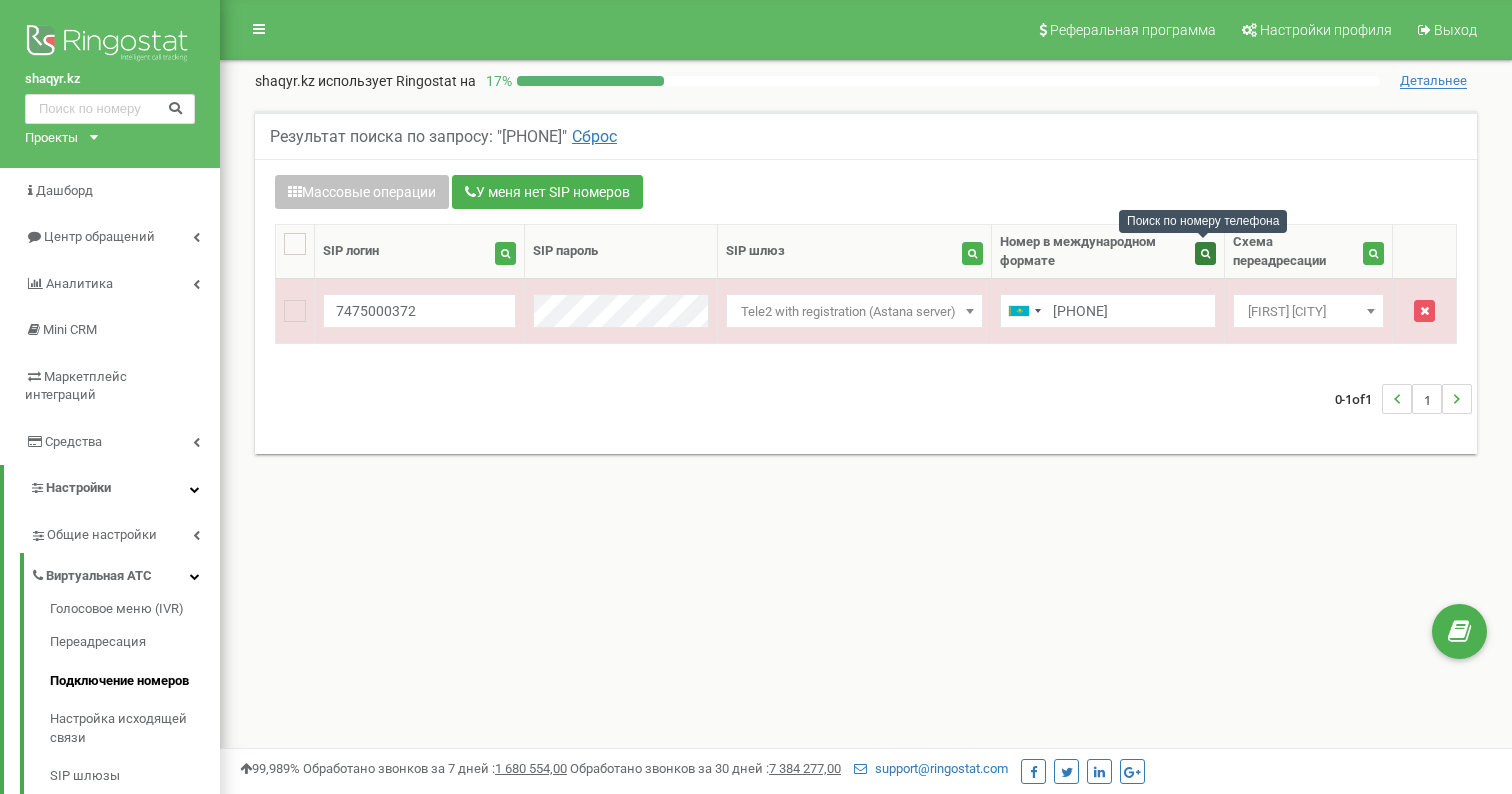 click at bounding box center [1205, 253] 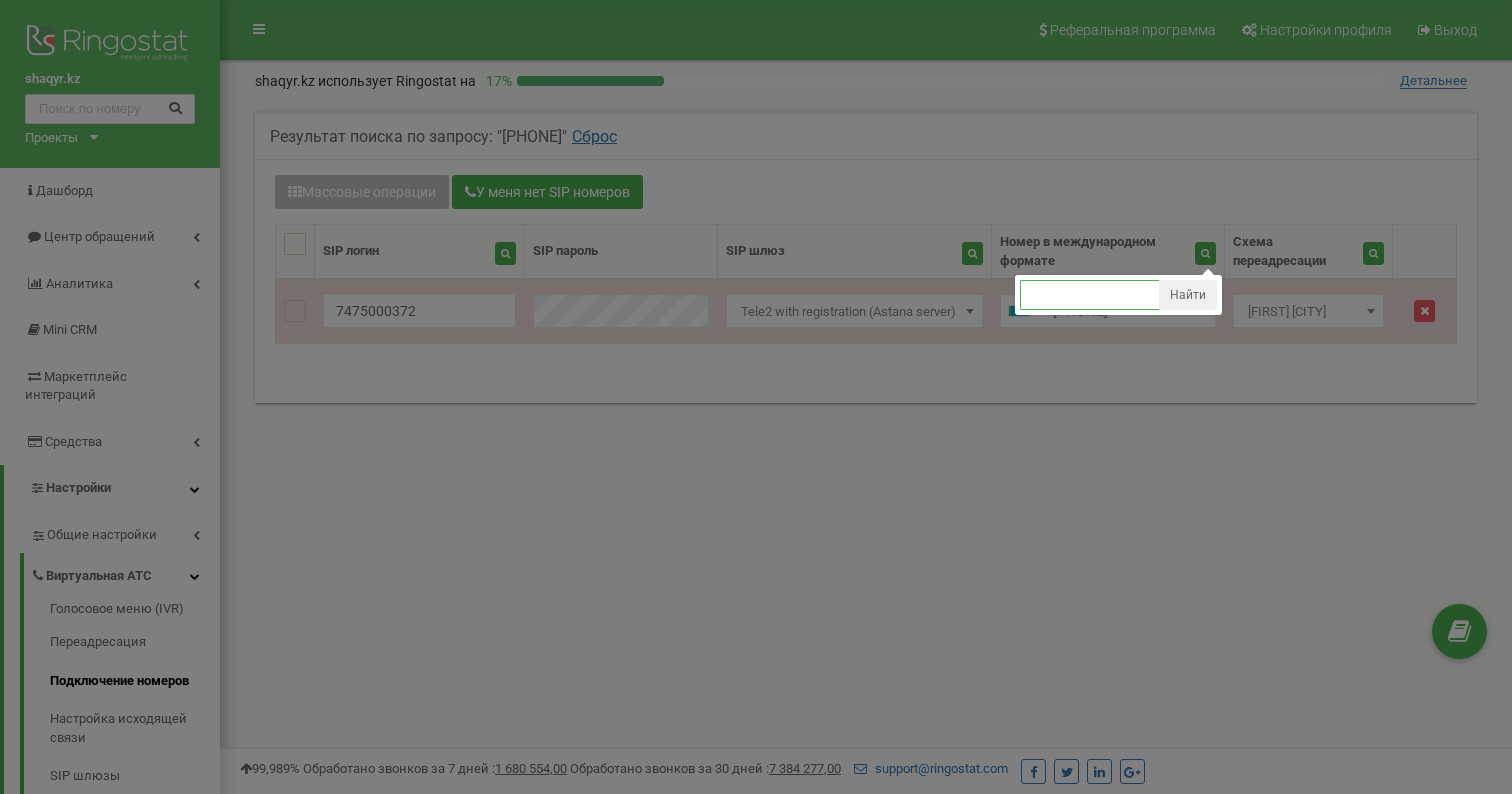 click at bounding box center (1090, 295) 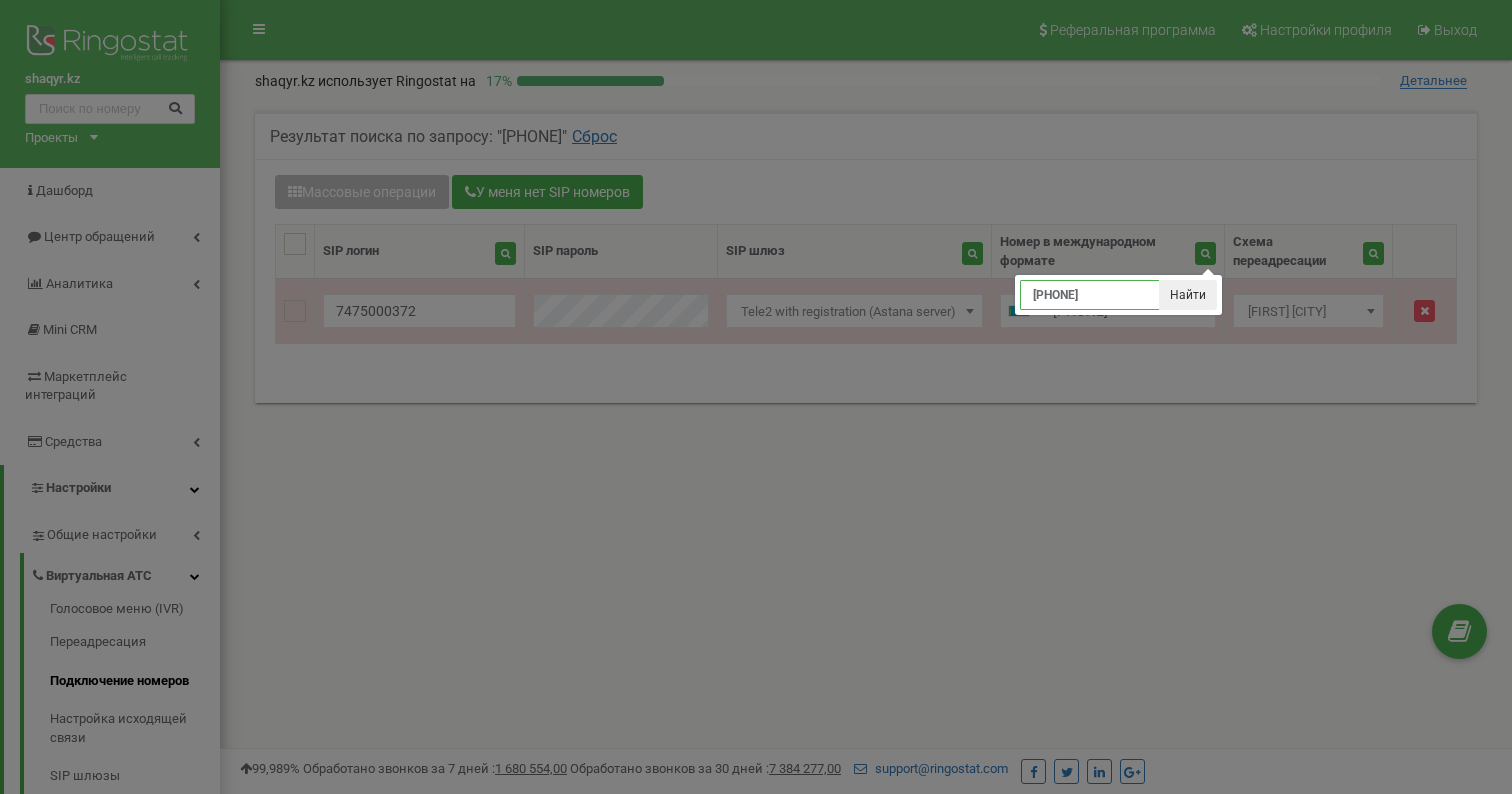 type on "[PHONE]" 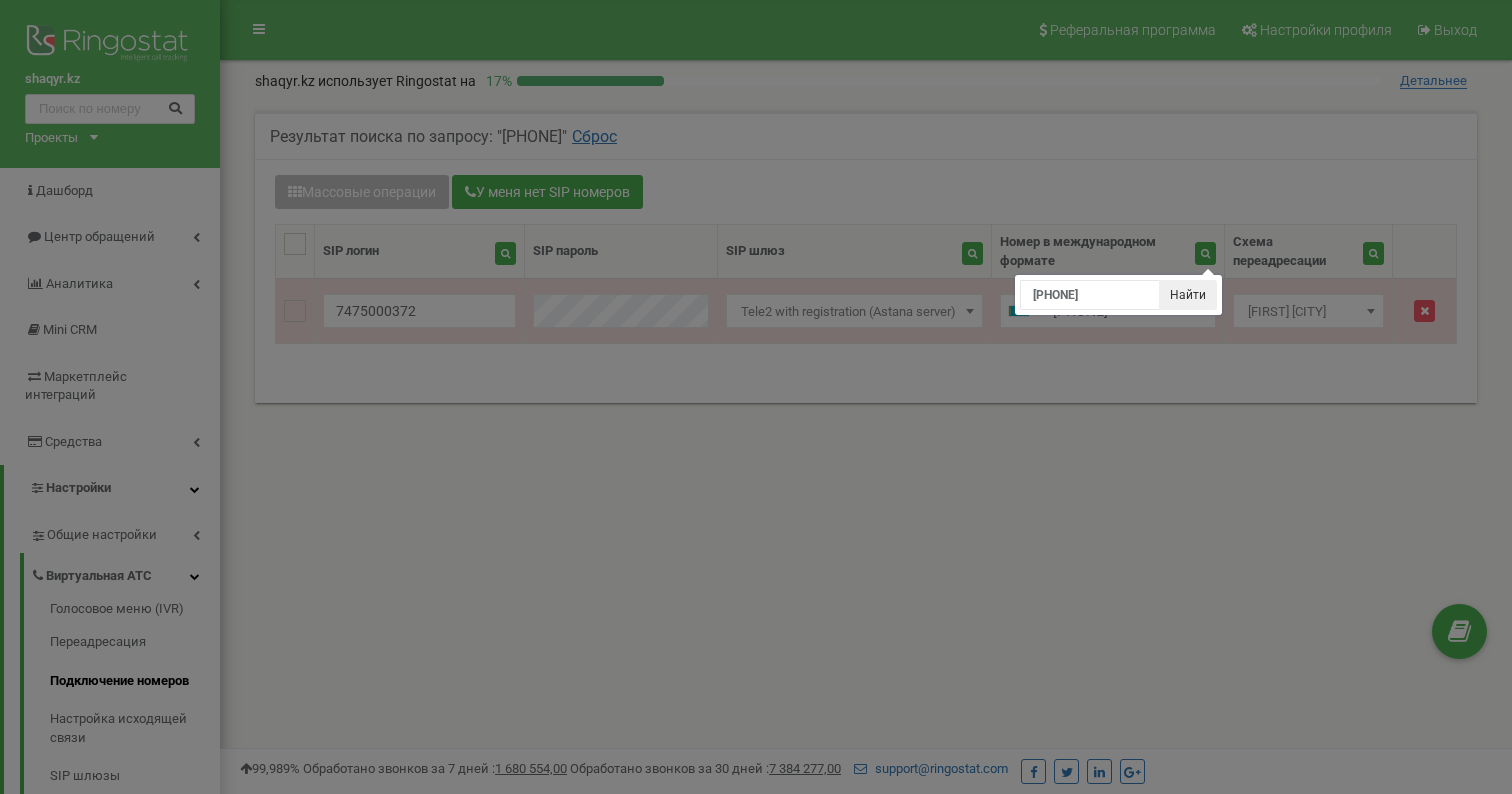 click on "Найти" at bounding box center (1188, 295) 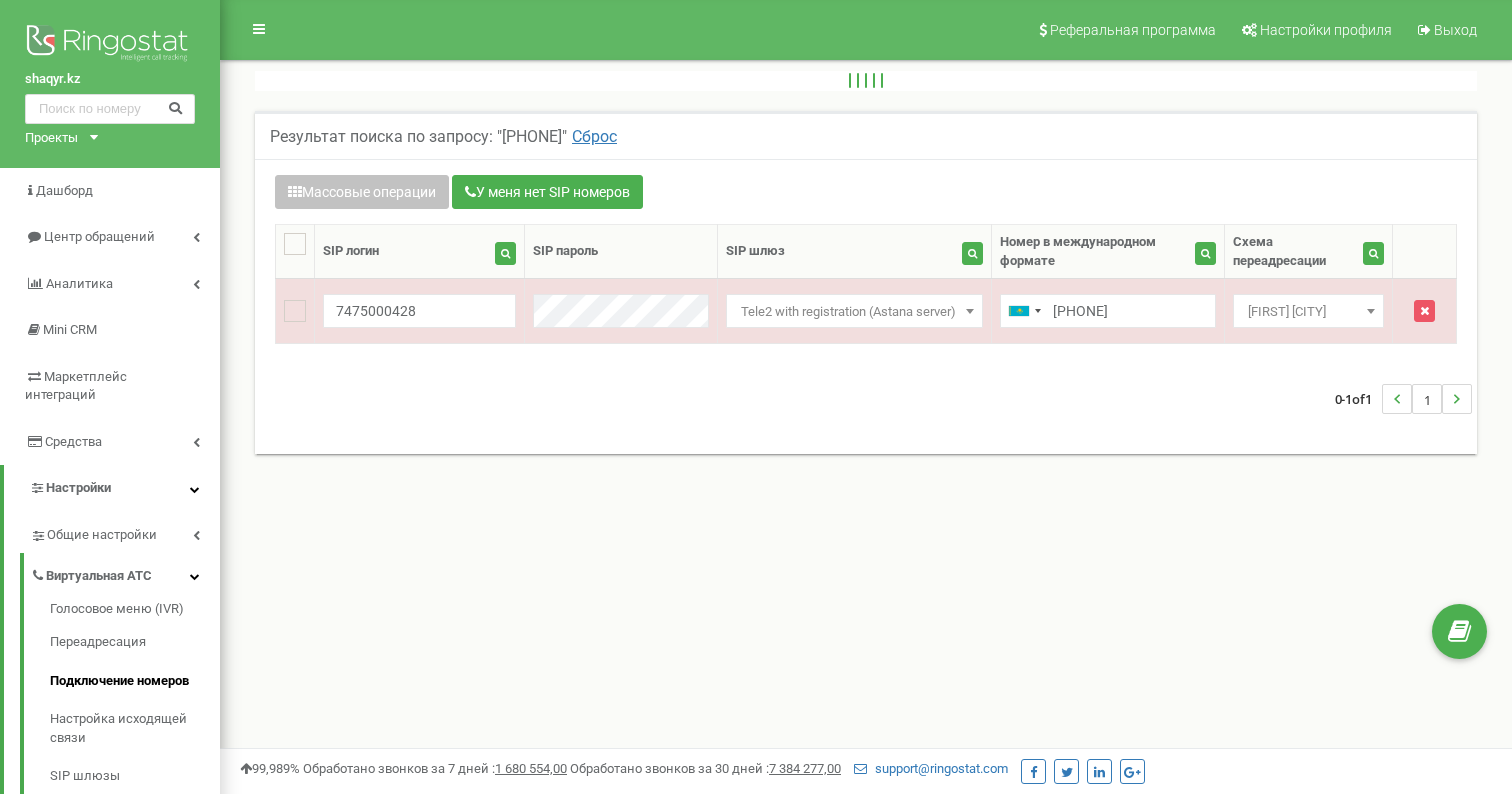 scroll, scrollTop: 0, scrollLeft: 0, axis: both 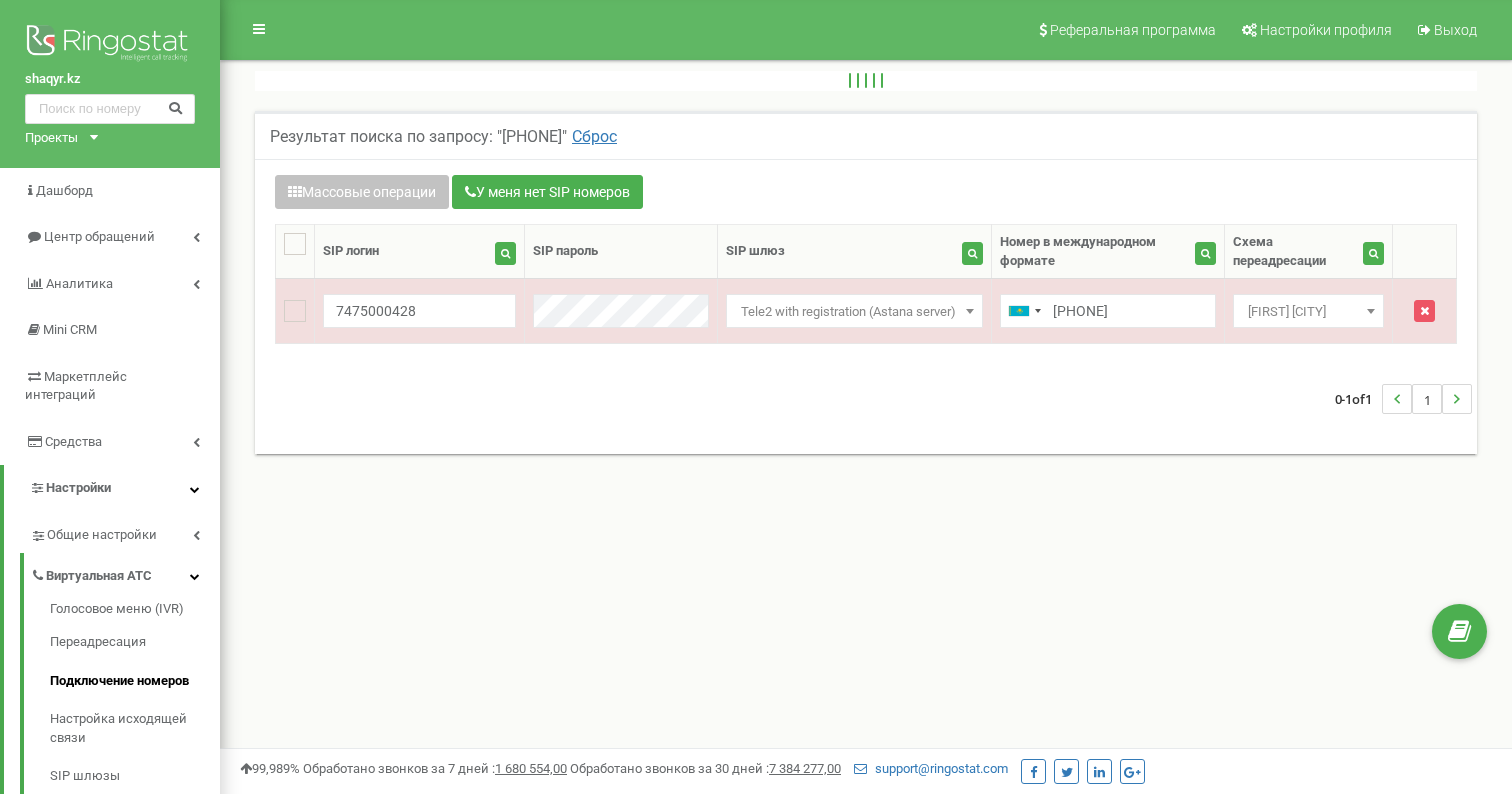 click on "Виртуальная АТС" at bounding box center [99, 576] 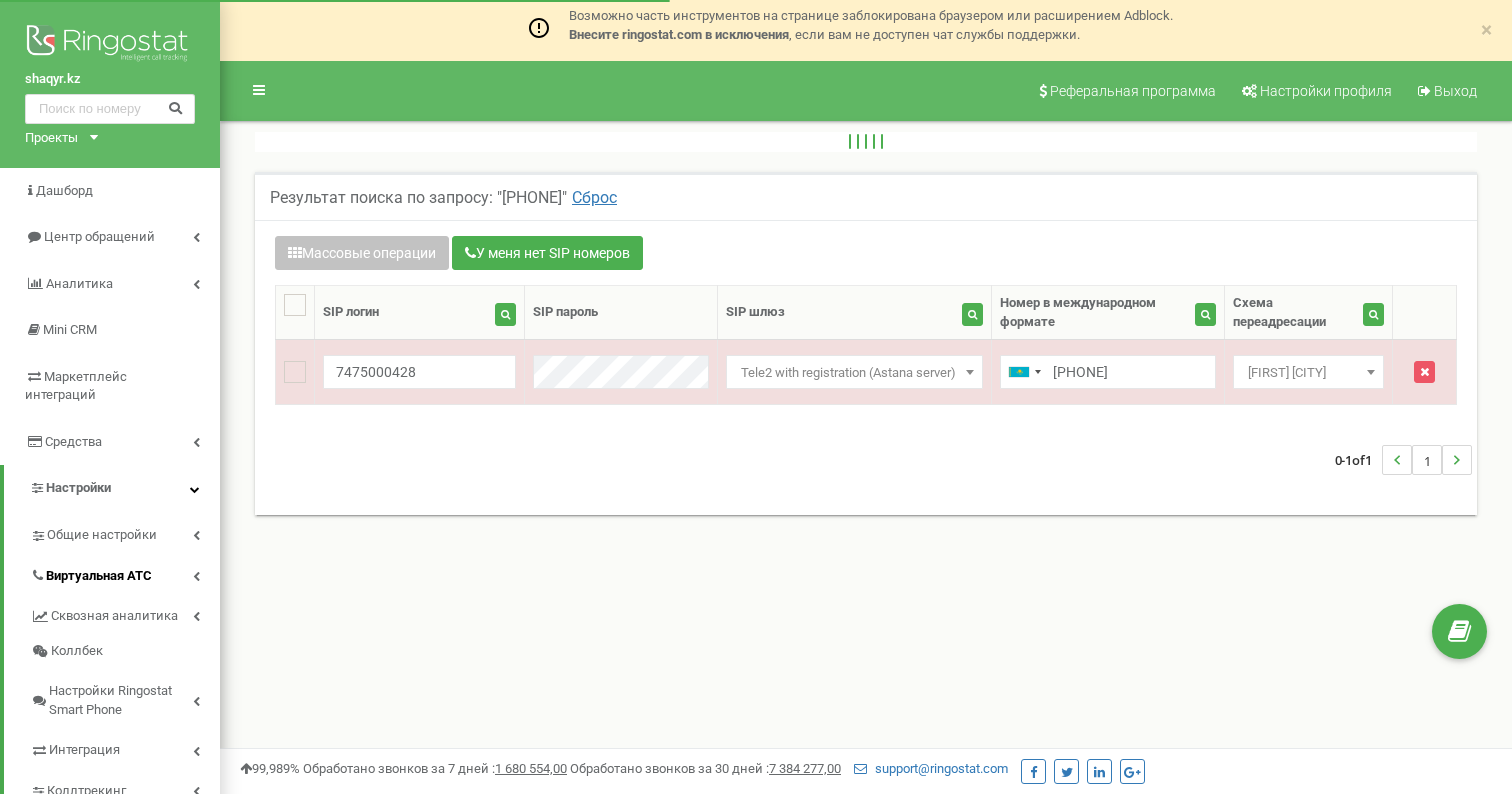 click on "Виртуальная АТС" at bounding box center [99, 576] 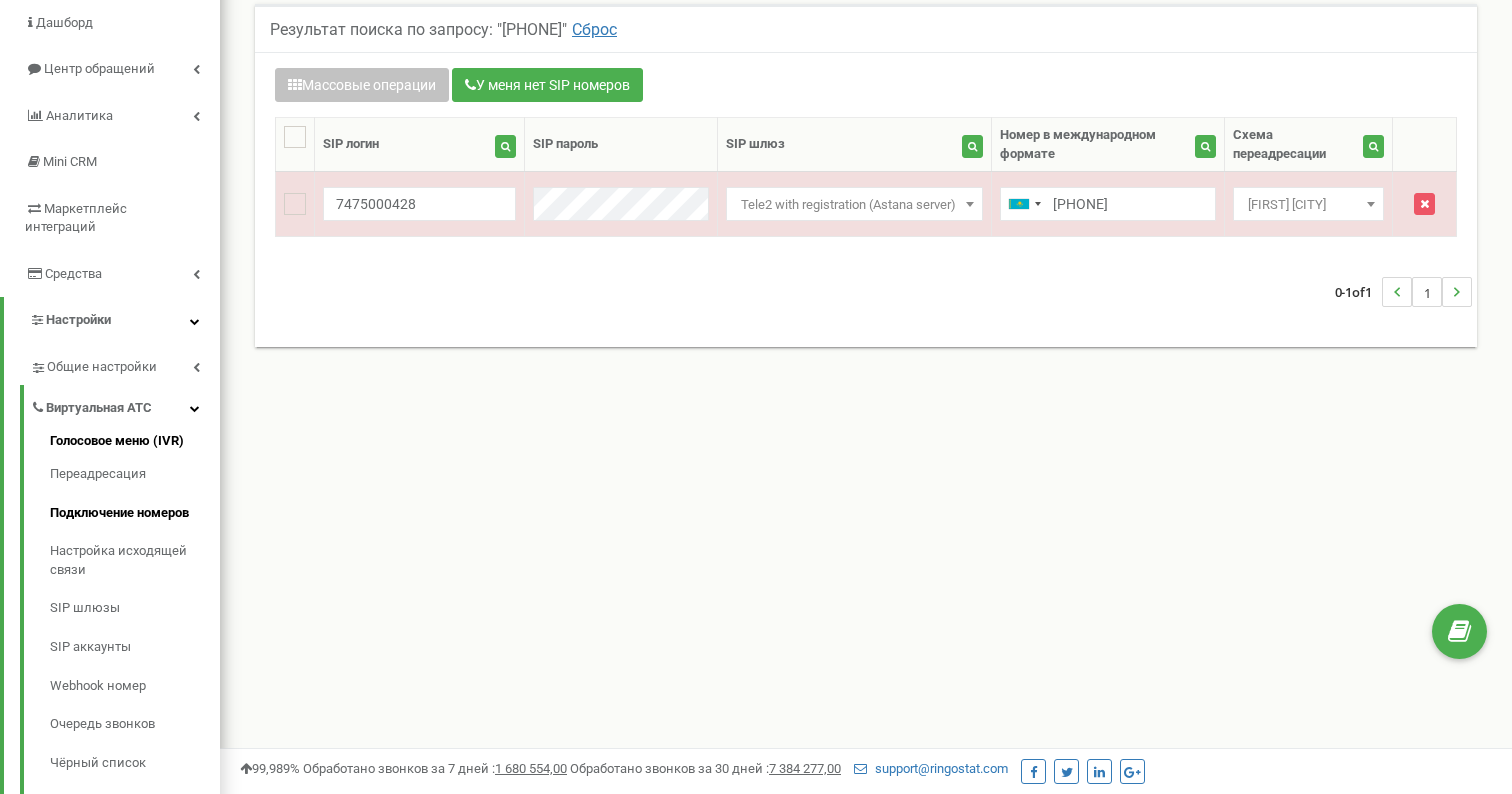 scroll, scrollTop: 169, scrollLeft: 0, axis: vertical 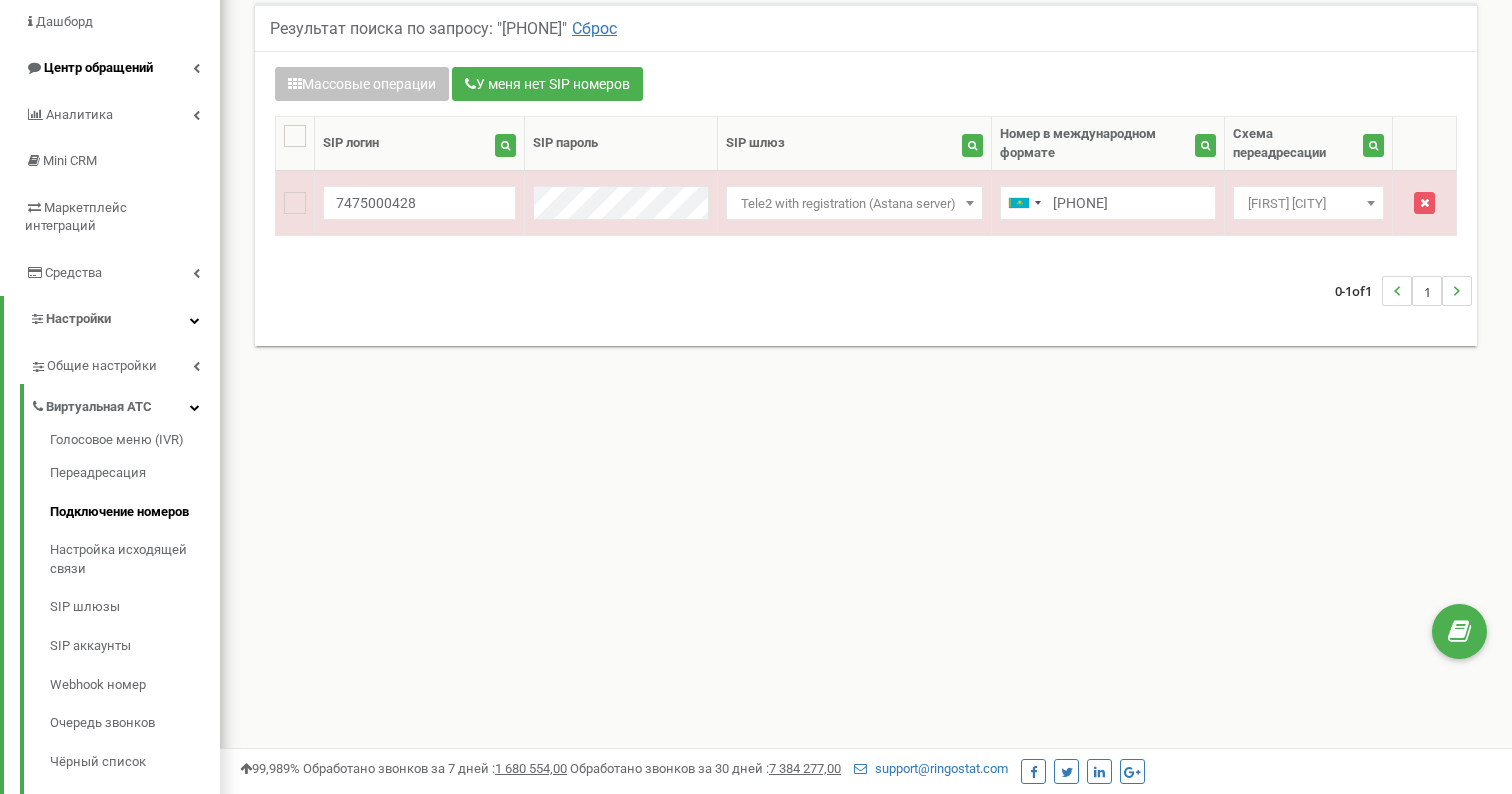 click on "Центр обращений" at bounding box center [98, 67] 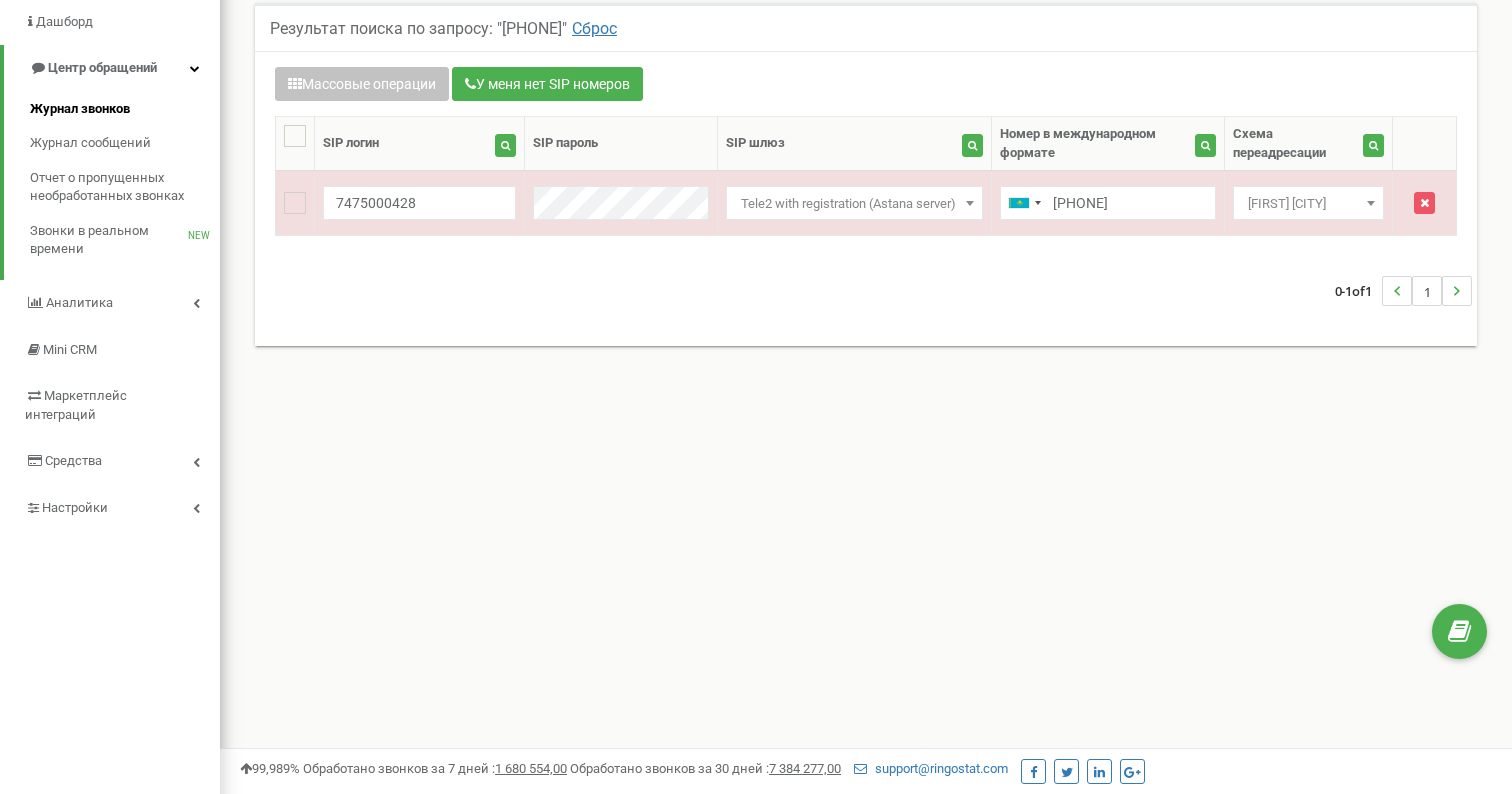click on "Журнал звонков" at bounding box center (80, 109) 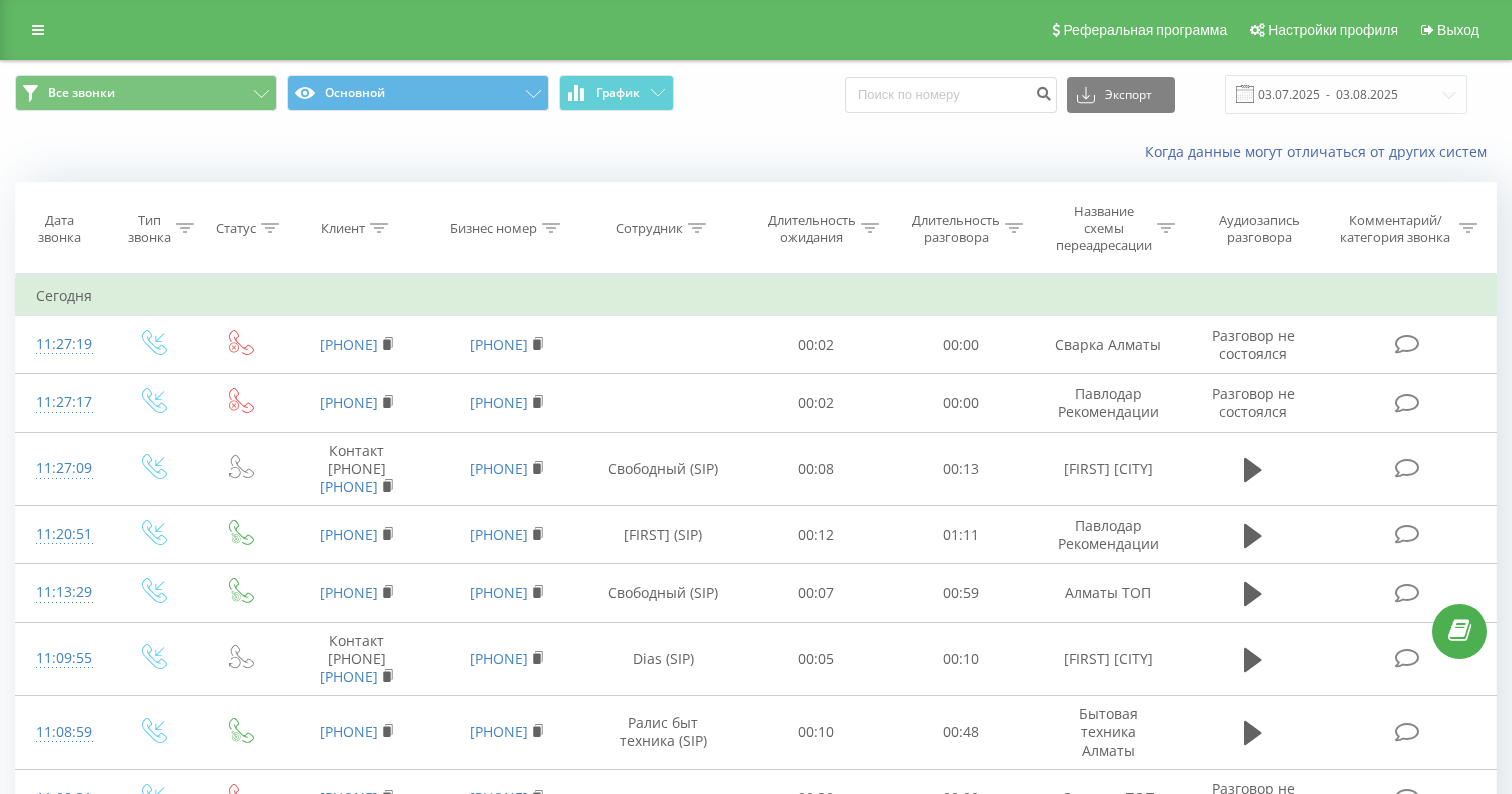 scroll, scrollTop: 0, scrollLeft: 0, axis: both 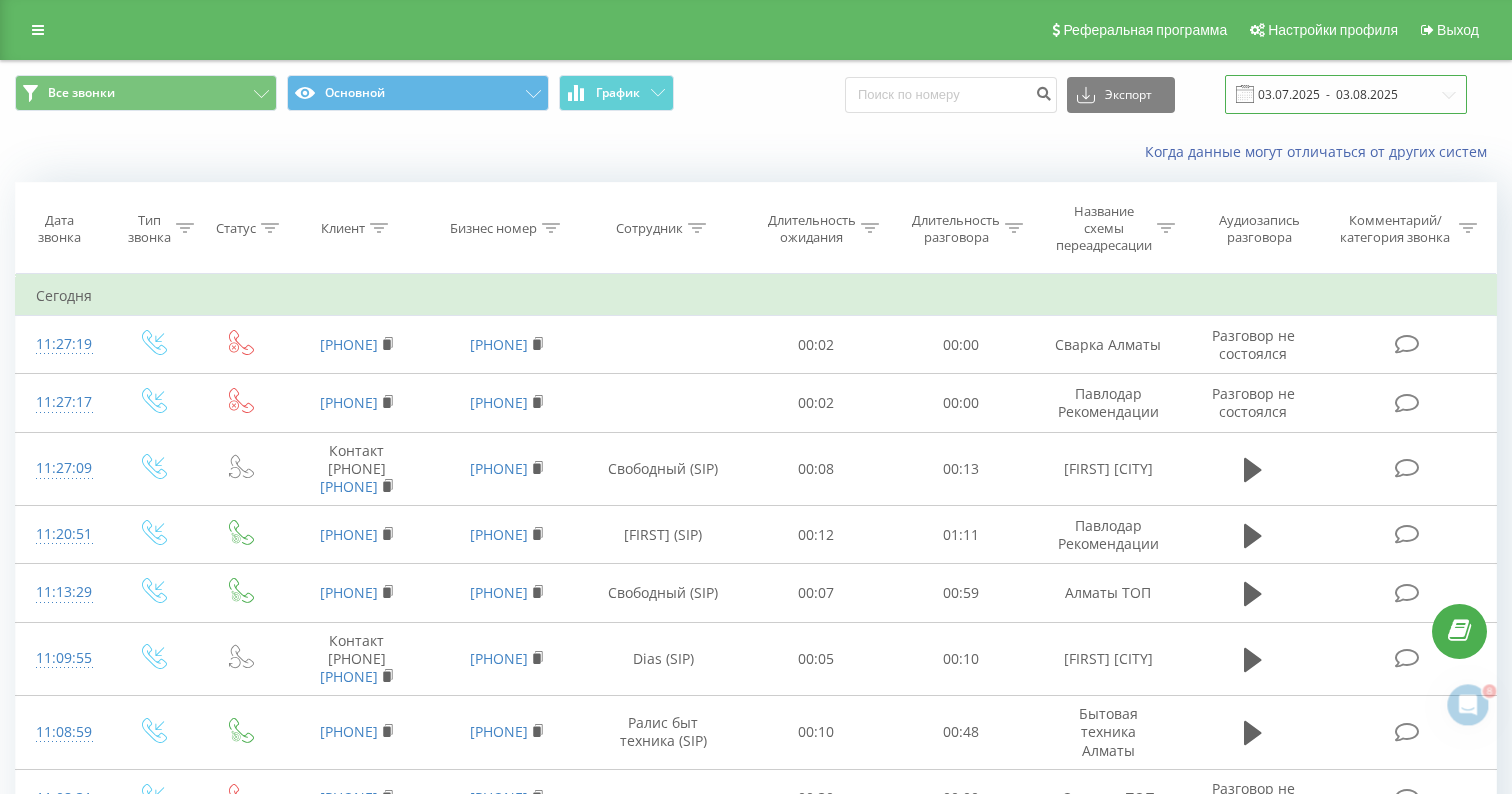 click on "03.07.2025  -  03.08.2025" at bounding box center (1346, 94) 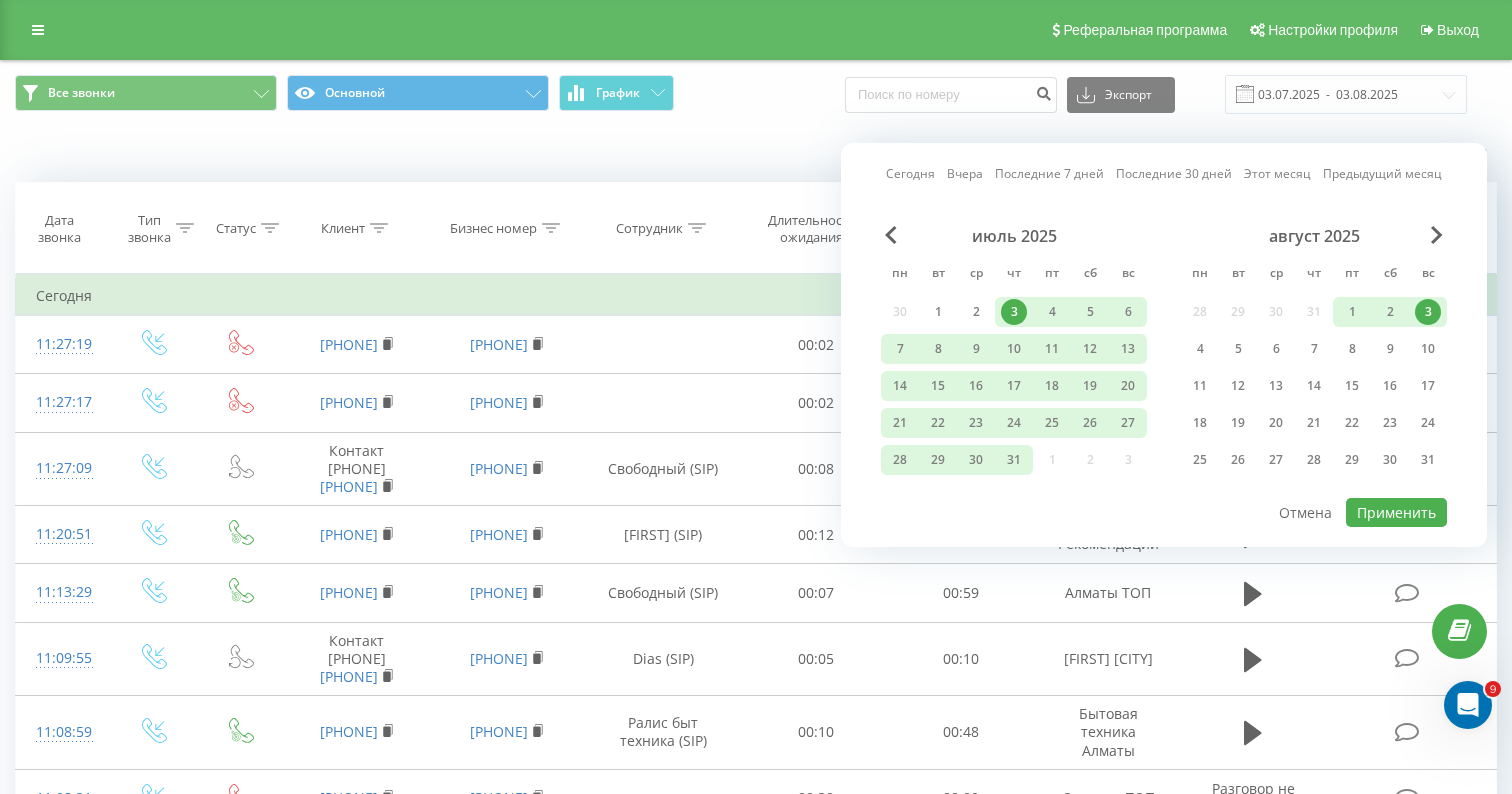 click on "3" at bounding box center (1428, 312) 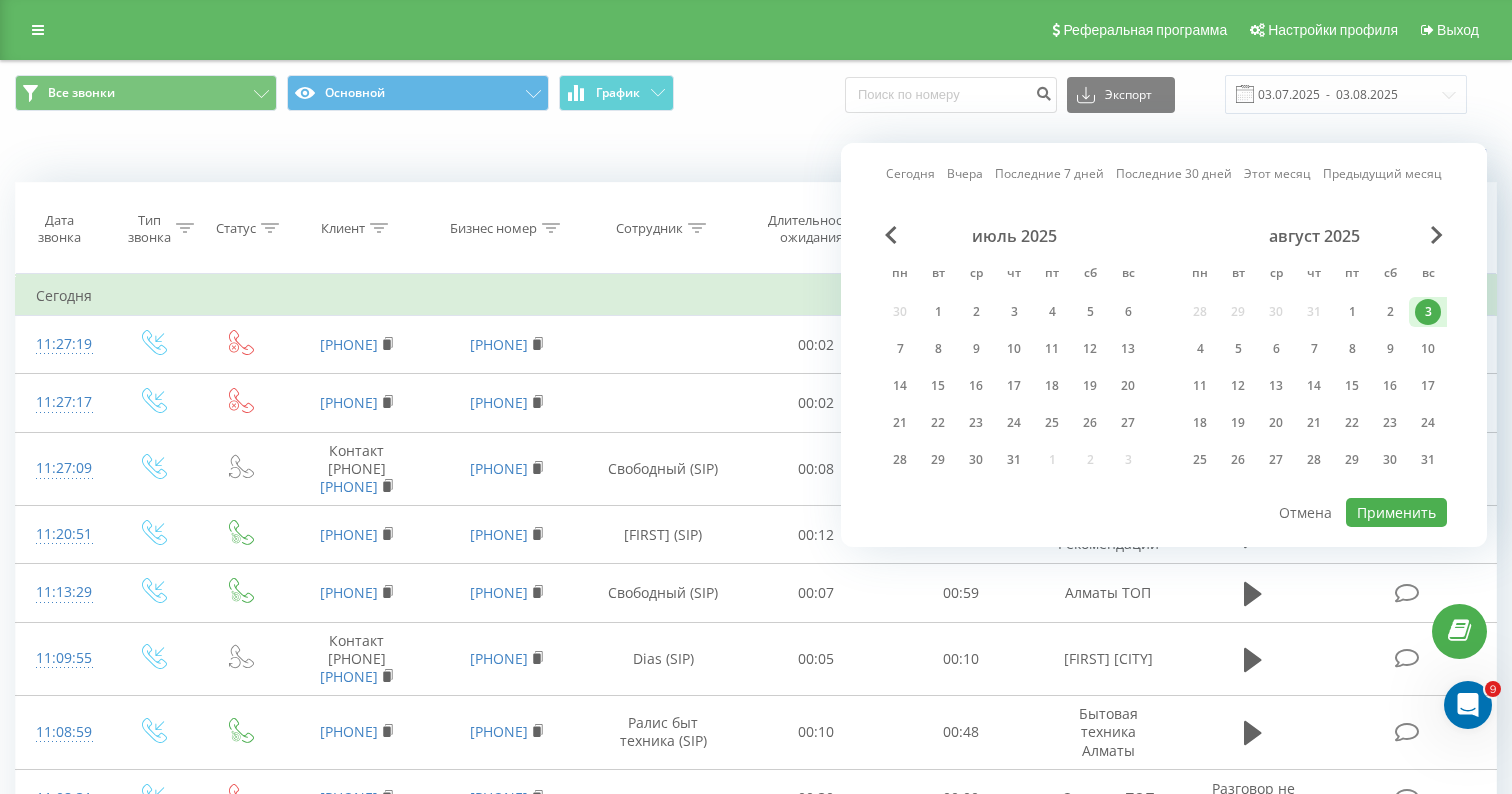 click on "3" at bounding box center [1428, 312] 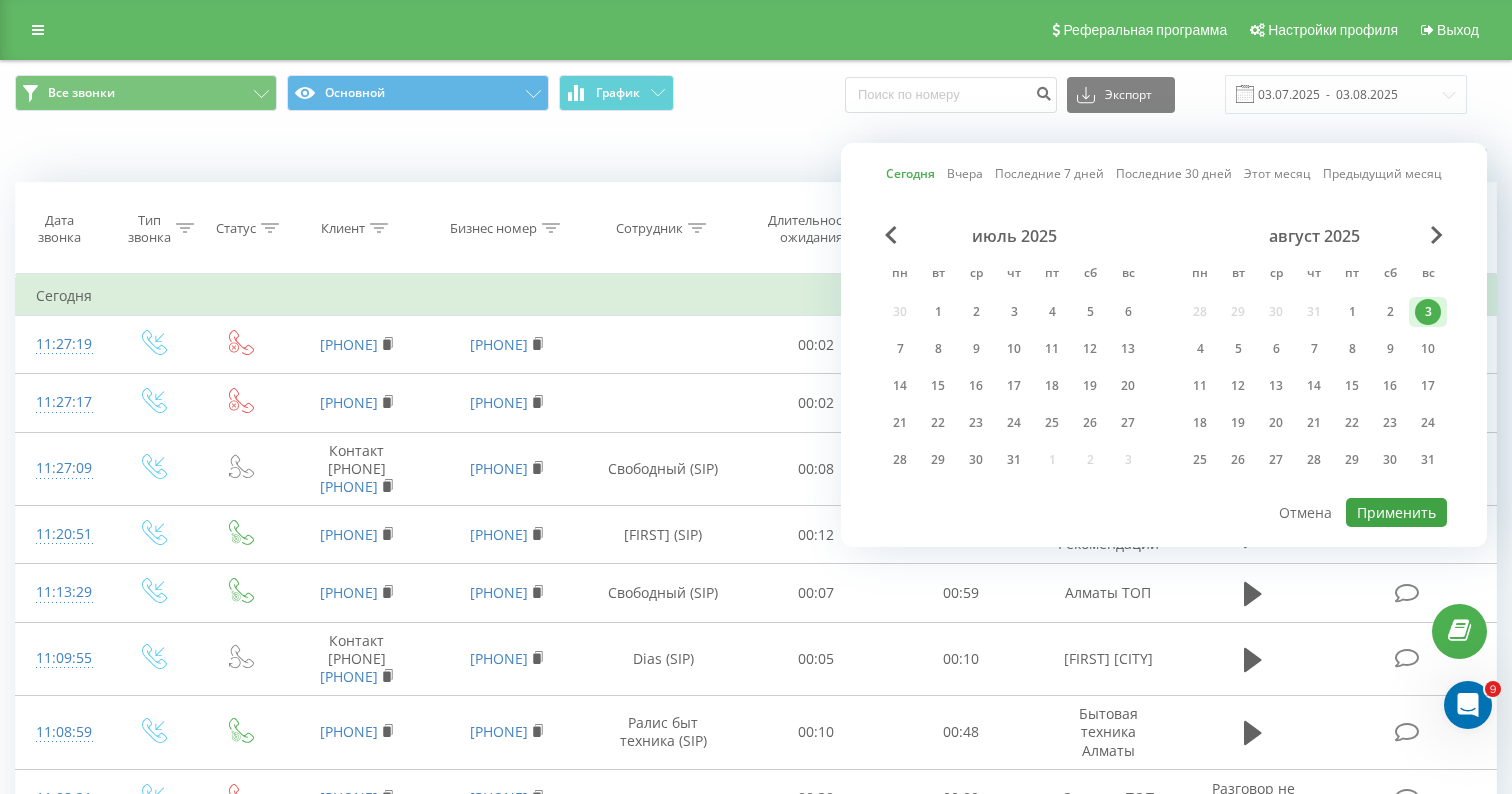 click on "Применить" at bounding box center [1396, 512] 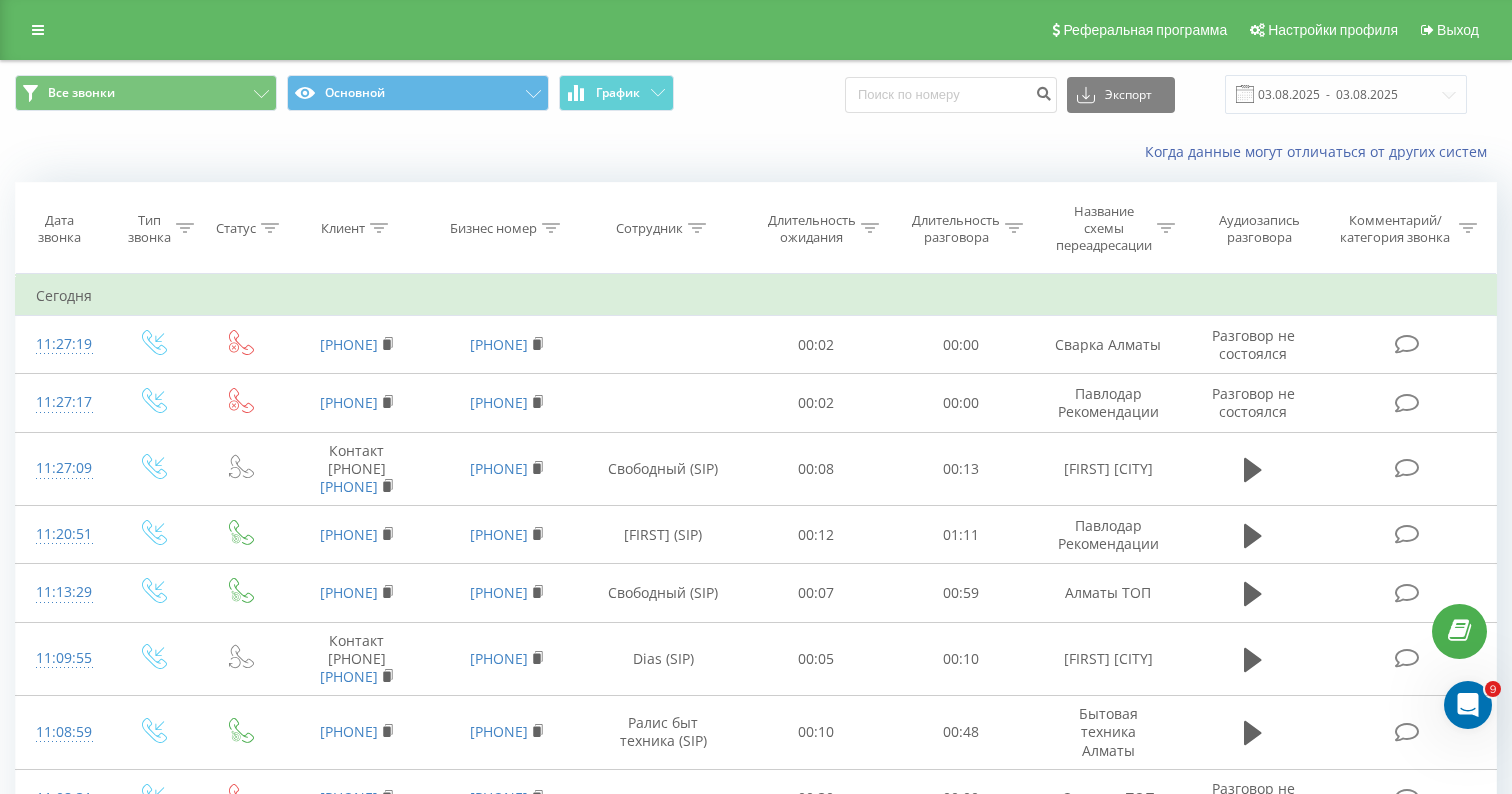 scroll, scrollTop: 0, scrollLeft: 0, axis: both 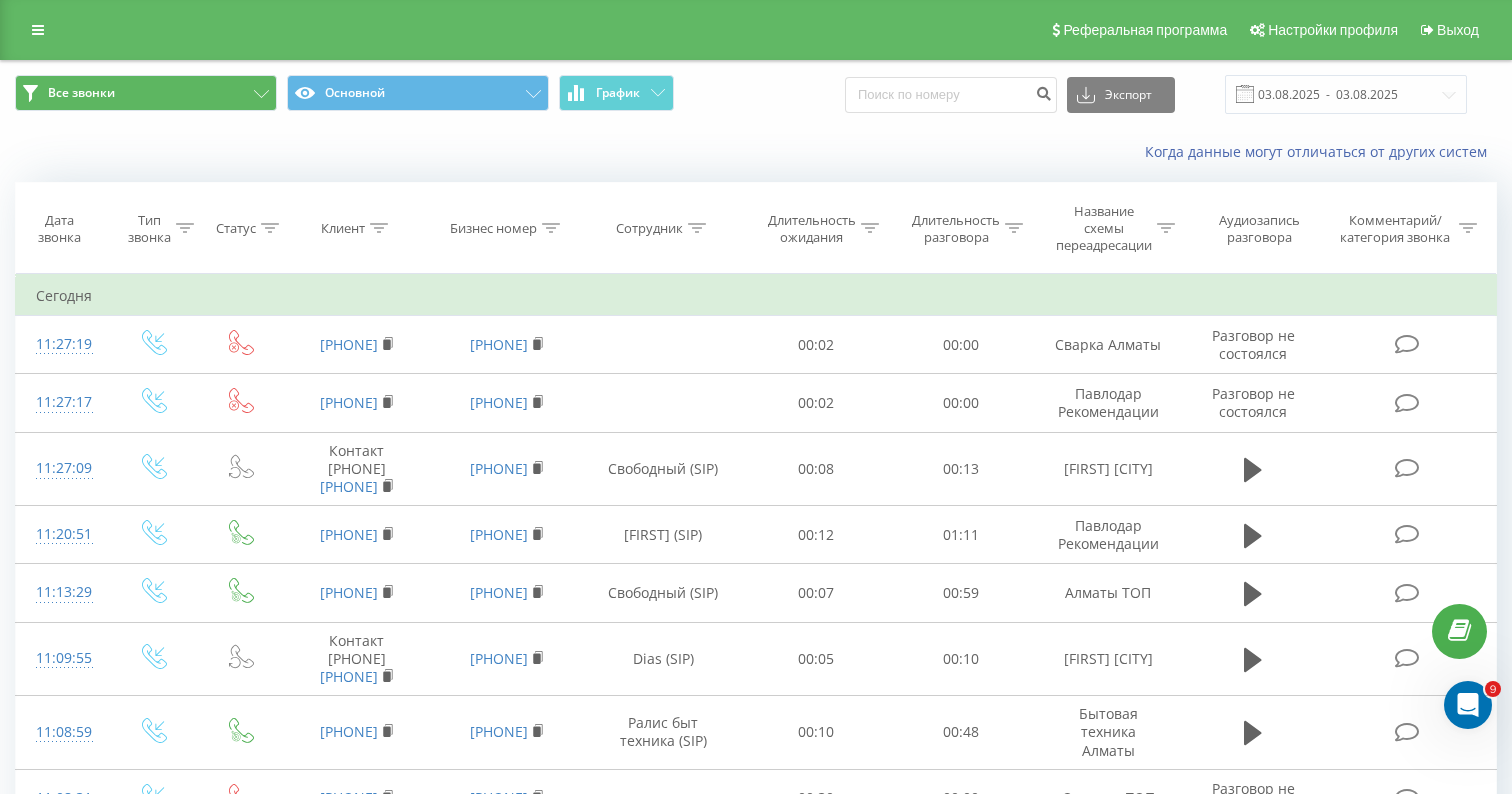 click on "Все звонки" at bounding box center [146, 93] 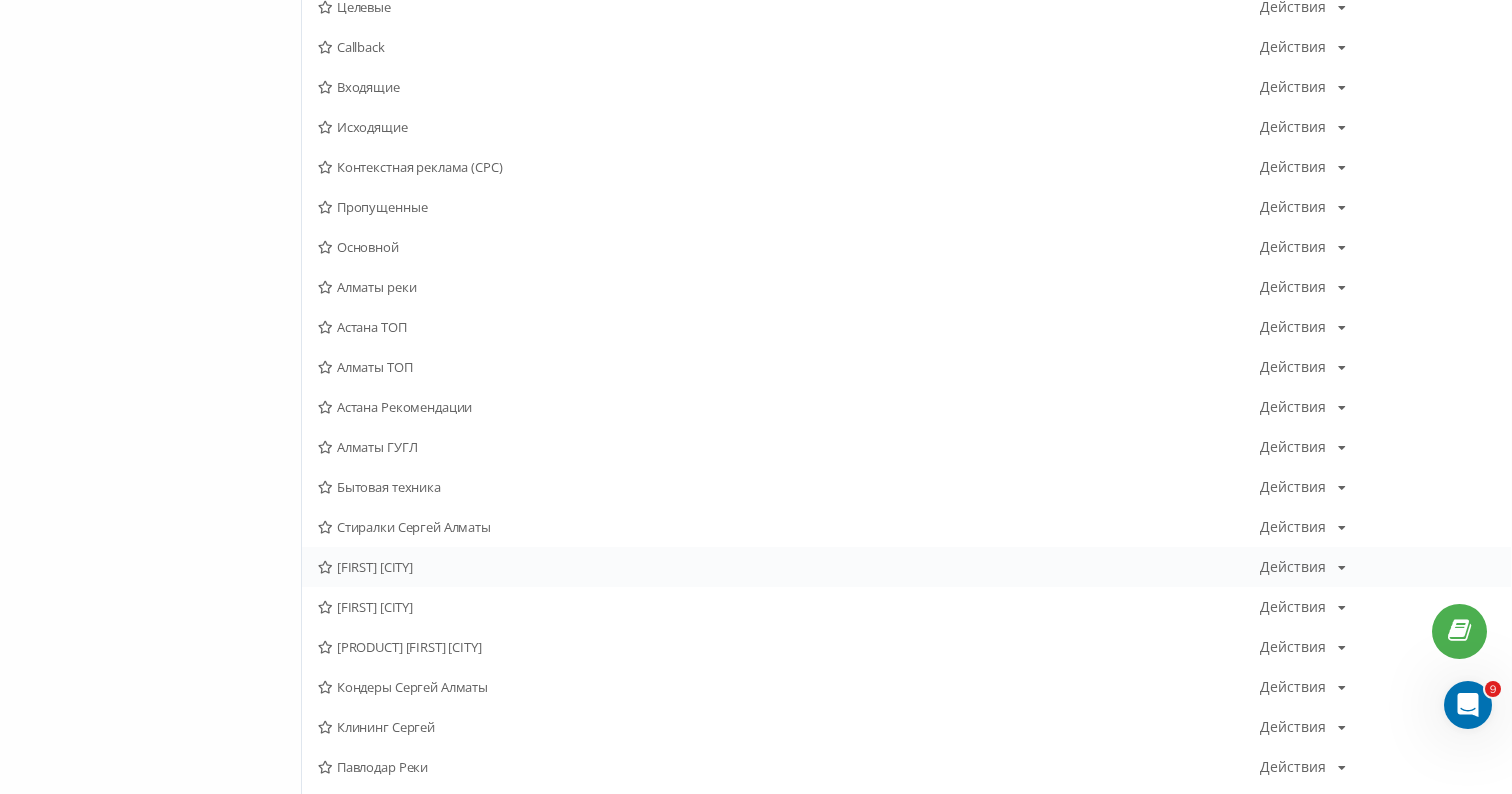 scroll, scrollTop: 281, scrollLeft: 0, axis: vertical 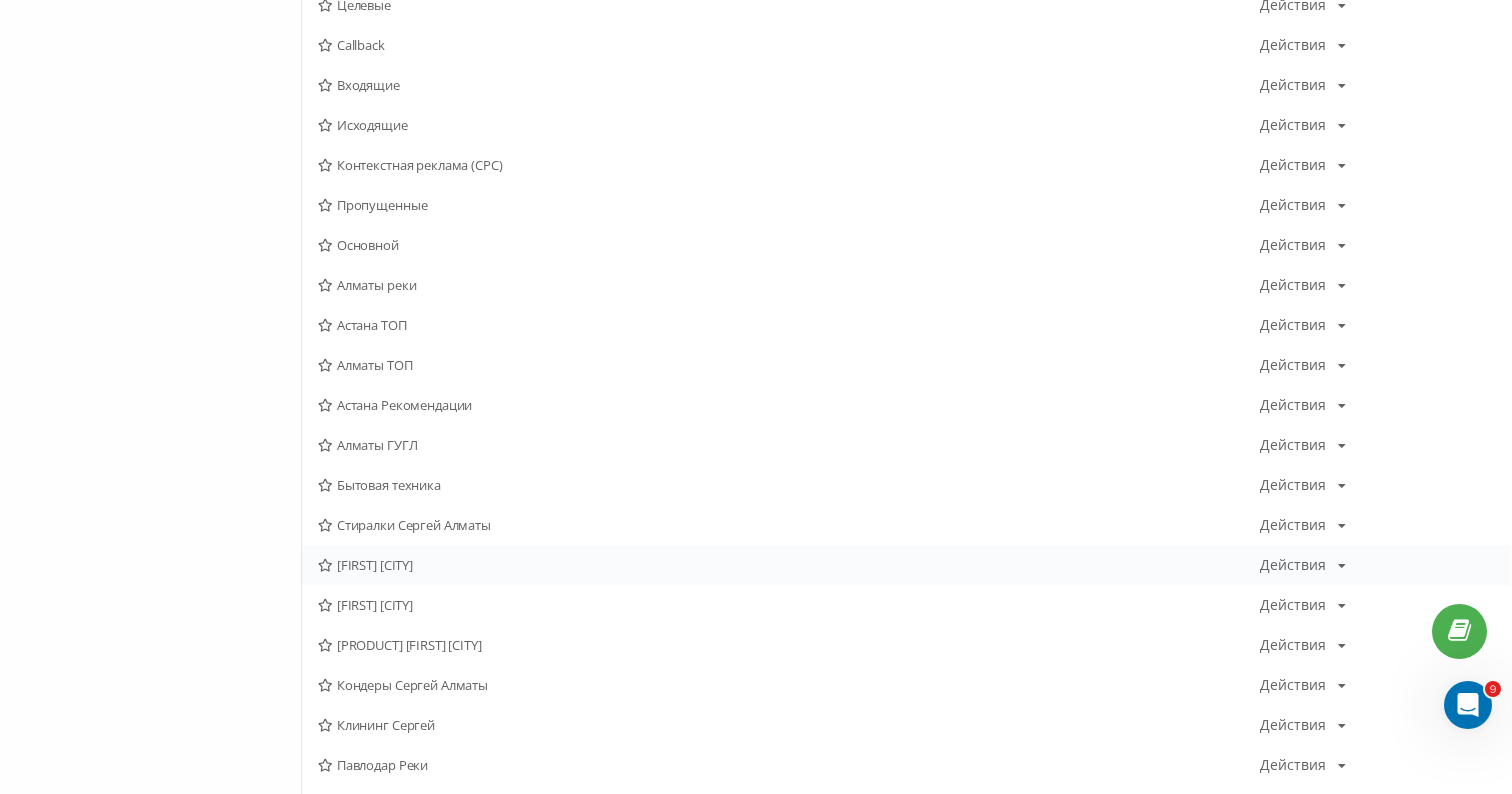 click on "Сергей Алматы" at bounding box center (789, 565) 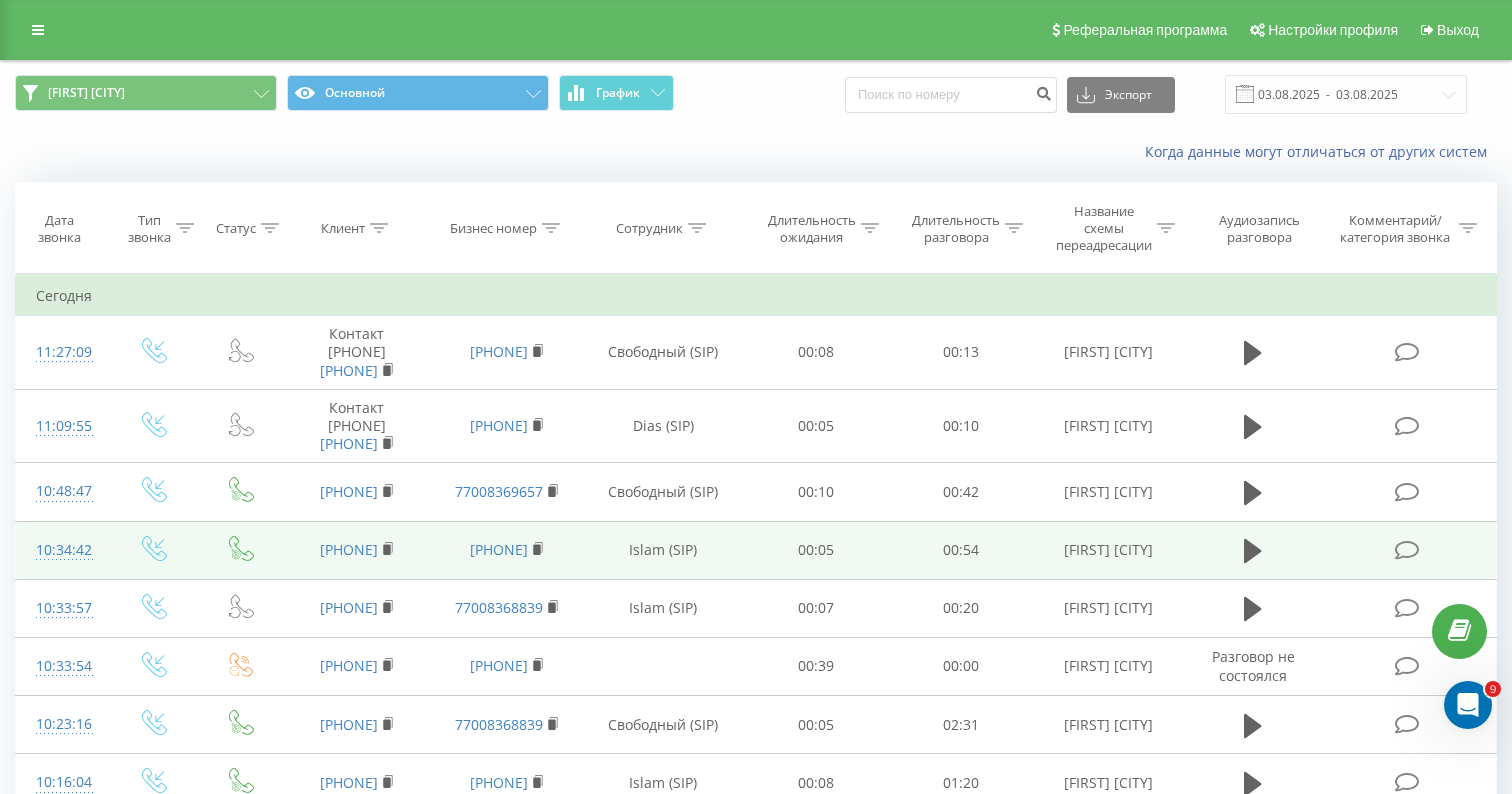 scroll, scrollTop: 0, scrollLeft: 0, axis: both 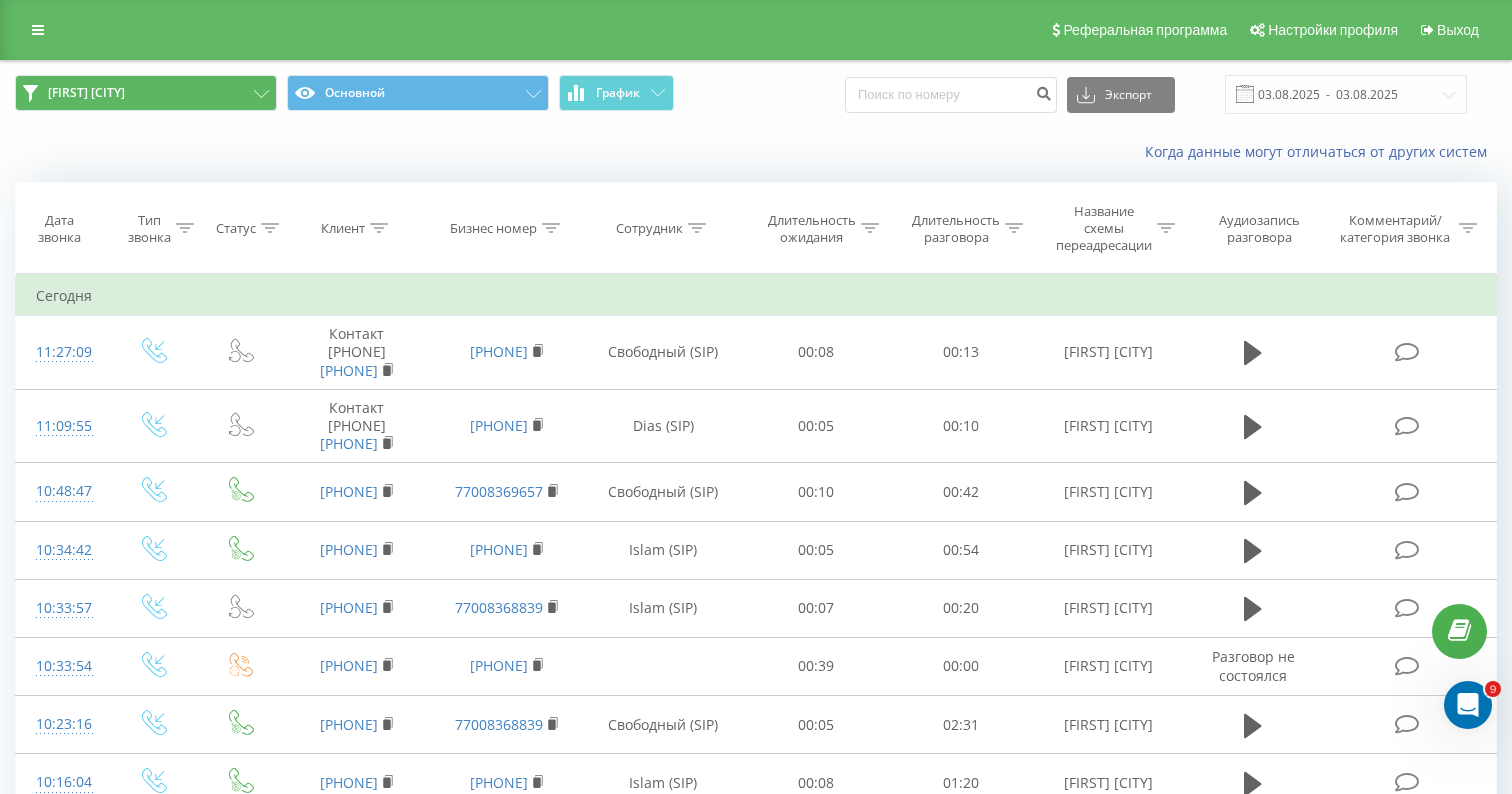 click on "[FIRST] [CITY]" at bounding box center (146, 93) 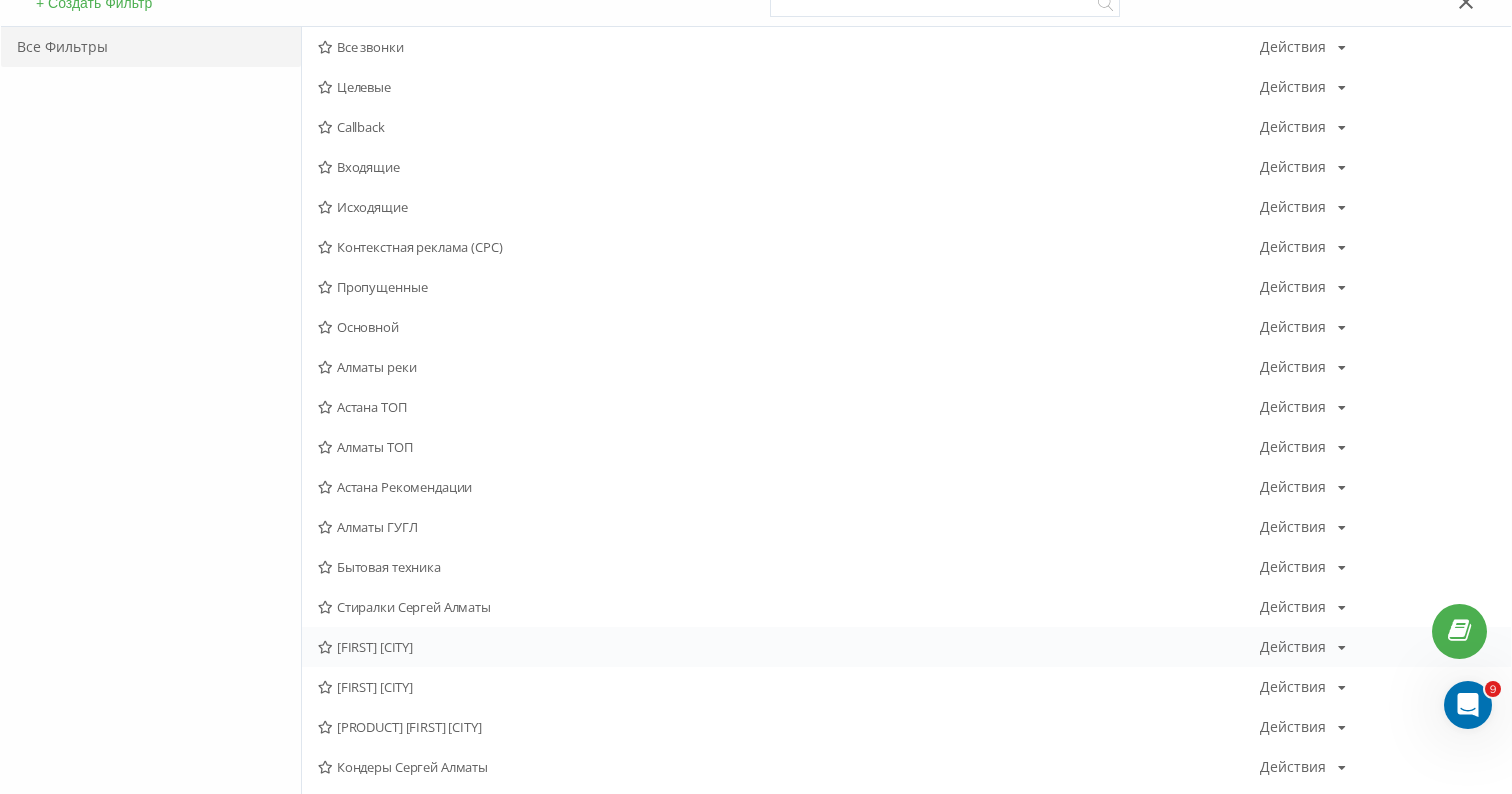 scroll, scrollTop: 205, scrollLeft: 0, axis: vertical 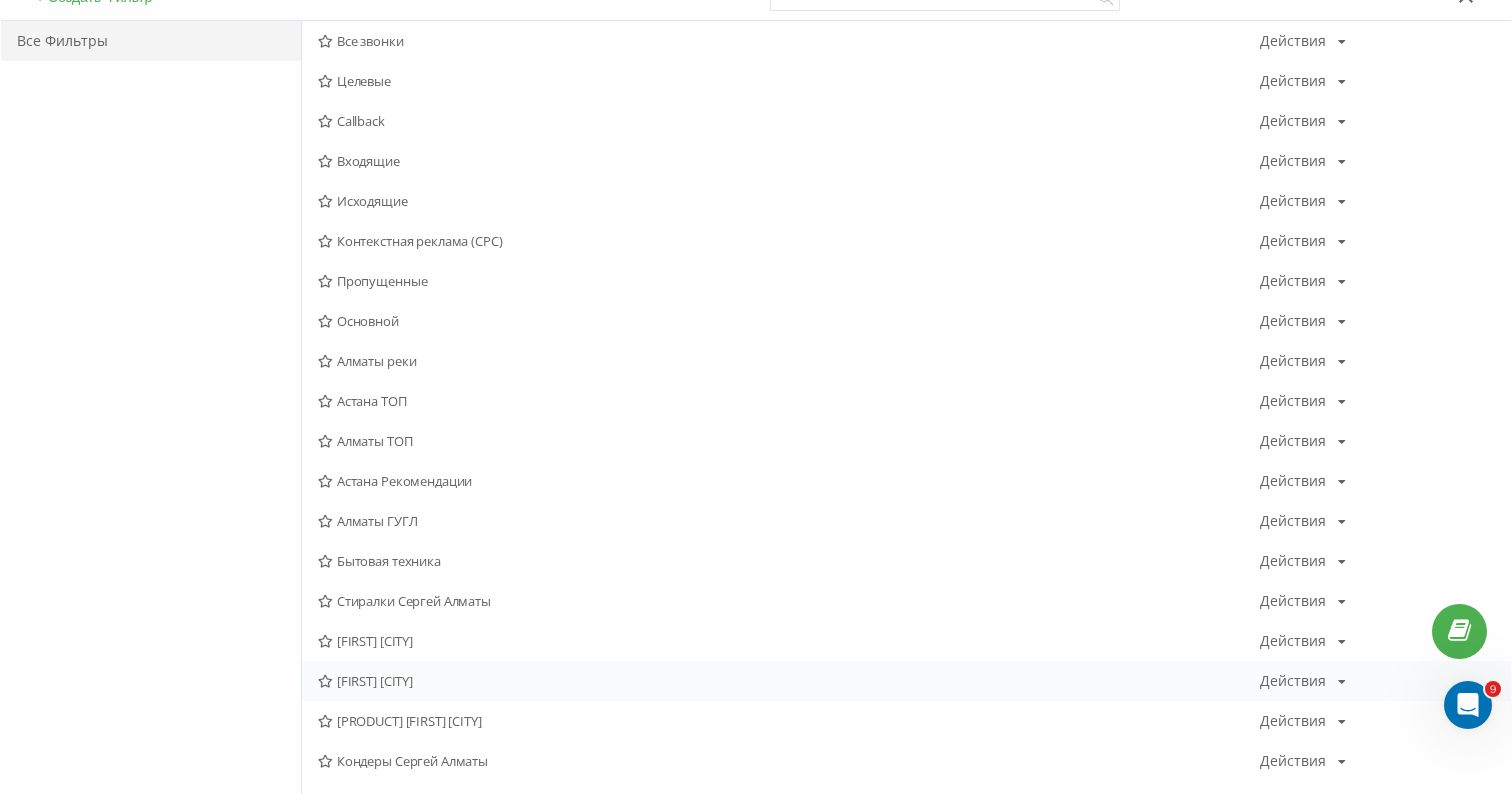 click on "[FIRST] [CITY]" at bounding box center [789, 681] 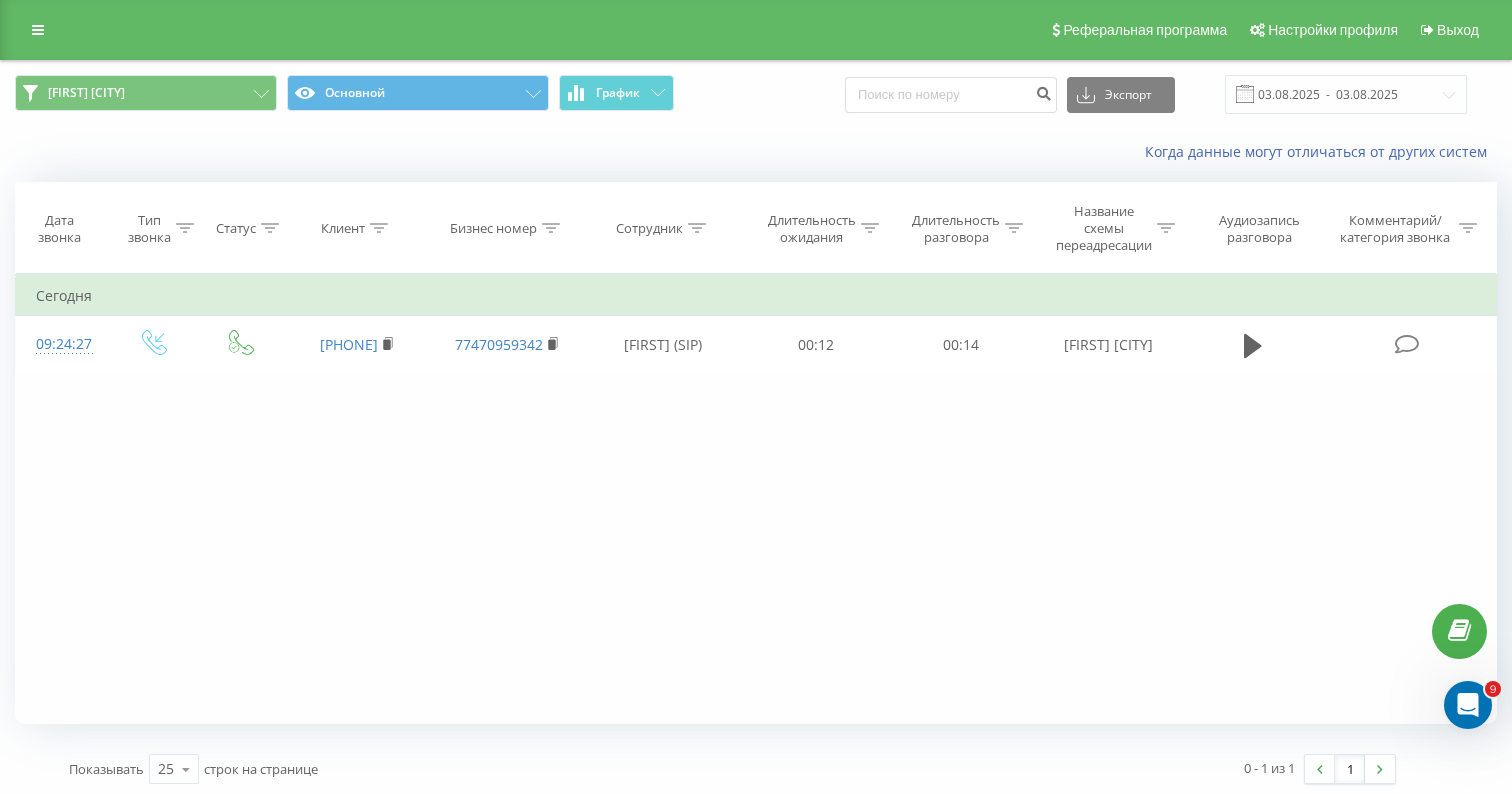 scroll, scrollTop: 0, scrollLeft: 0, axis: both 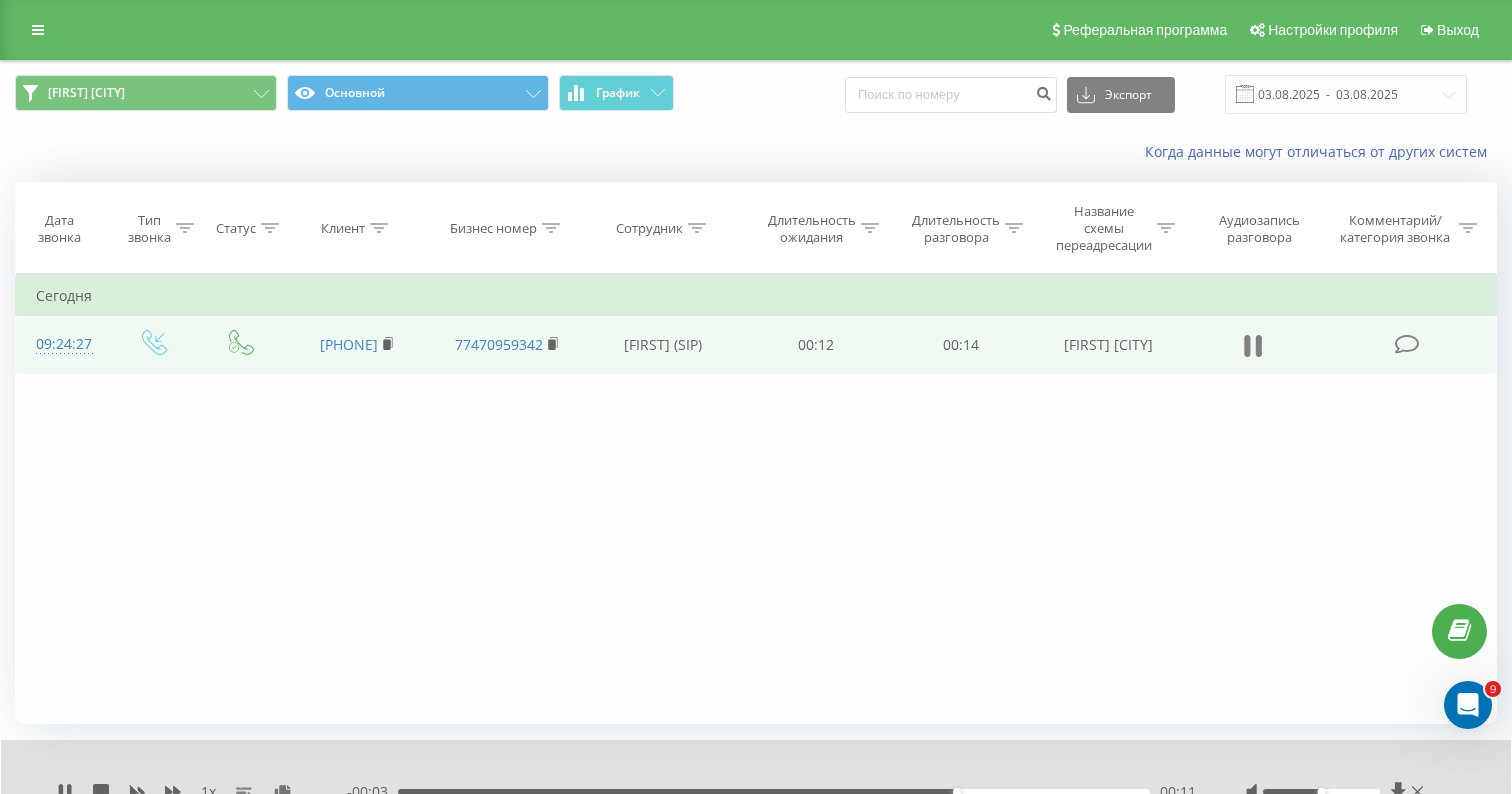 click 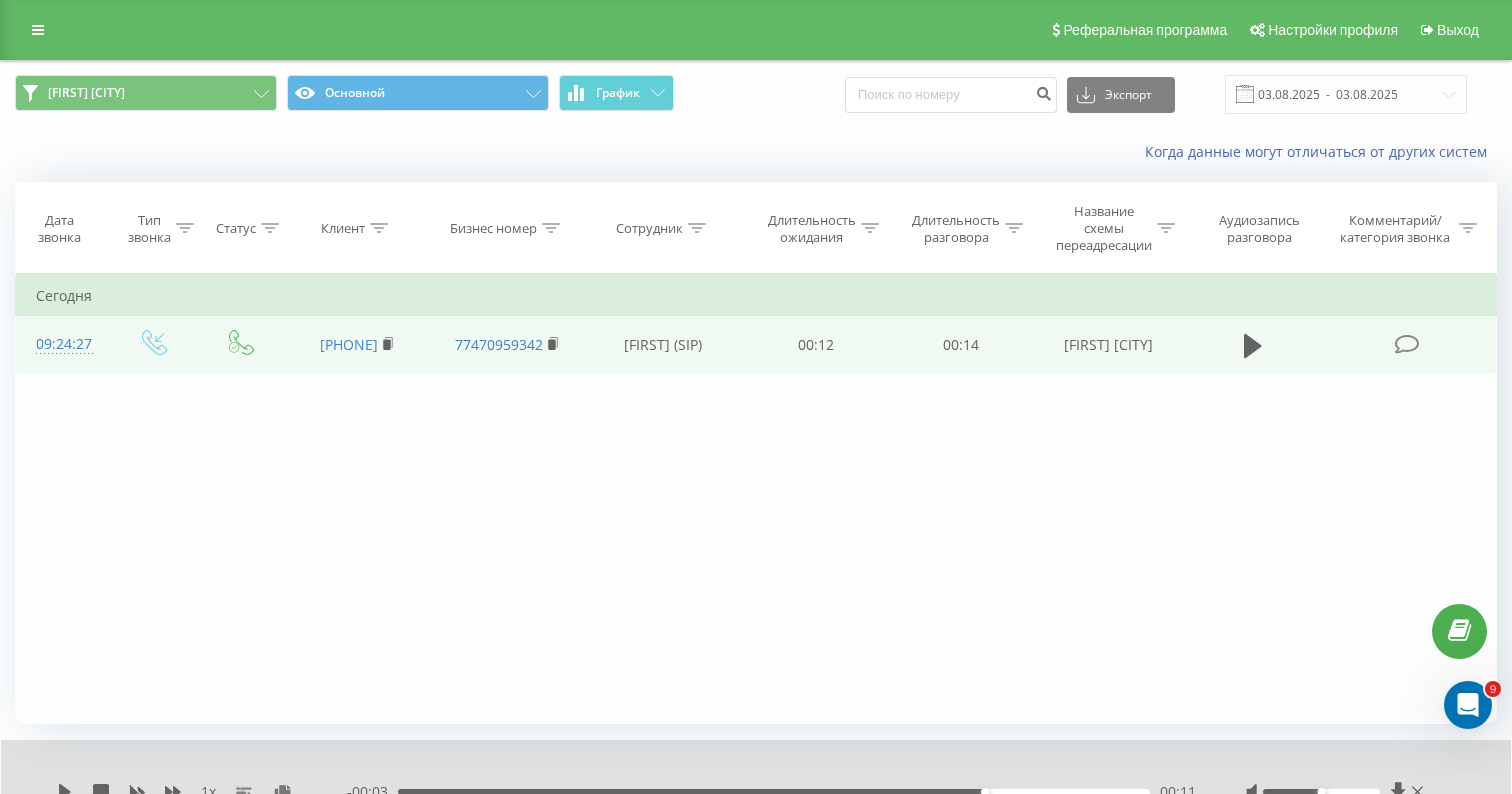 scroll, scrollTop: 0, scrollLeft: 0, axis: both 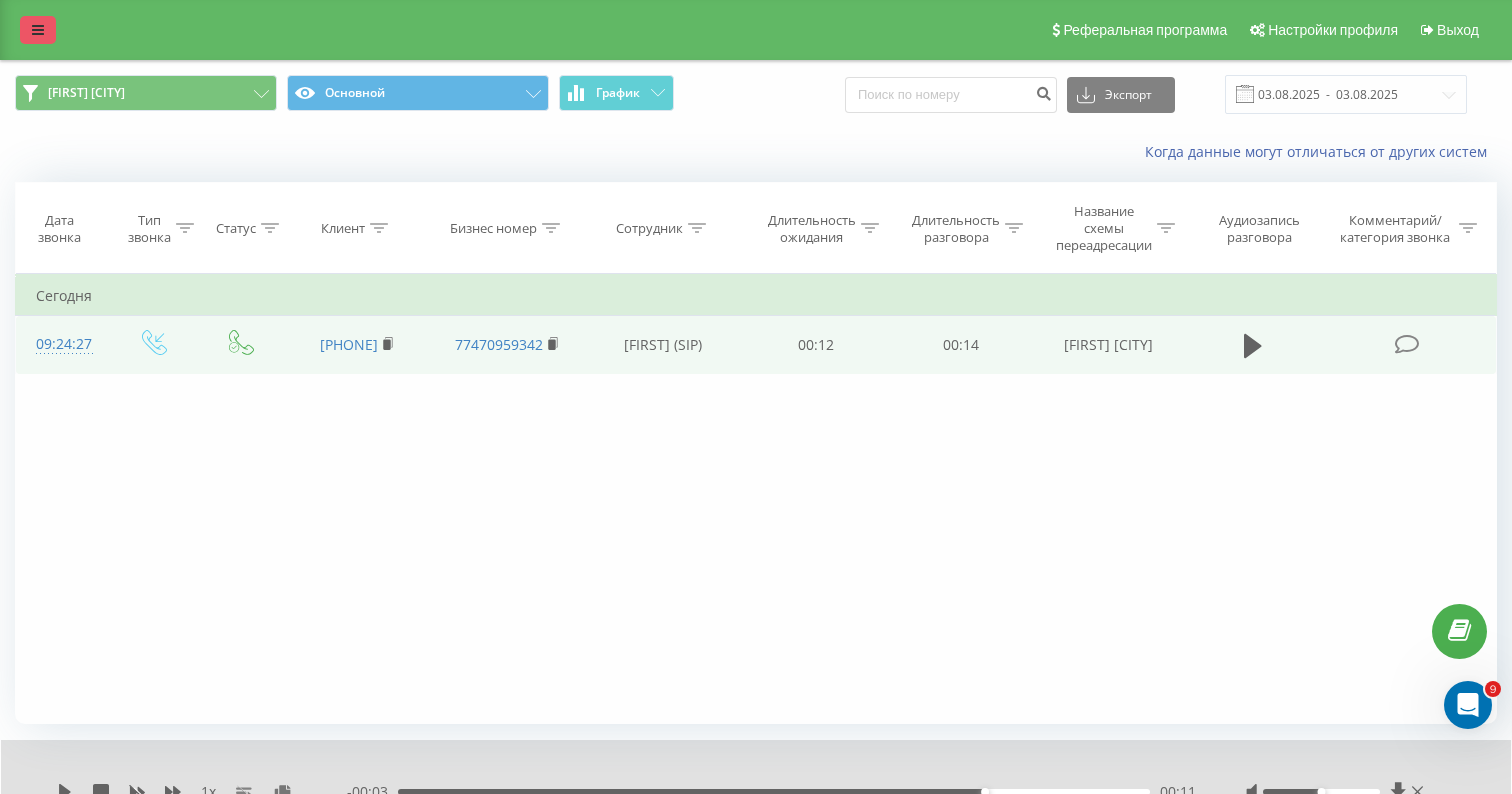 click at bounding box center [38, 30] 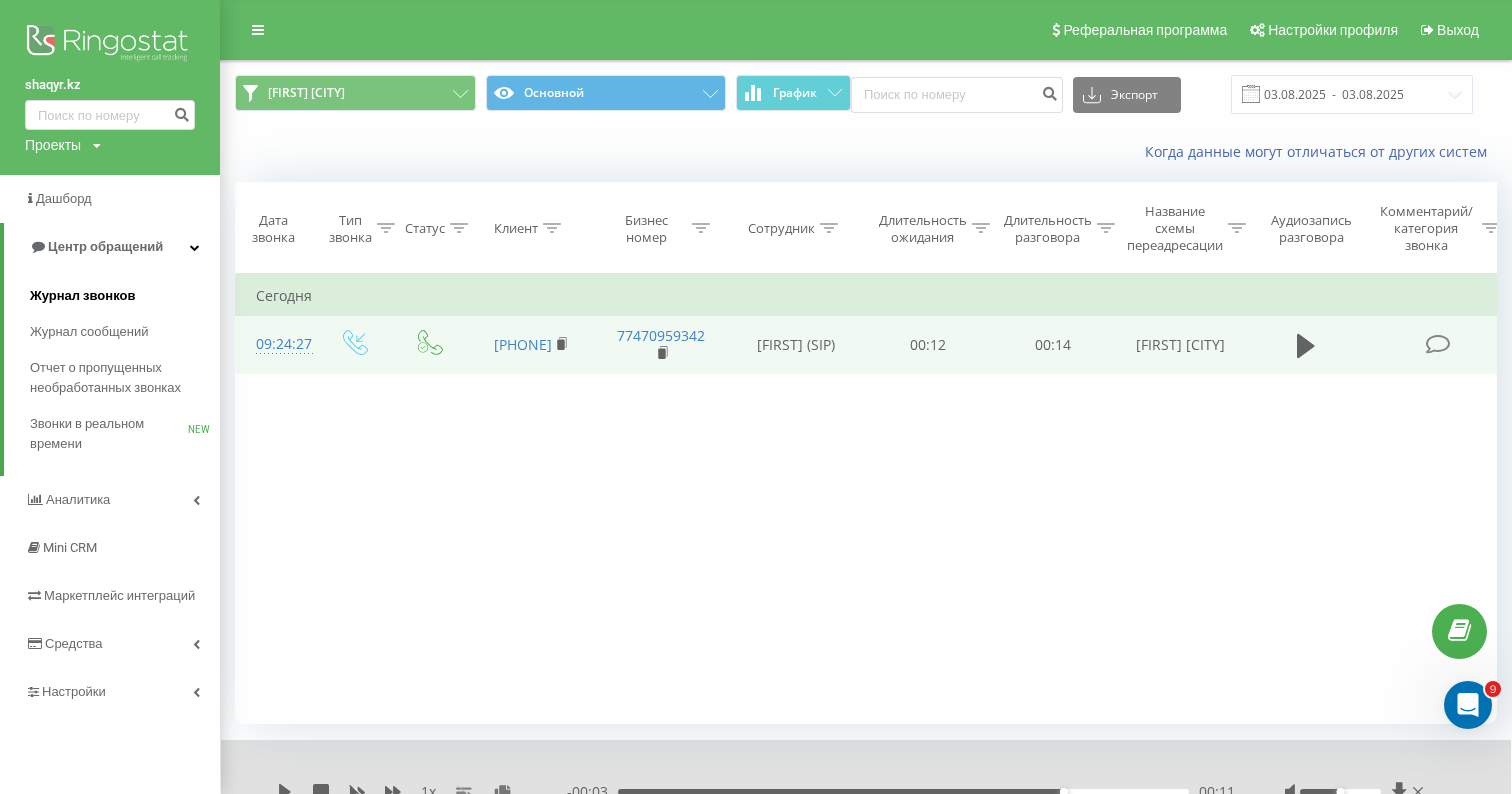 click on "Журнал звонков" at bounding box center [82, 296] 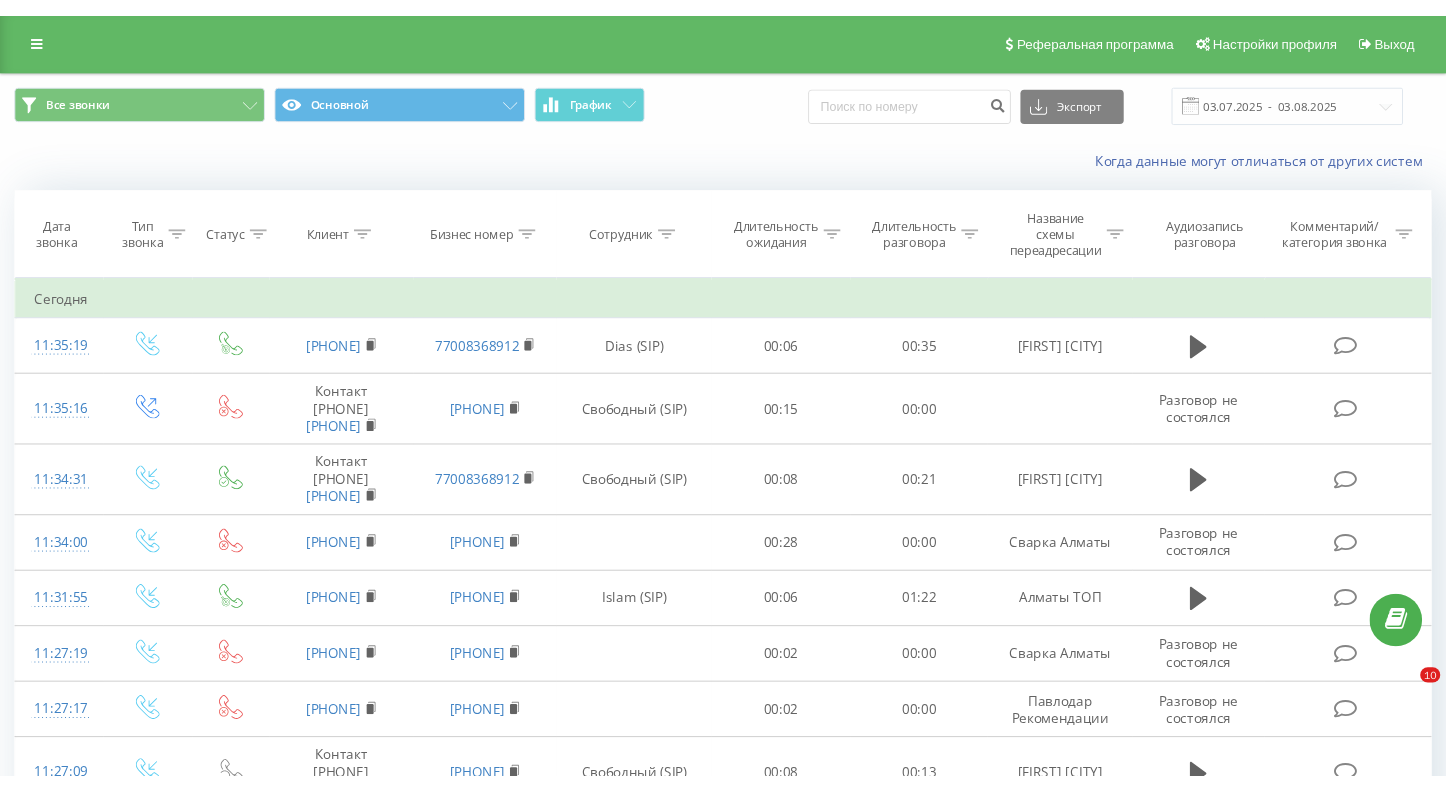 scroll, scrollTop: 0, scrollLeft: 0, axis: both 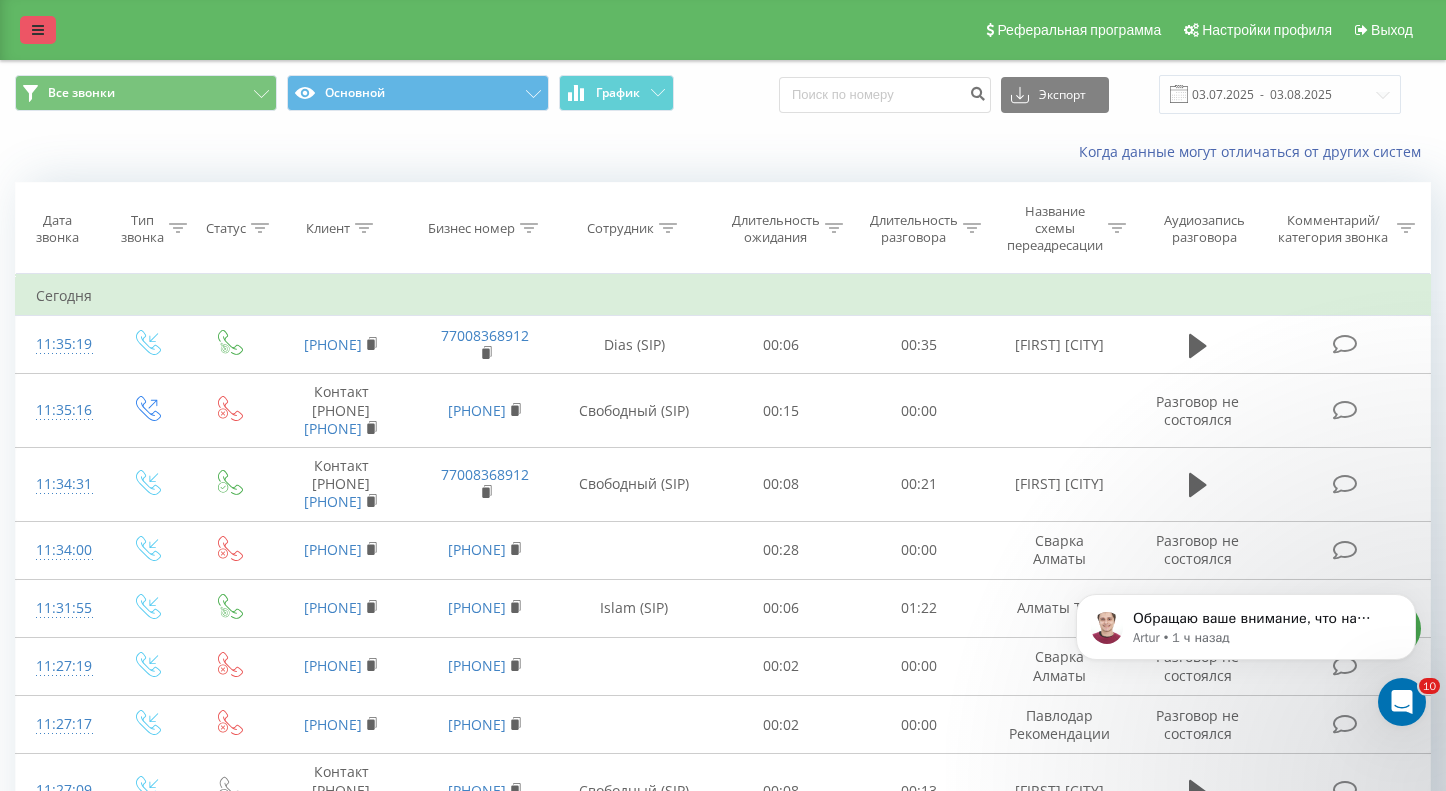 click at bounding box center (38, 30) 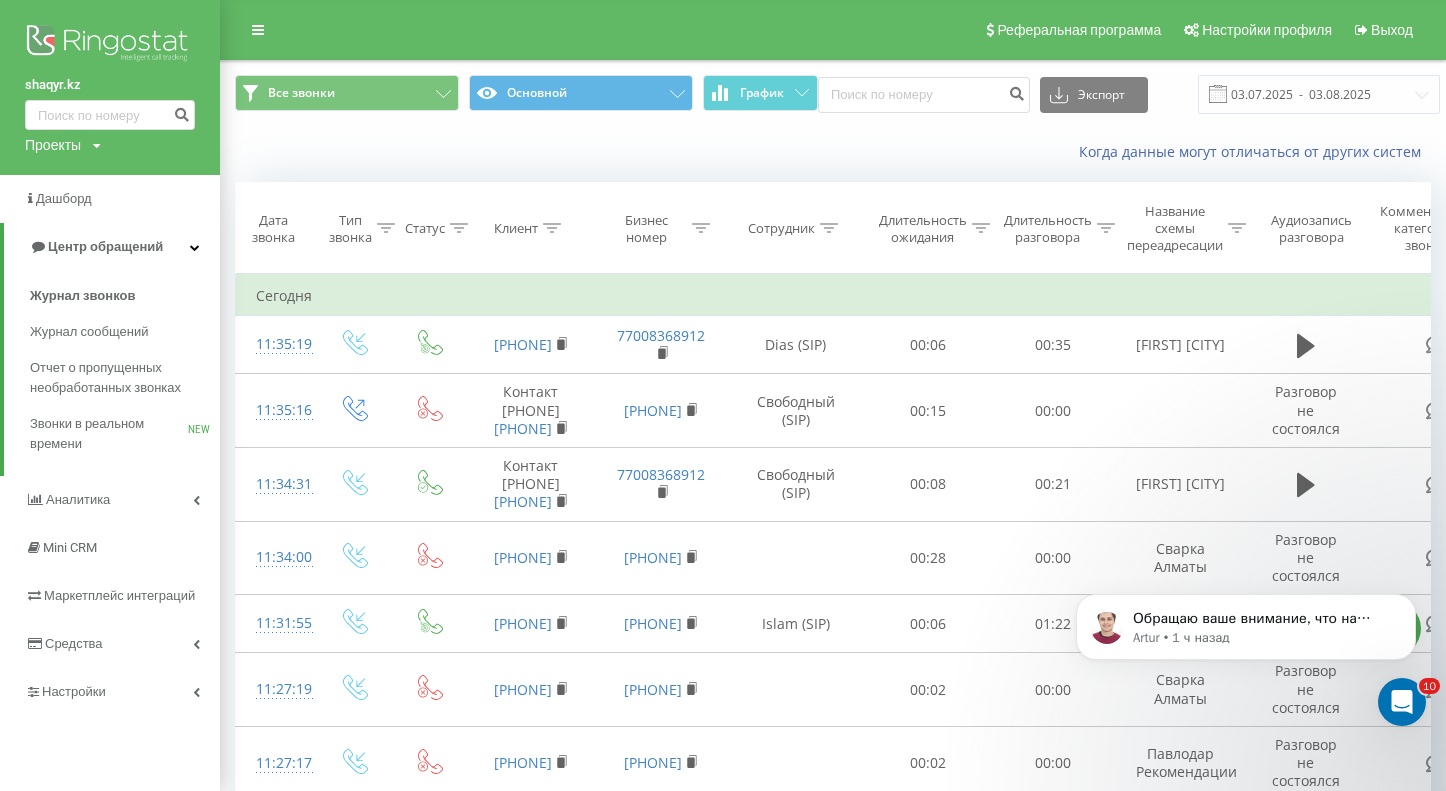 click at bounding box center (110, 45) 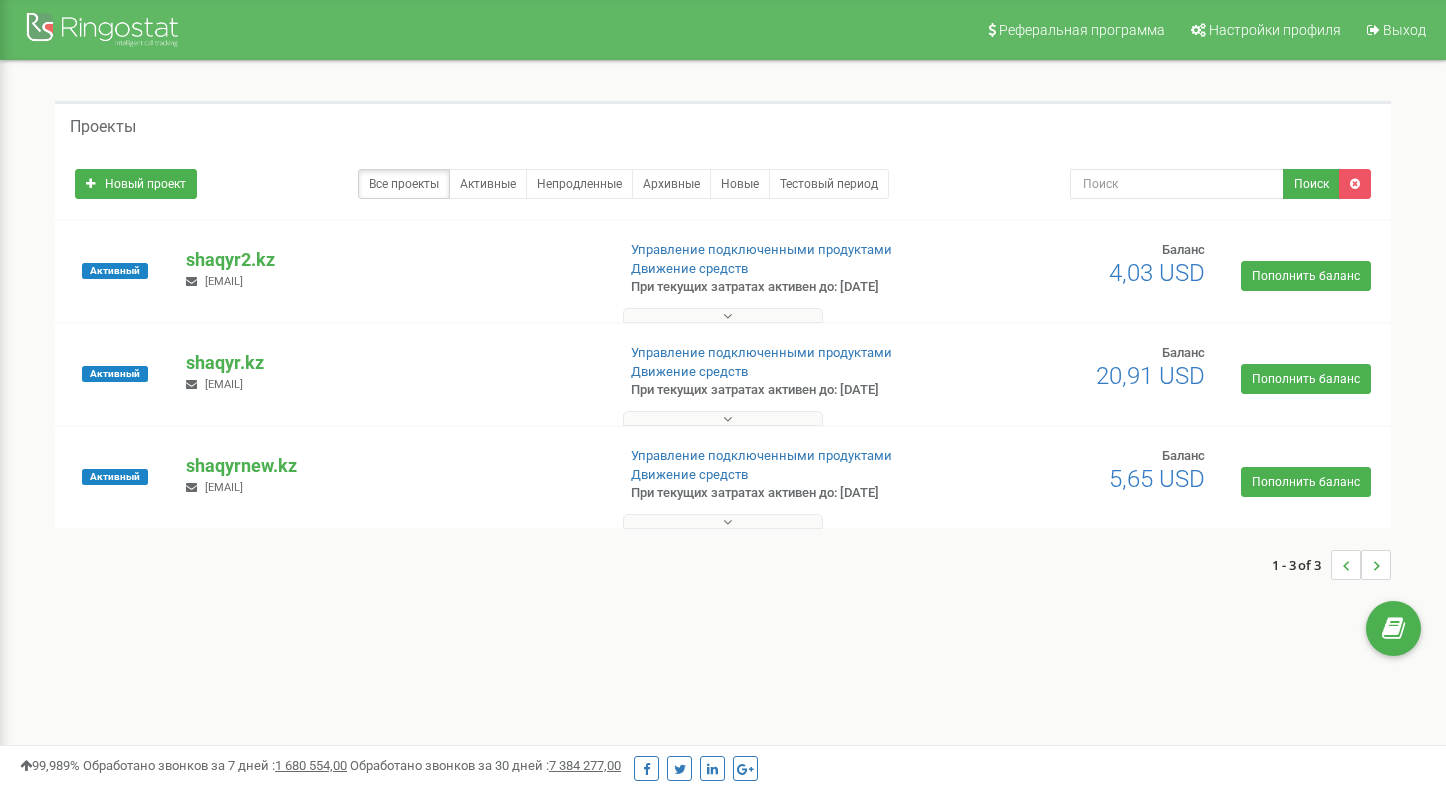 scroll, scrollTop: 0, scrollLeft: 0, axis: both 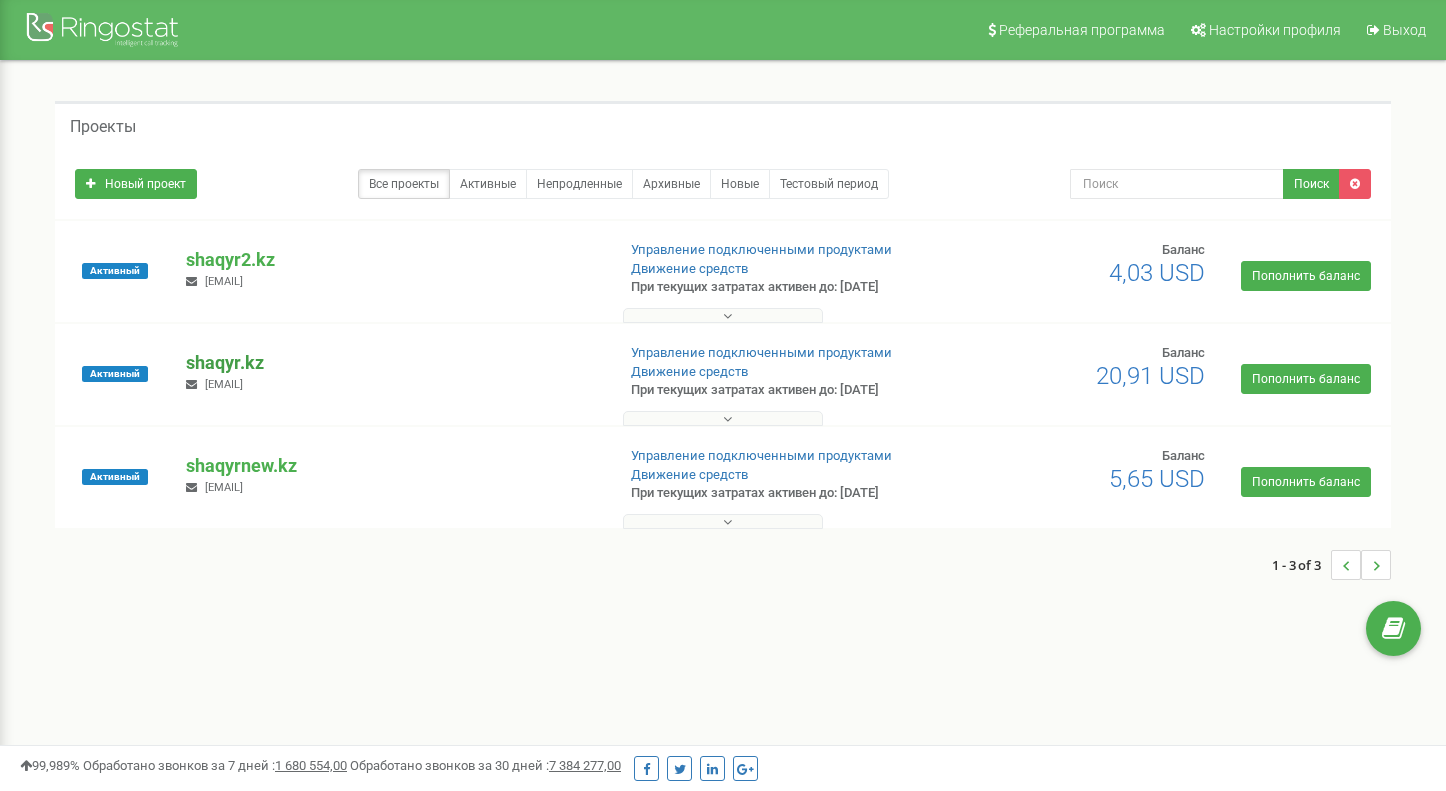 click on "shaqyr.kz" at bounding box center (392, 363) 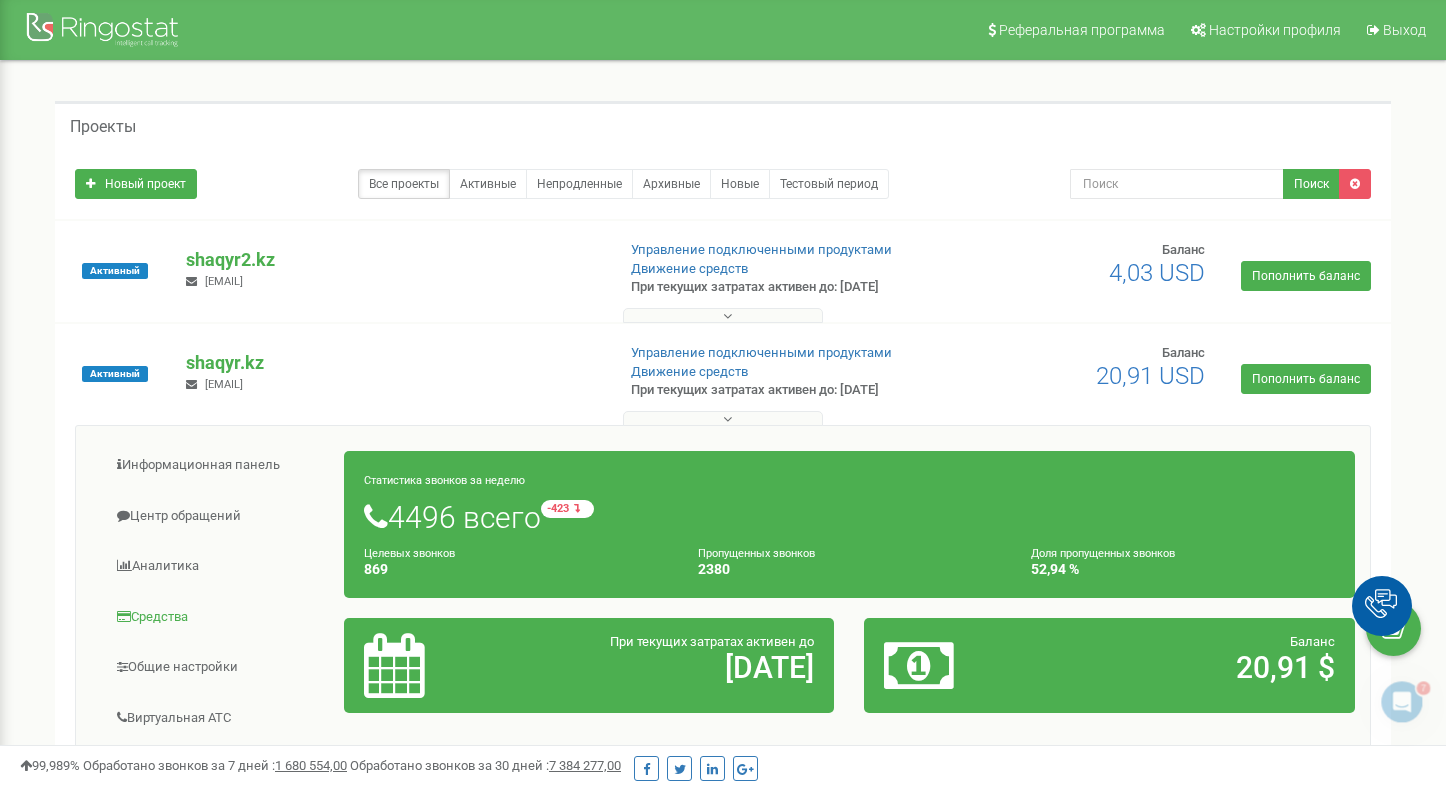 scroll, scrollTop: 0, scrollLeft: 0, axis: both 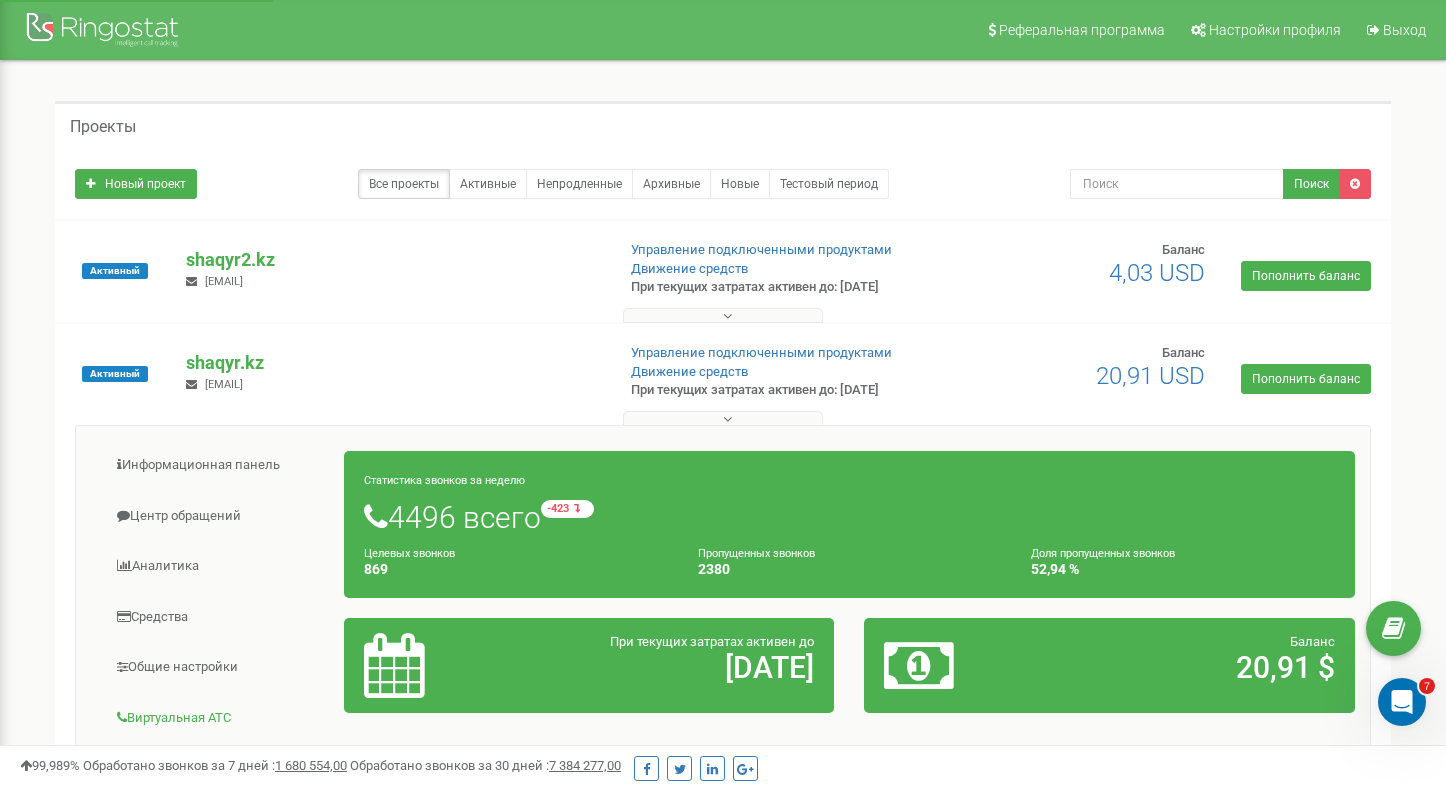 click on "Виртуальная АТС" at bounding box center (218, 718) 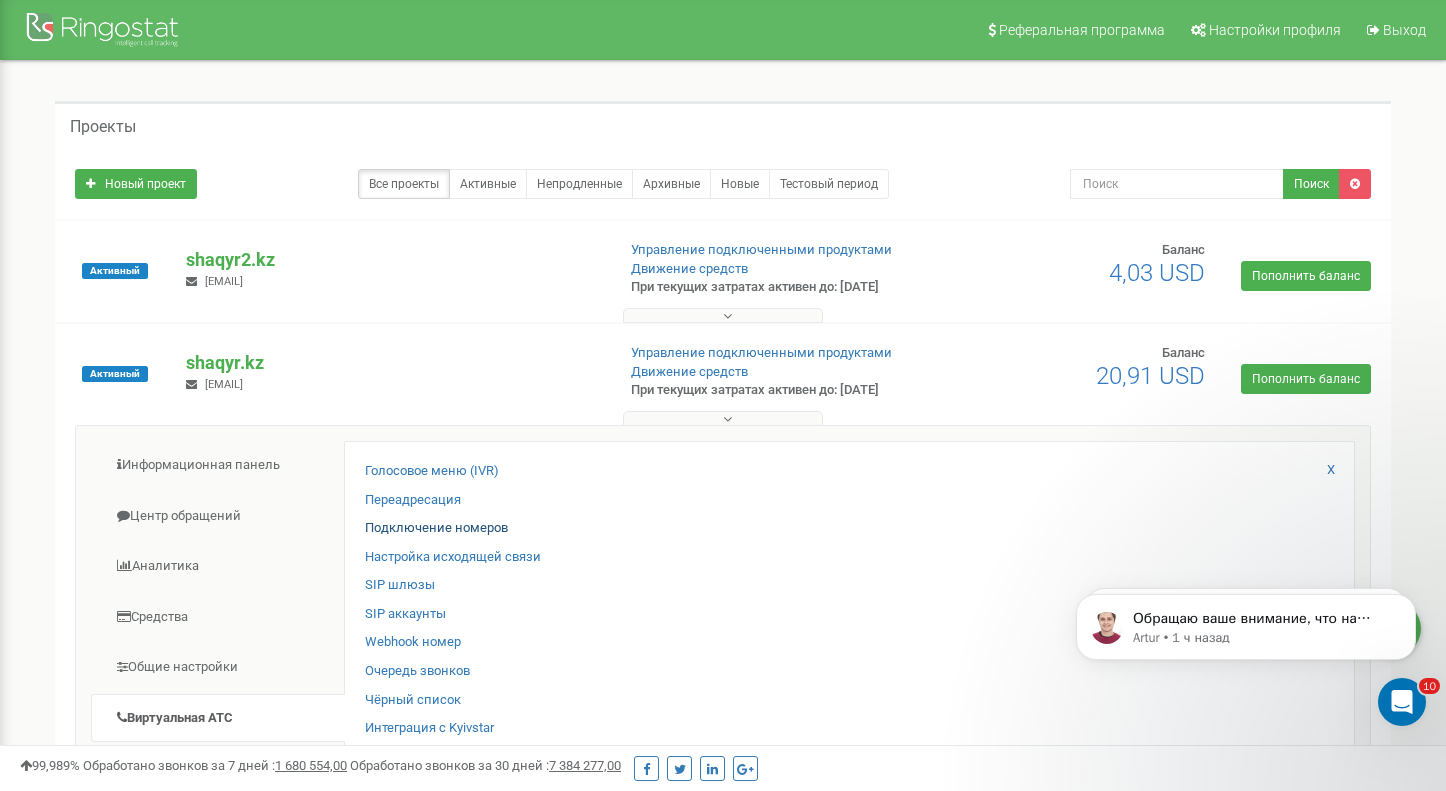 scroll, scrollTop: 0, scrollLeft: 0, axis: both 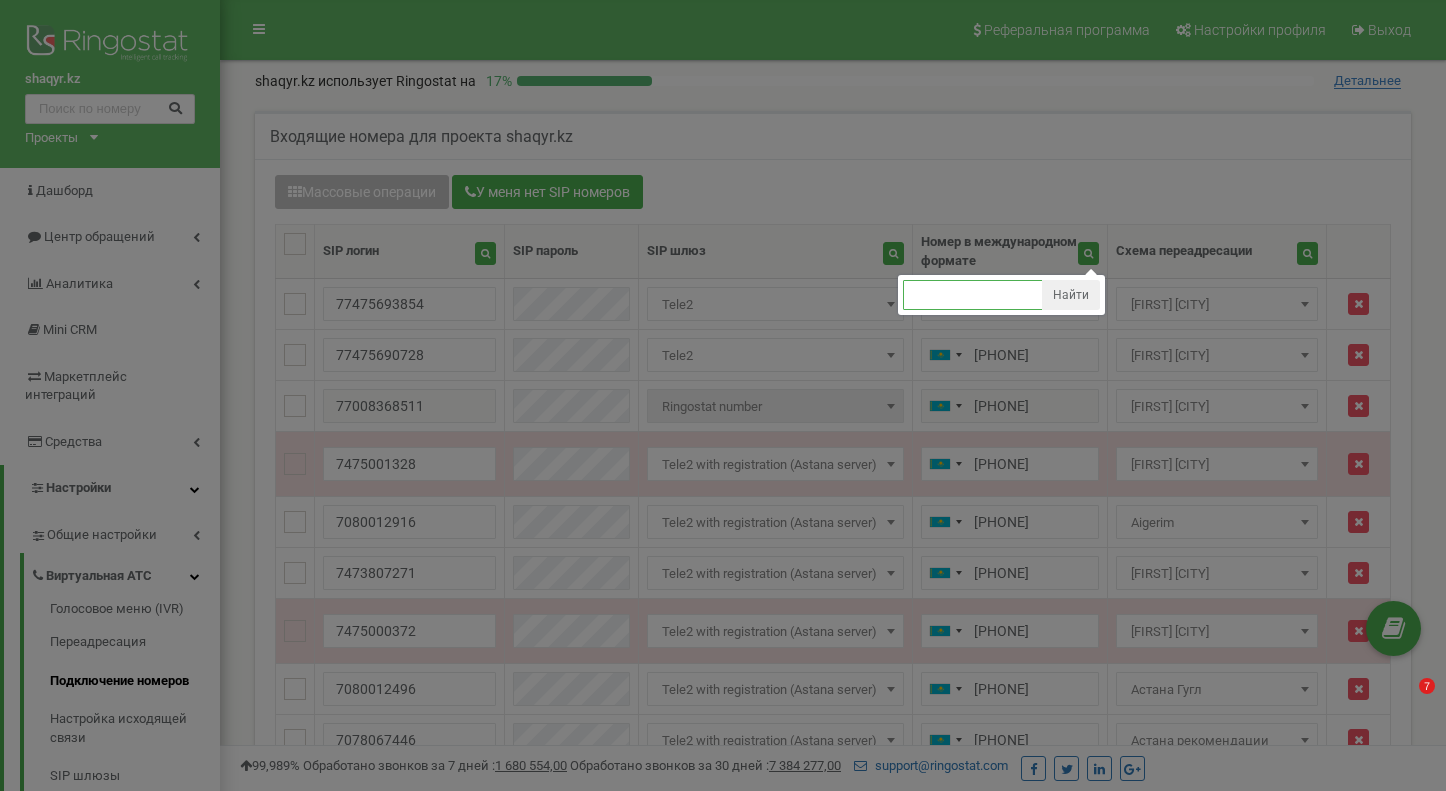 click at bounding box center (973, 295) 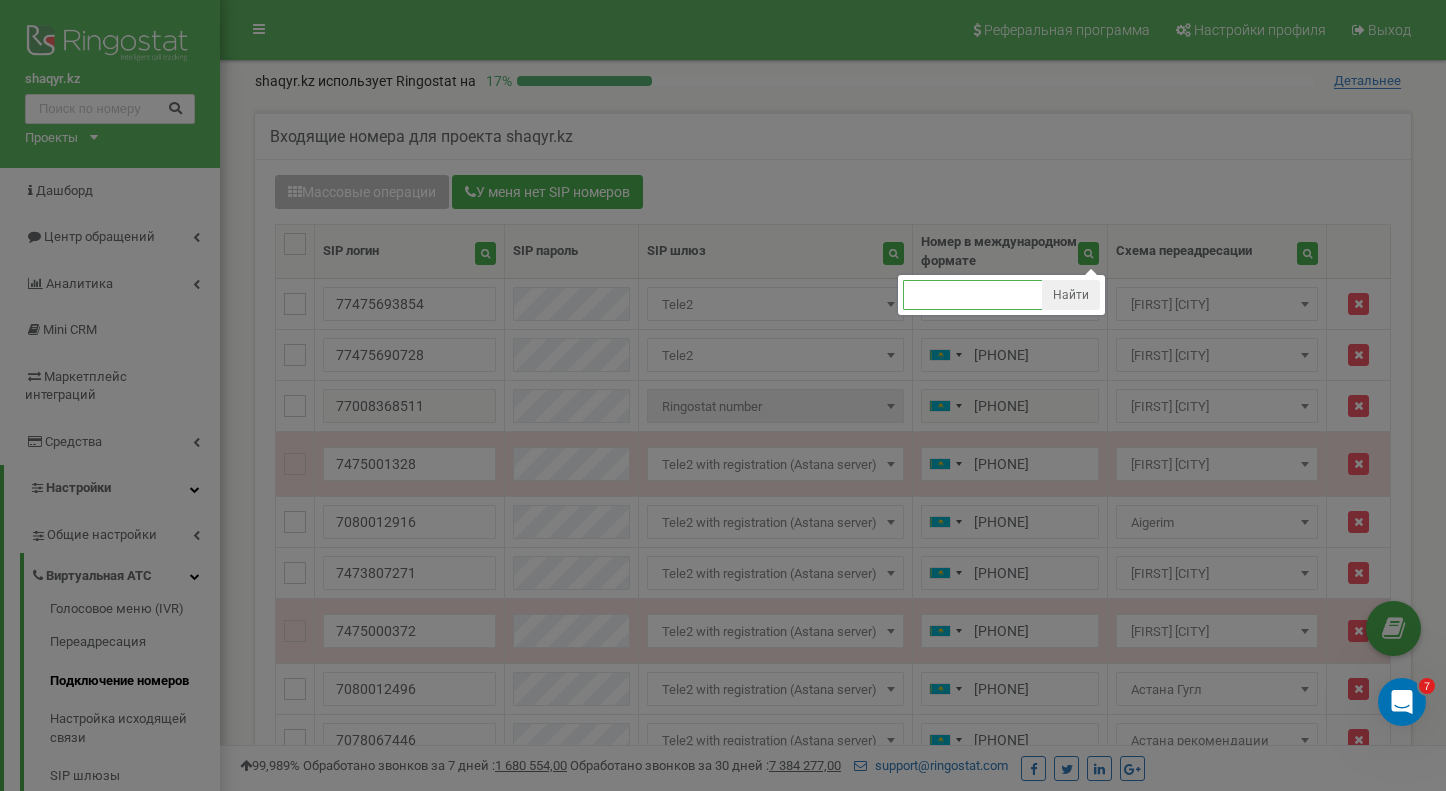 scroll, scrollTop: 0, scrollLeft: 0, axis: both 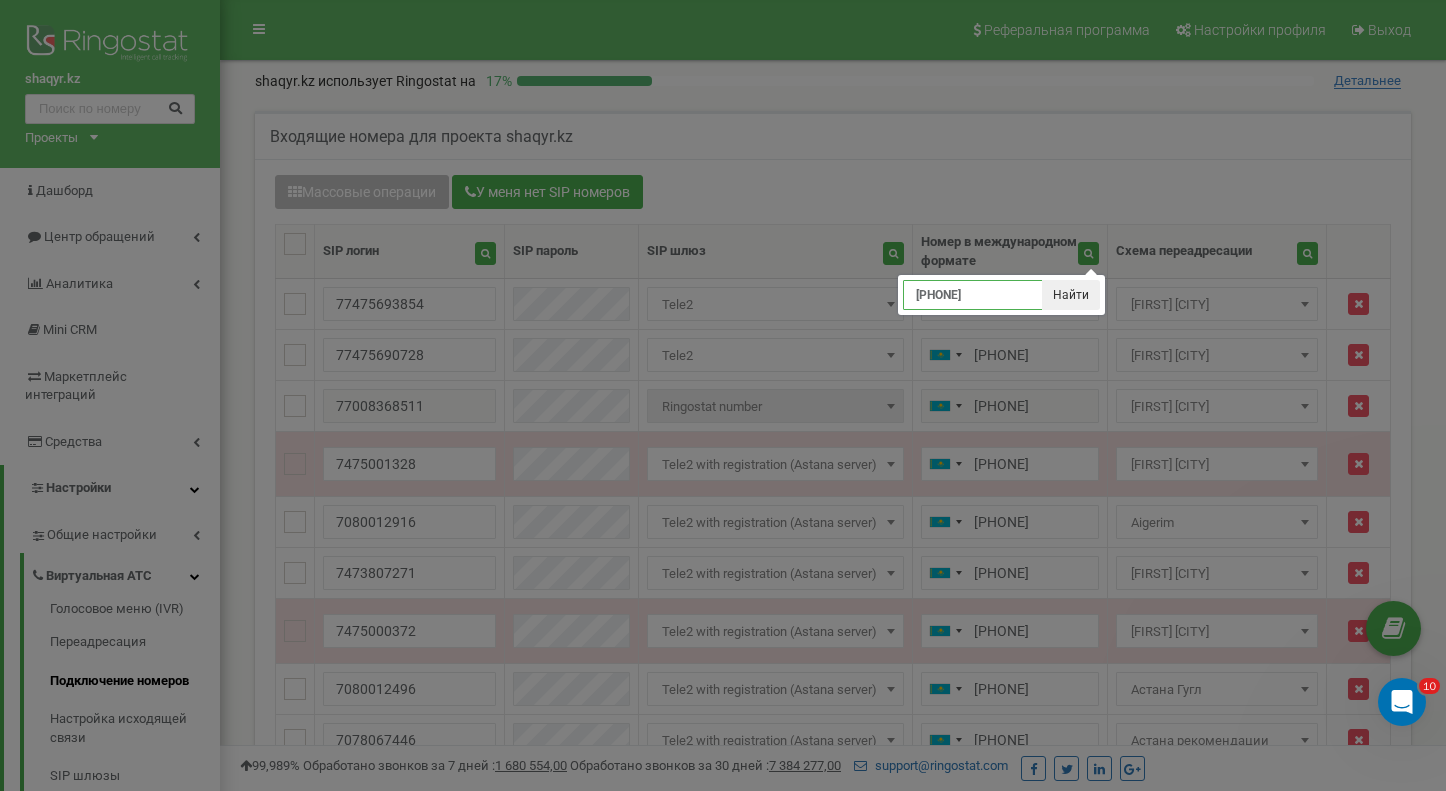 type on "77009110713" 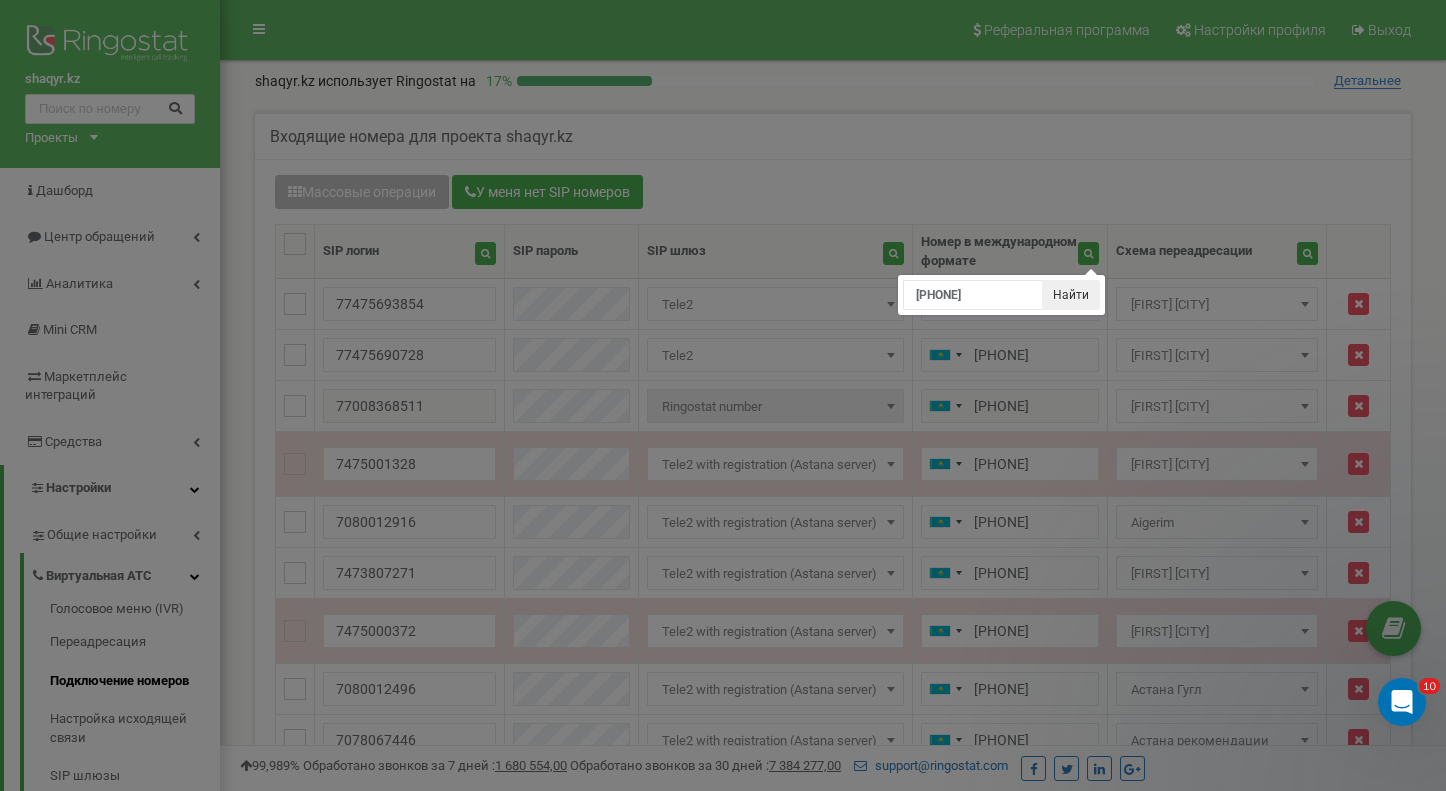 click on "Найти" at bounding box center (1071, 295) 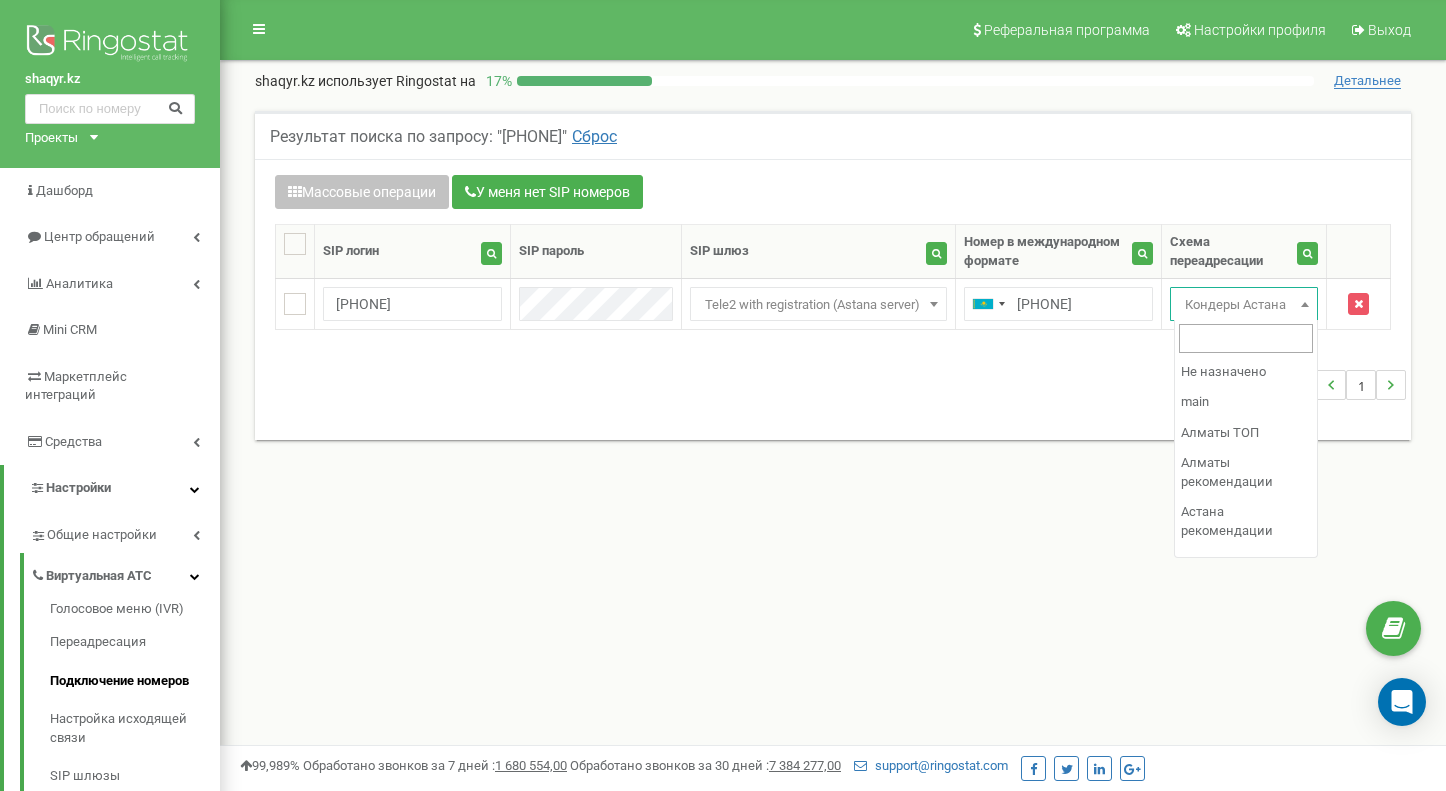 scroll, scrollTop: 0, scrollLeft: 0, axis: both 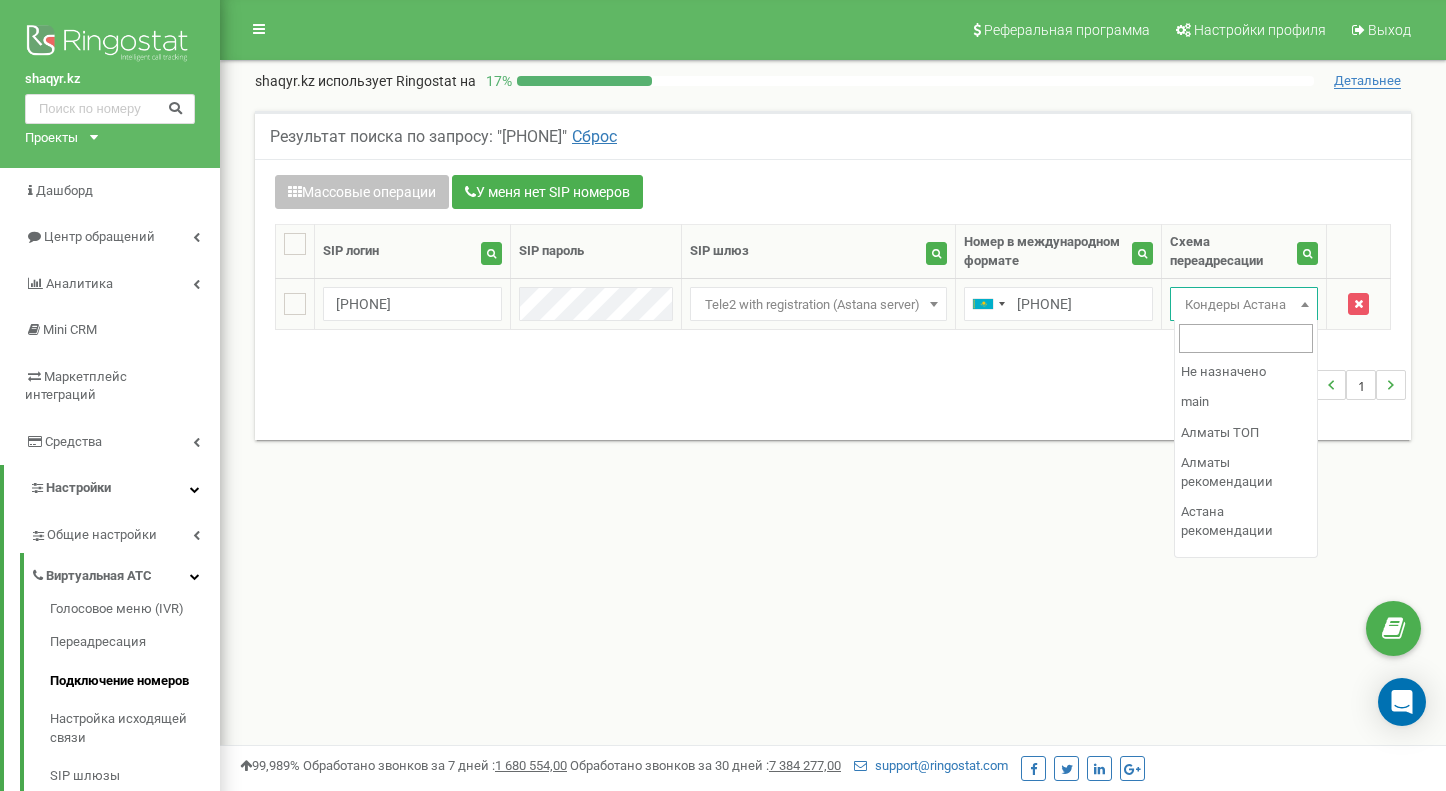 click on "Кондеры Астана" at bounding box center (1244, 305) 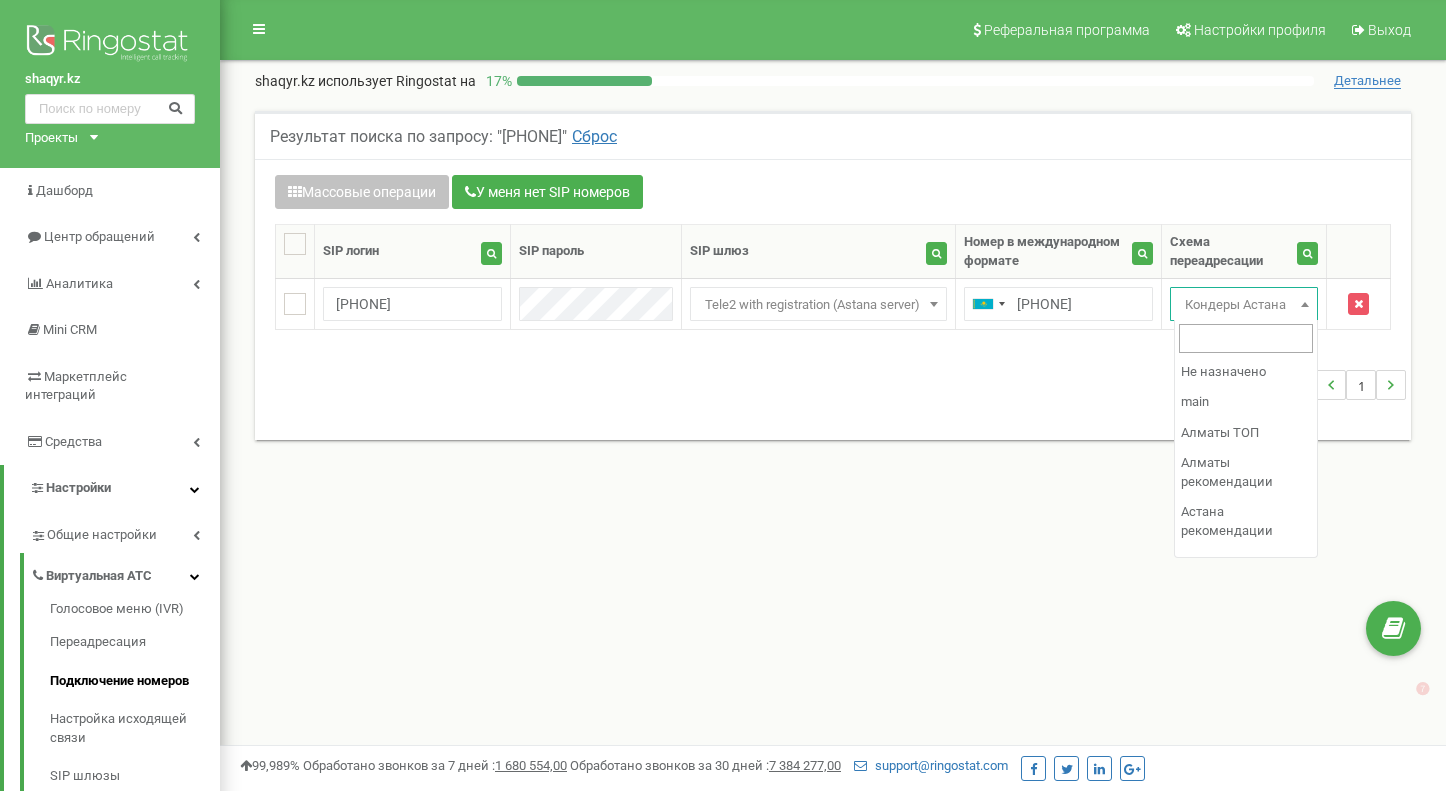 scroll, scrollTop: 0, scrollLeft: 0, axis: both 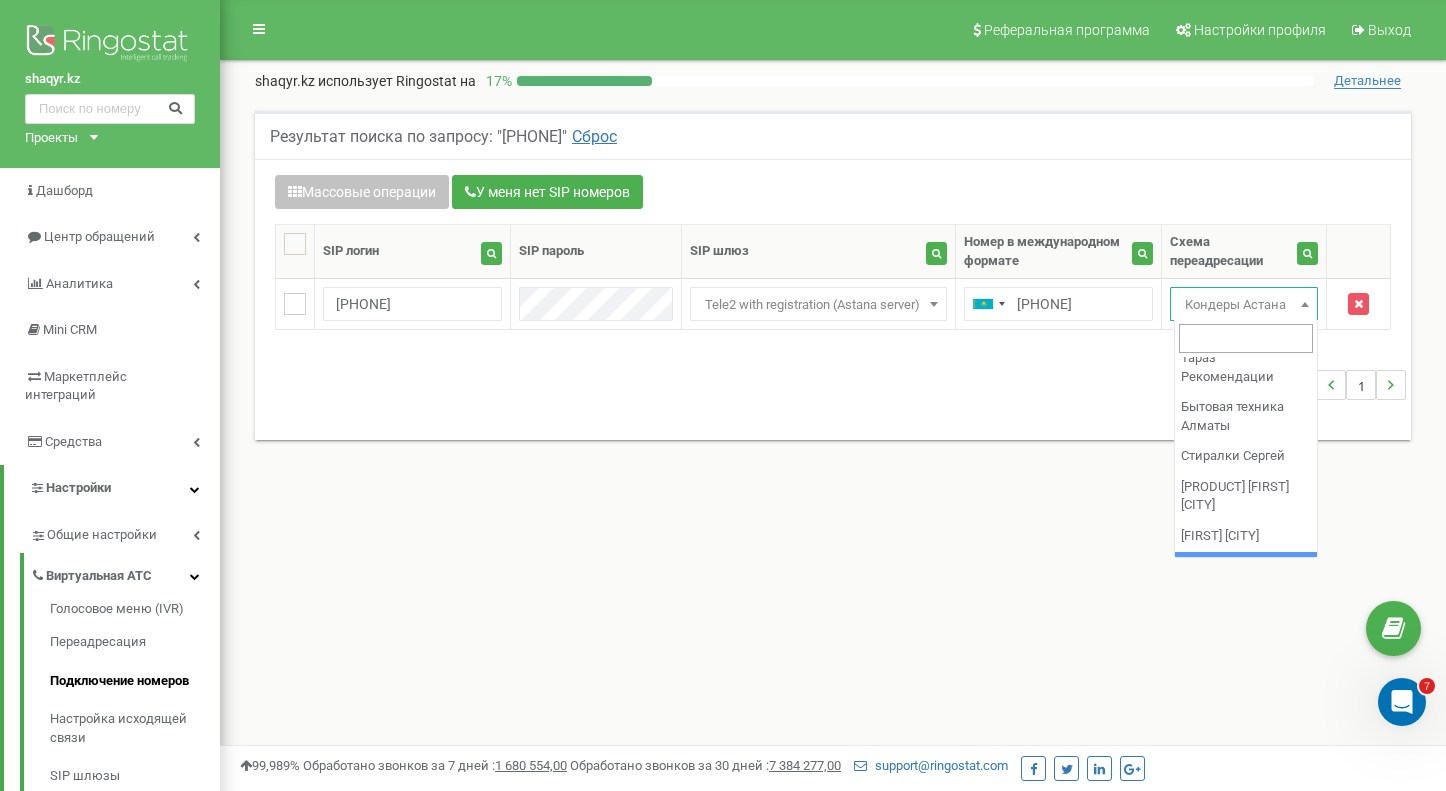 select on "234101" 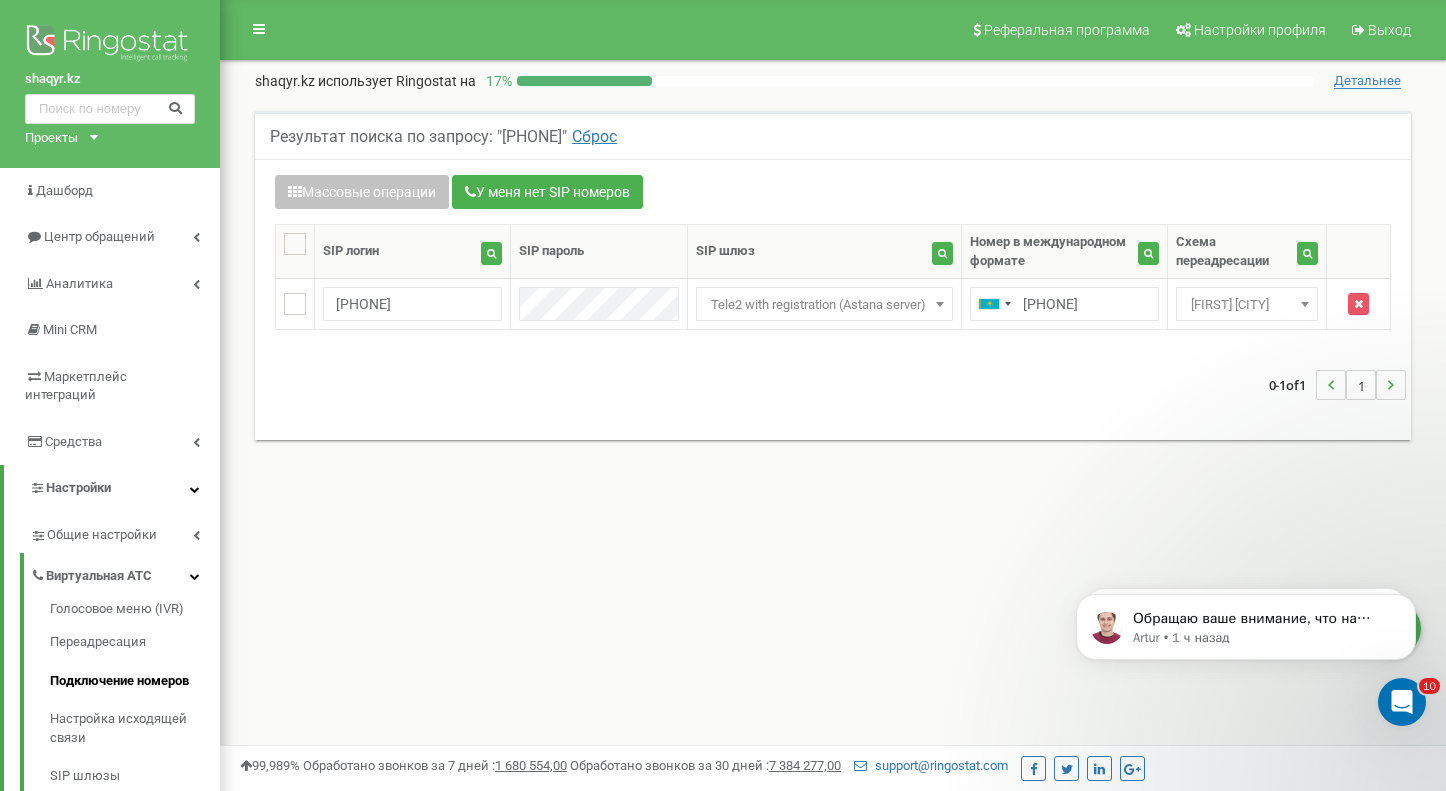 scroll, scrollTop: 0, scrollLeft: 0, axis: both 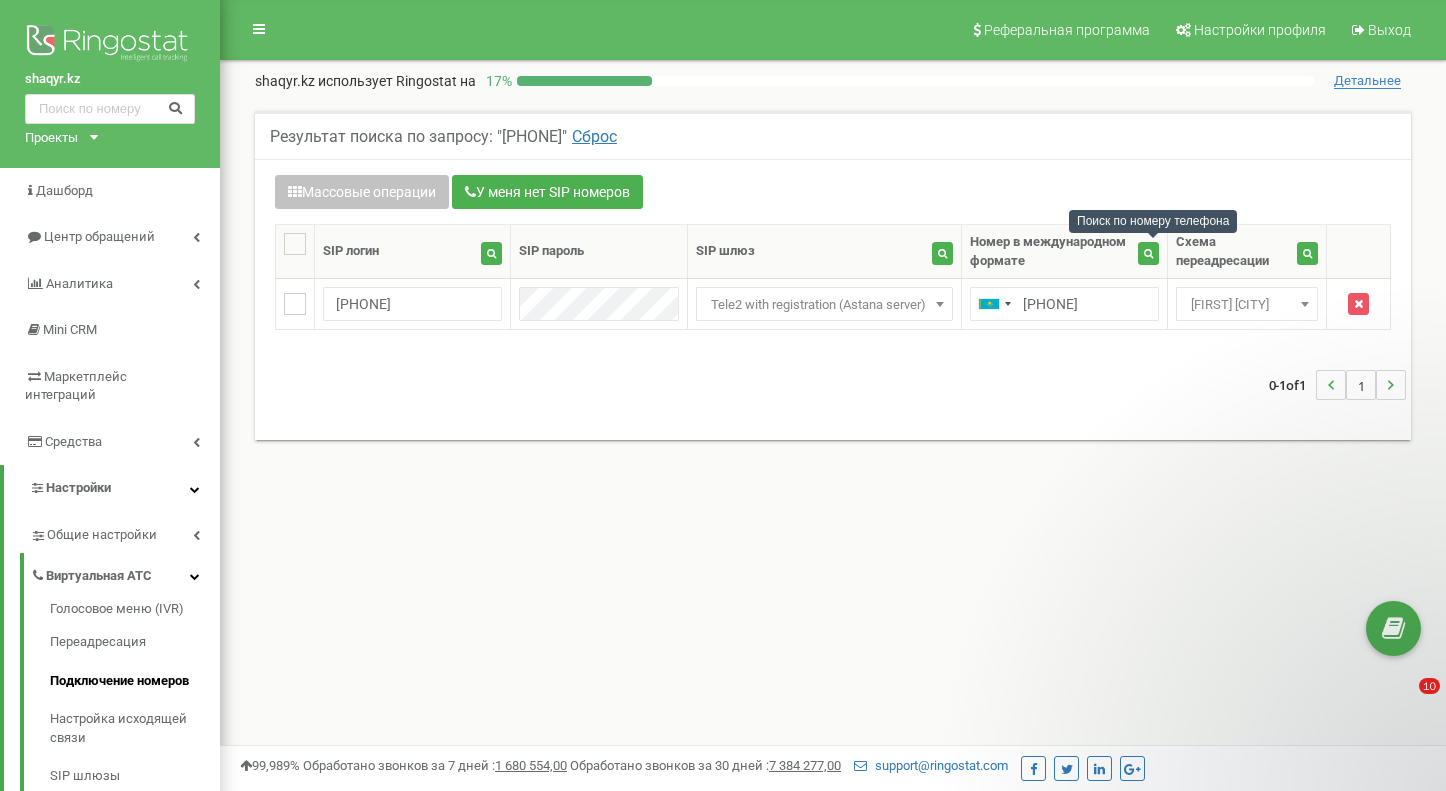 click at bounding box center [1148, 253] 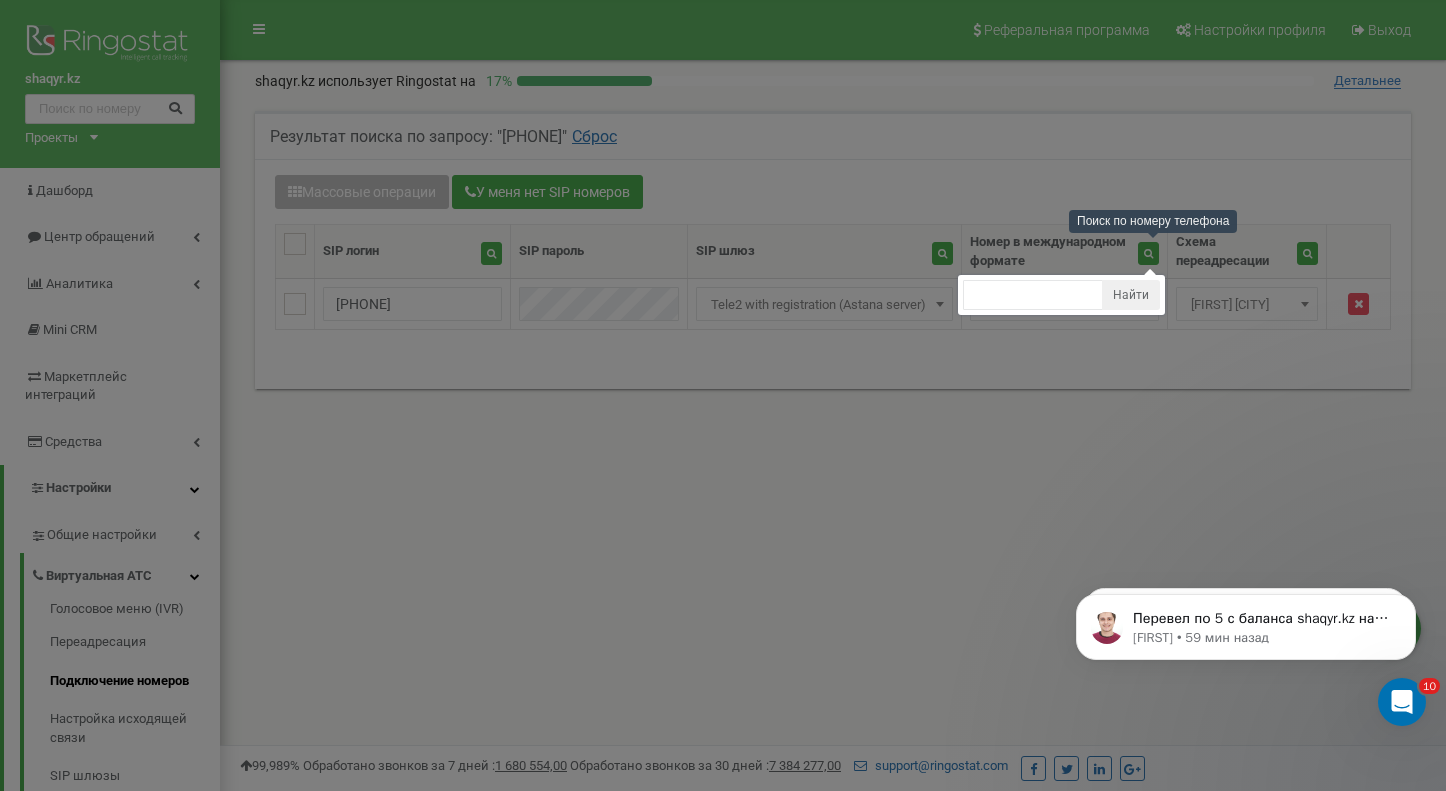 scroll, scrollTop: 0, scrollLeft: 0, axis: both 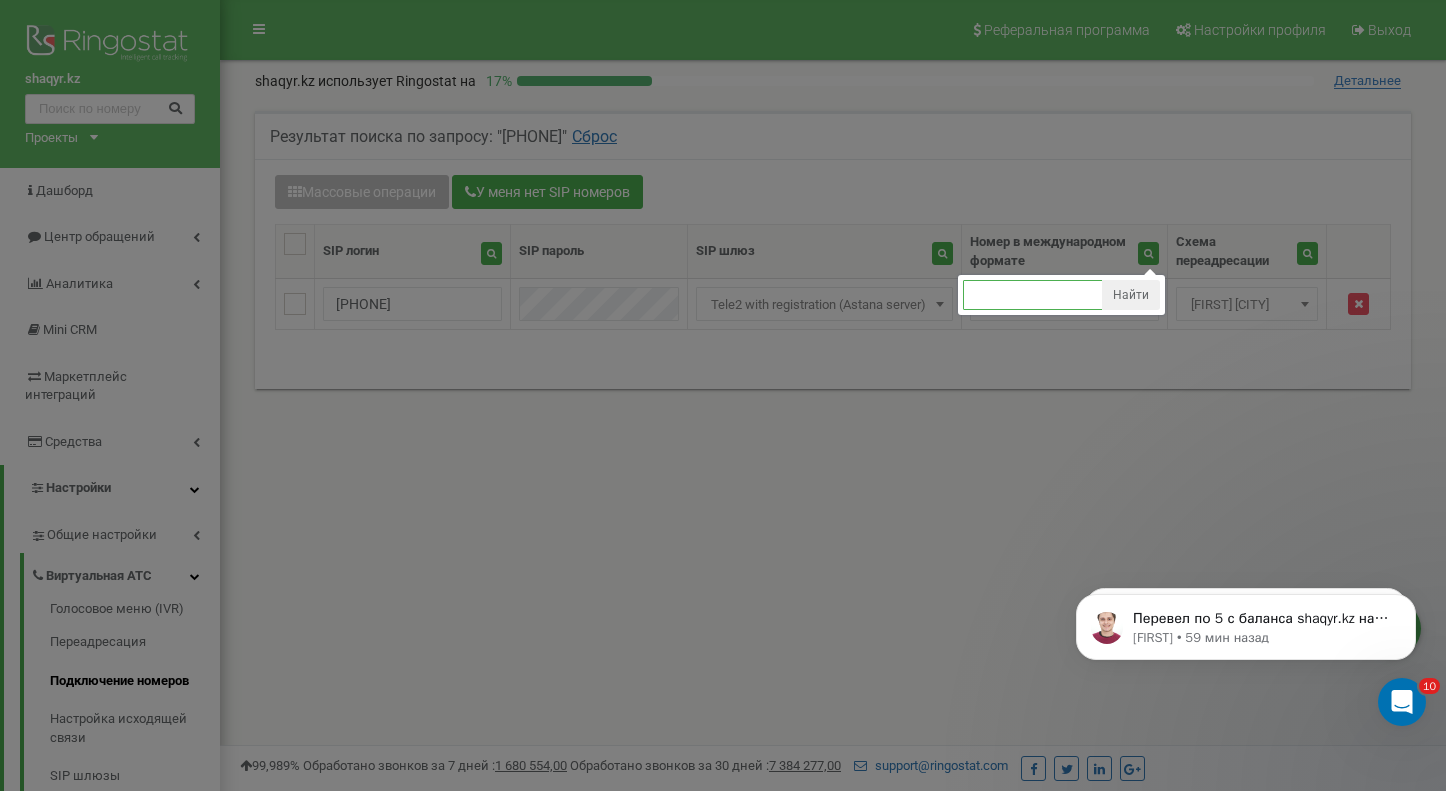 click at bounding box center (1033, 295) 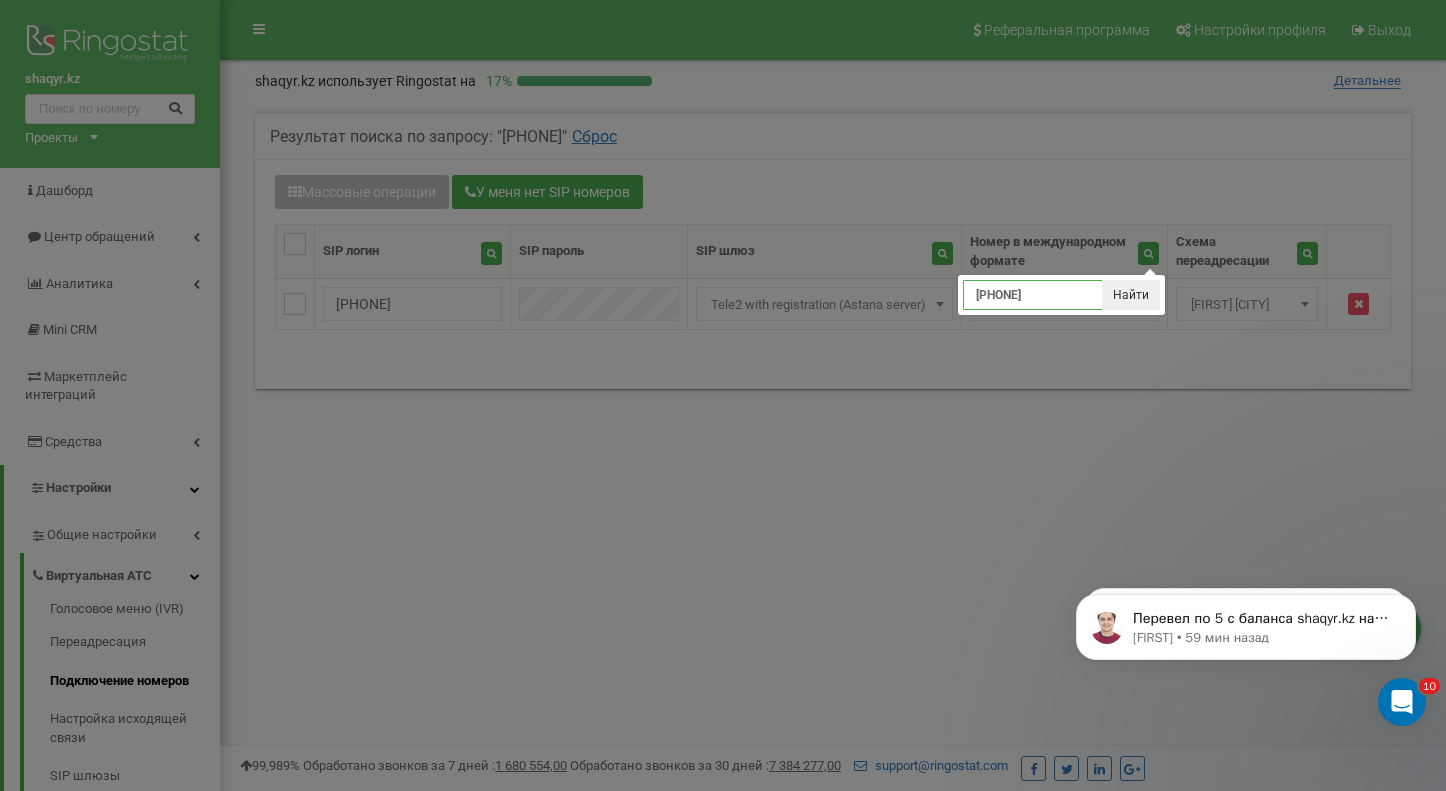type on "[PHONE]" 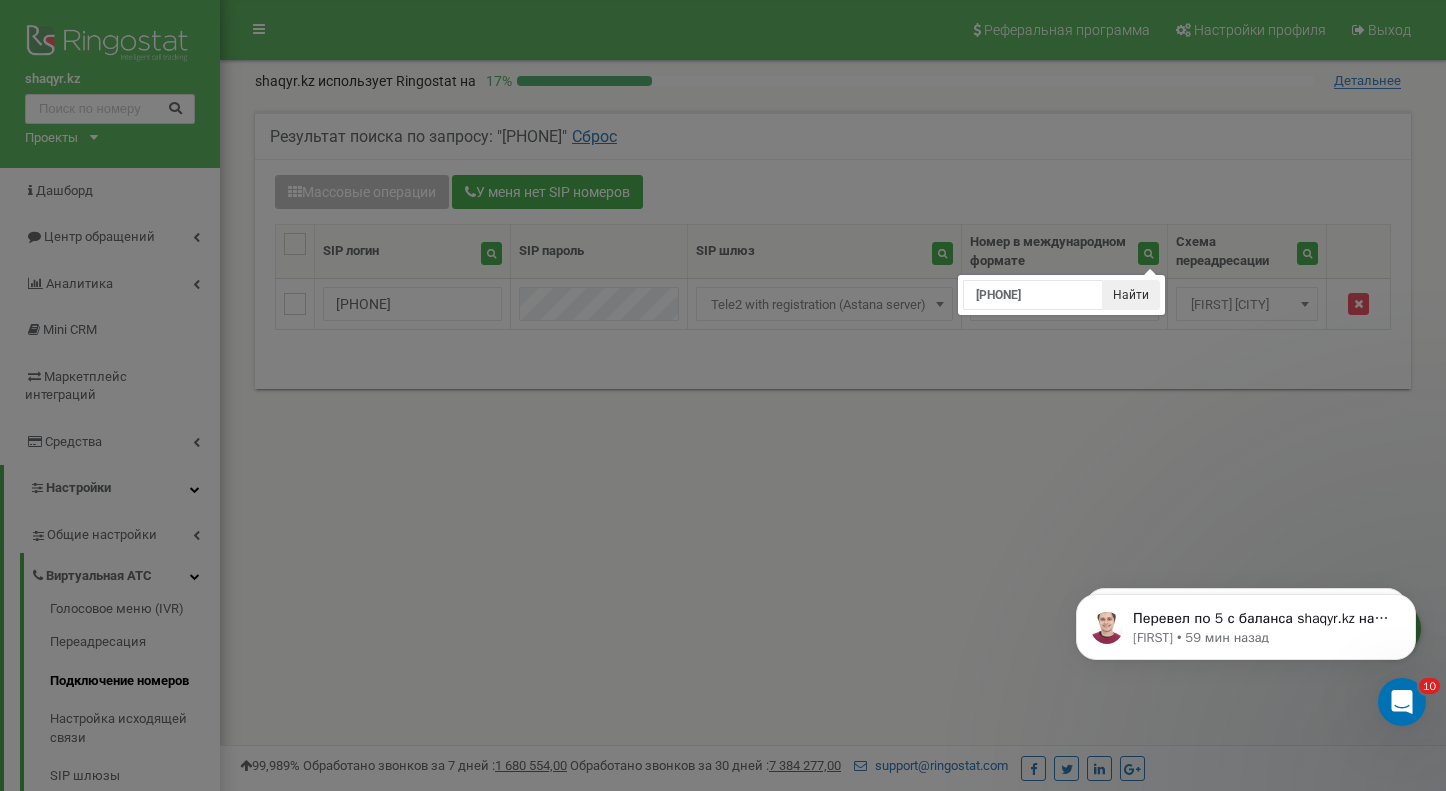 click on "Найти" at bounding box center [1131, 295] 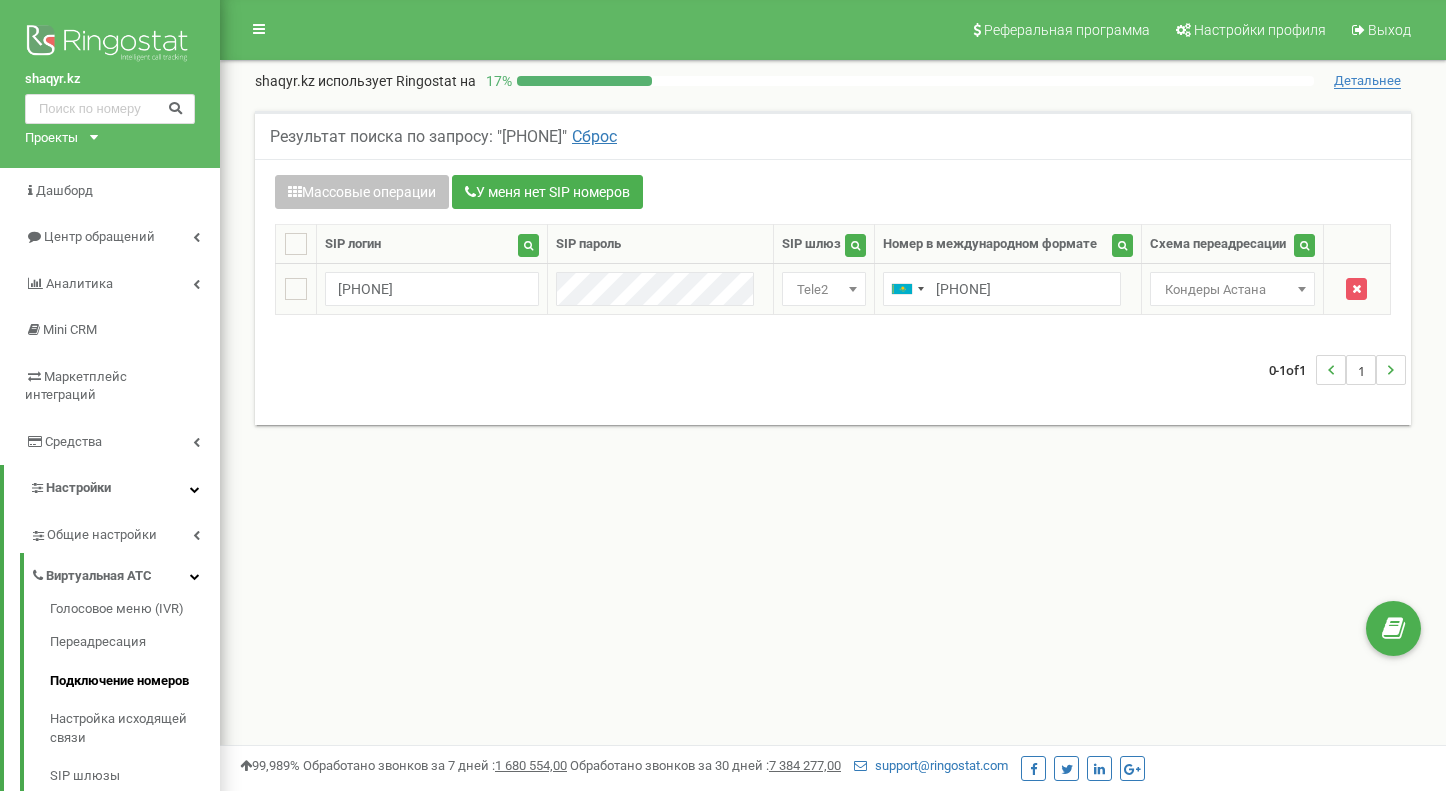 scroll, scrollTop: 0, scrollLeft: 0, axis: both 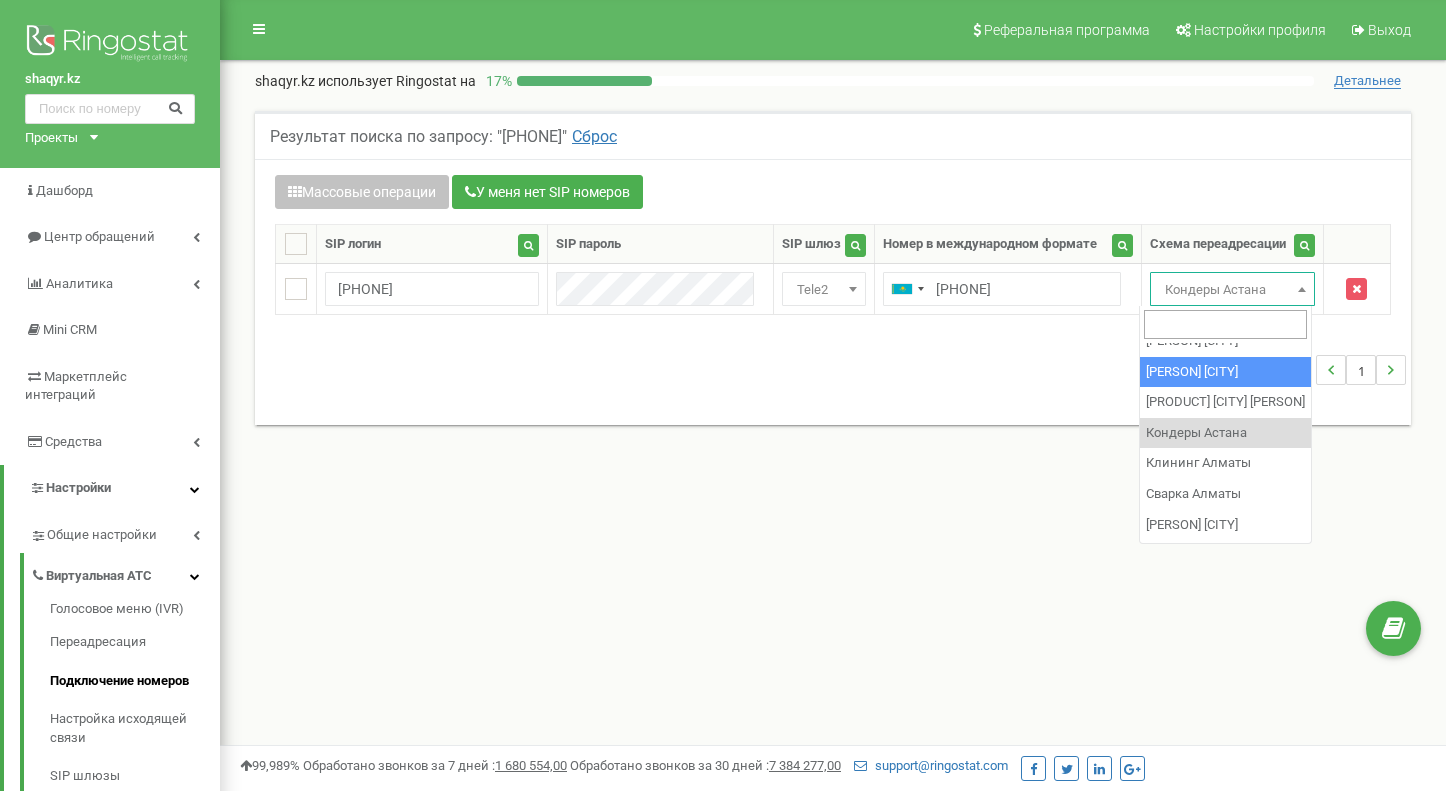 select on "234101" 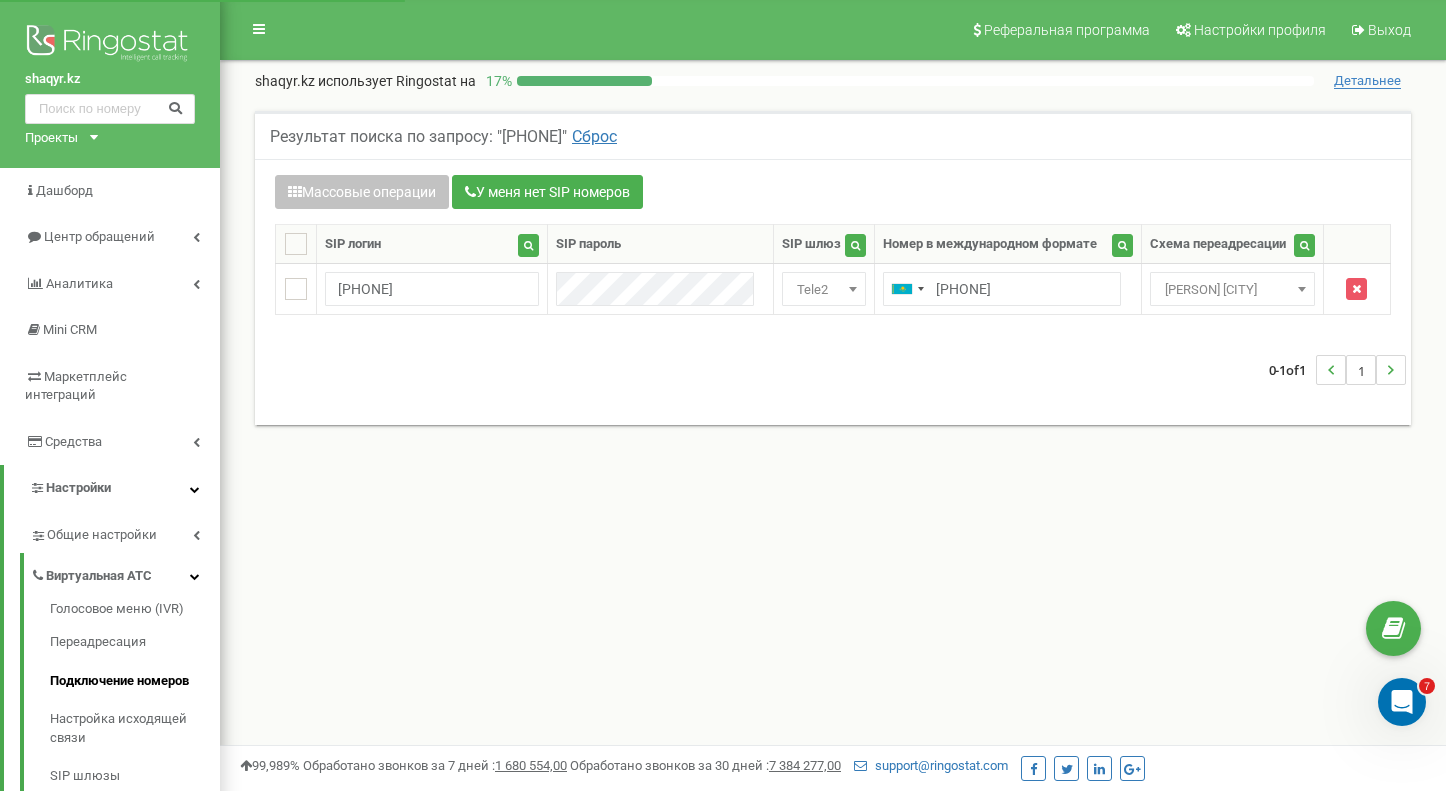 scroll, scrollTop: 0, scrollLeft: 0, axis: both 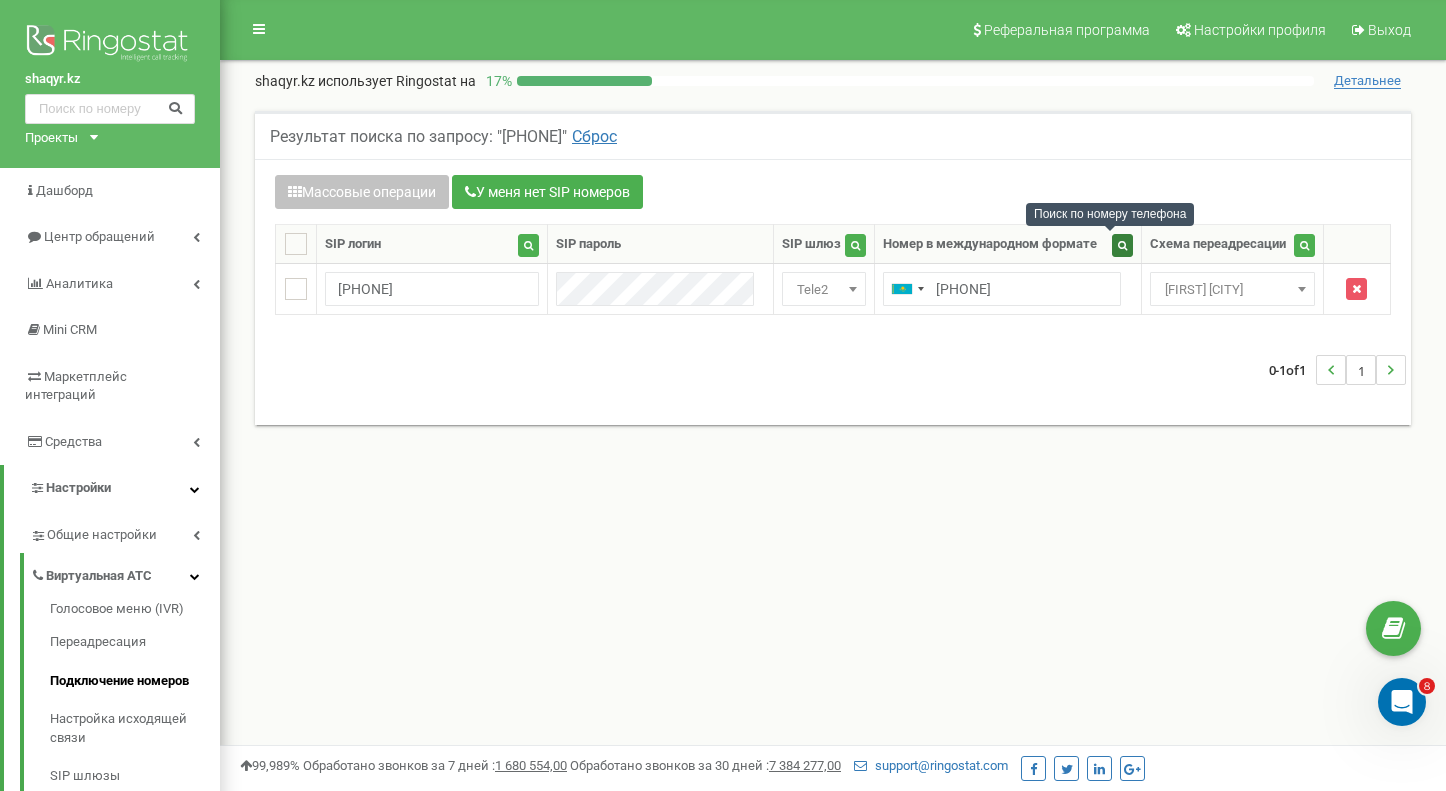 click at bounding box center [1122, 245] 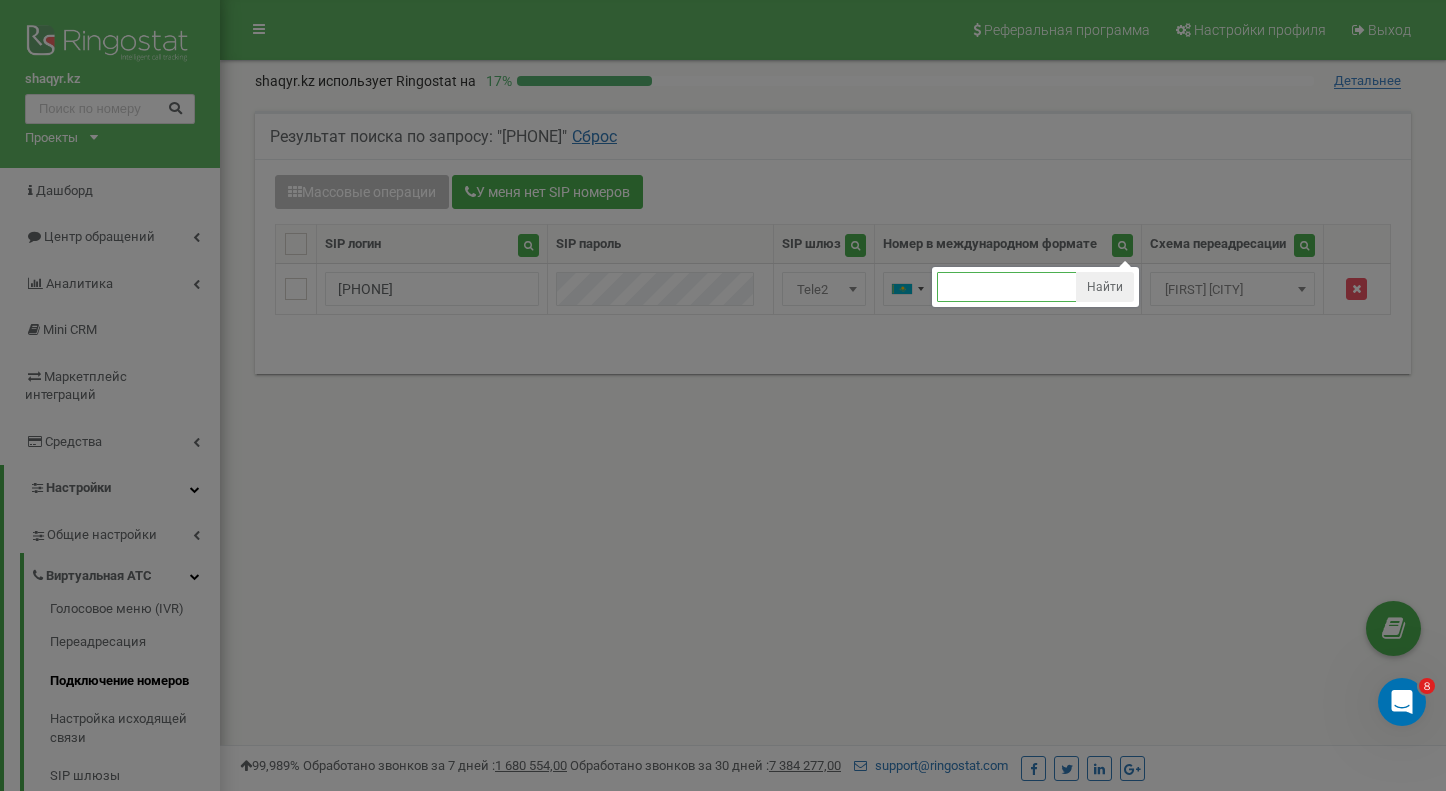 click at bounding box center [1007, 287] 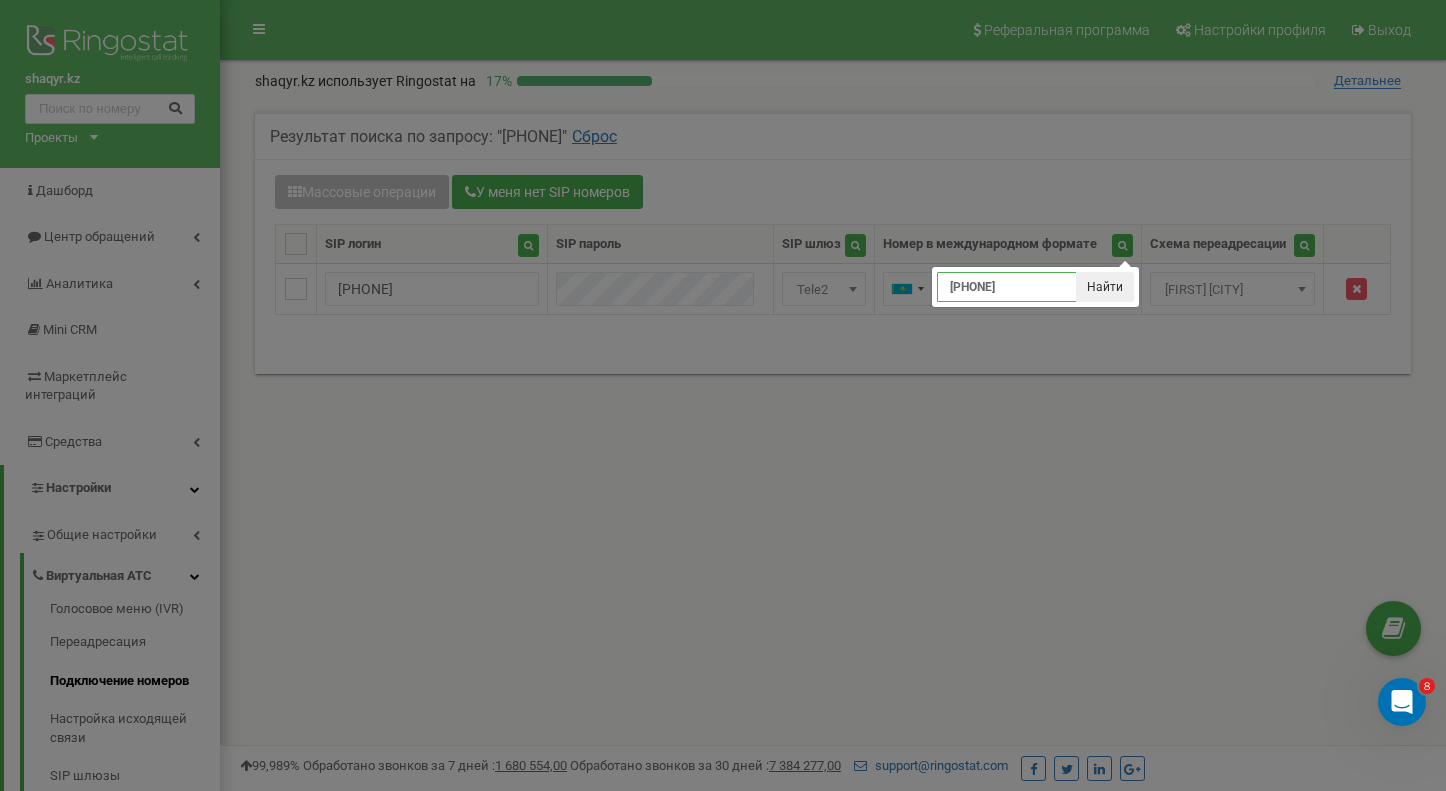 type on "[PHONE]" 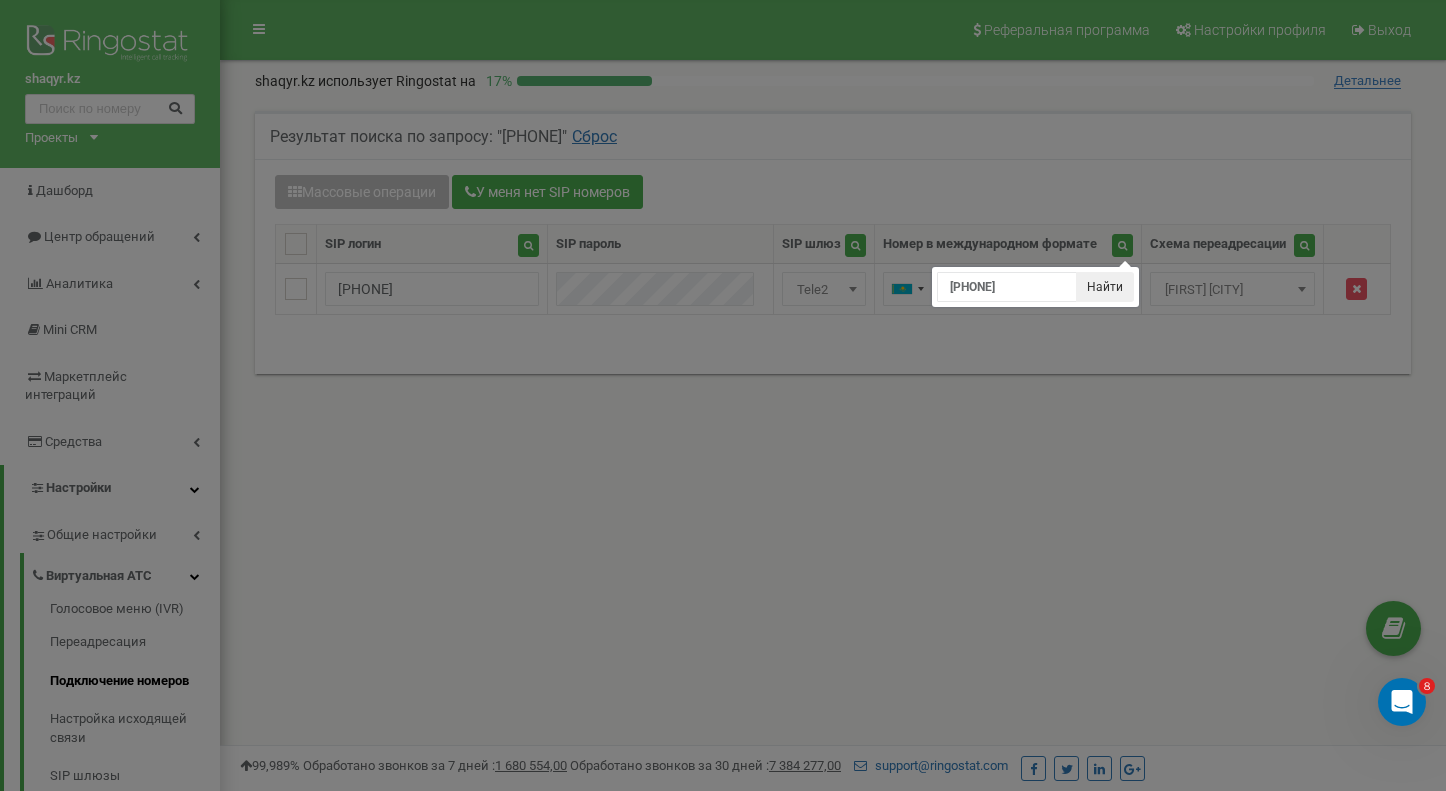 click on "Найти" at bounding box center [1105, 287] 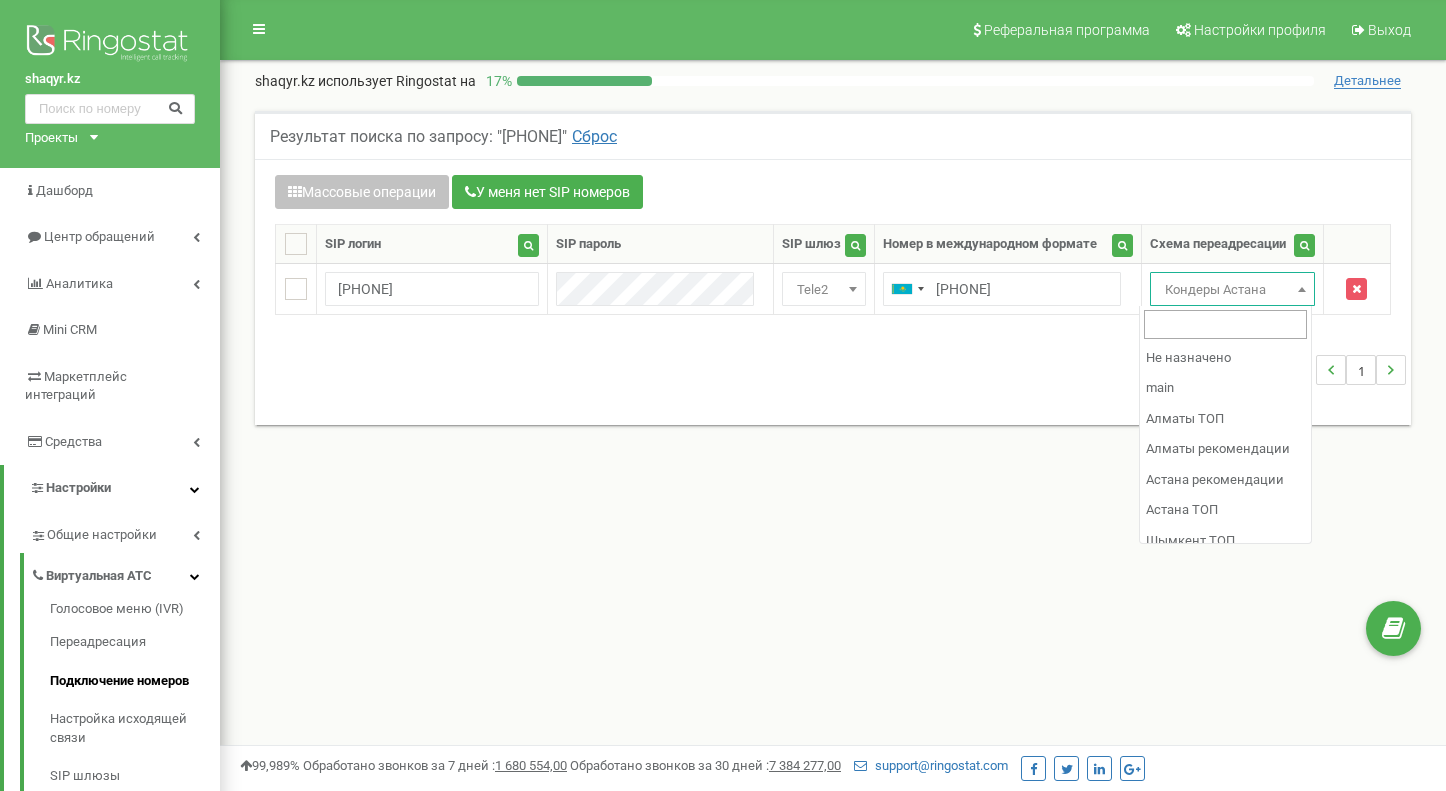 scroll, scrollTop: 0, scrollLeft: 0, axis: both 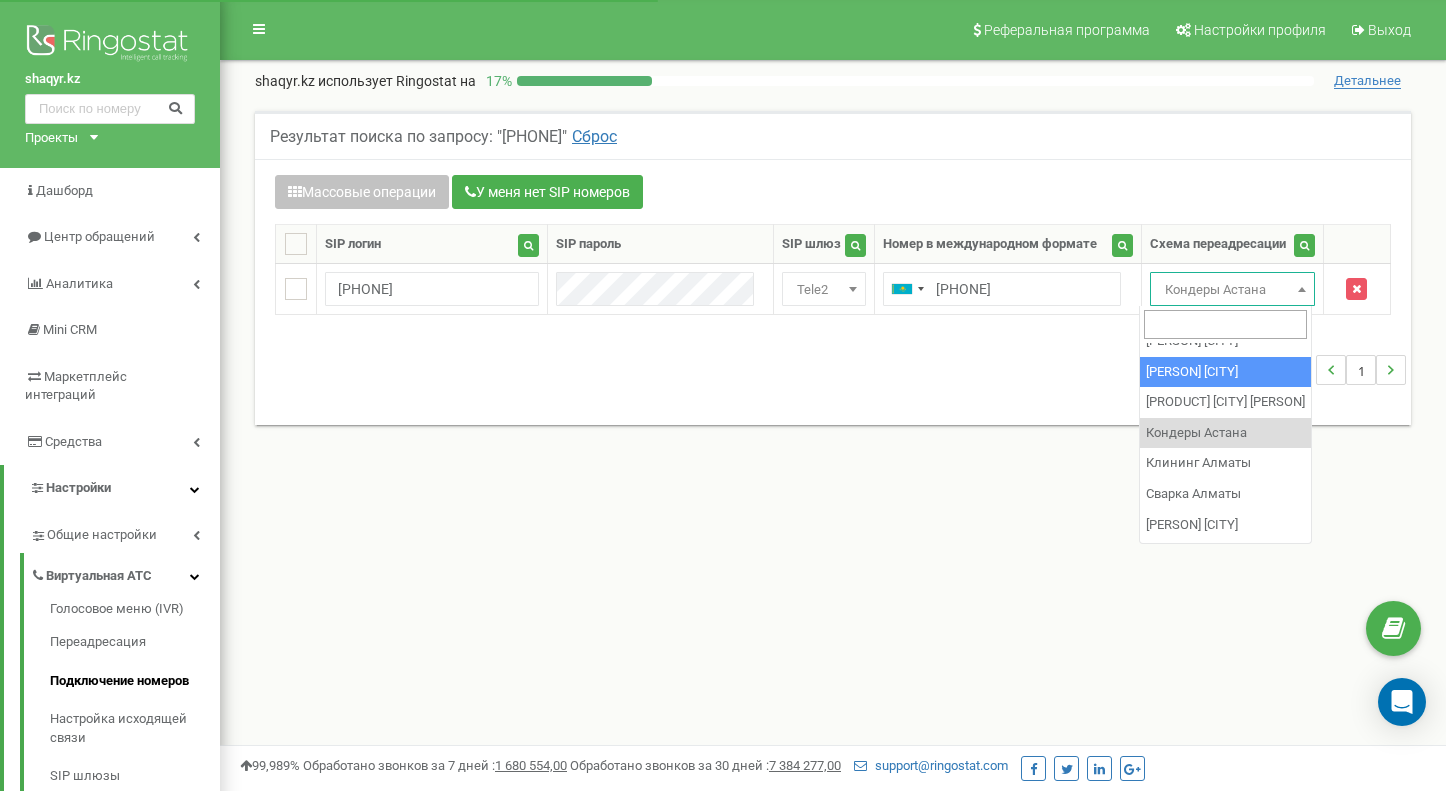 select on "234101" 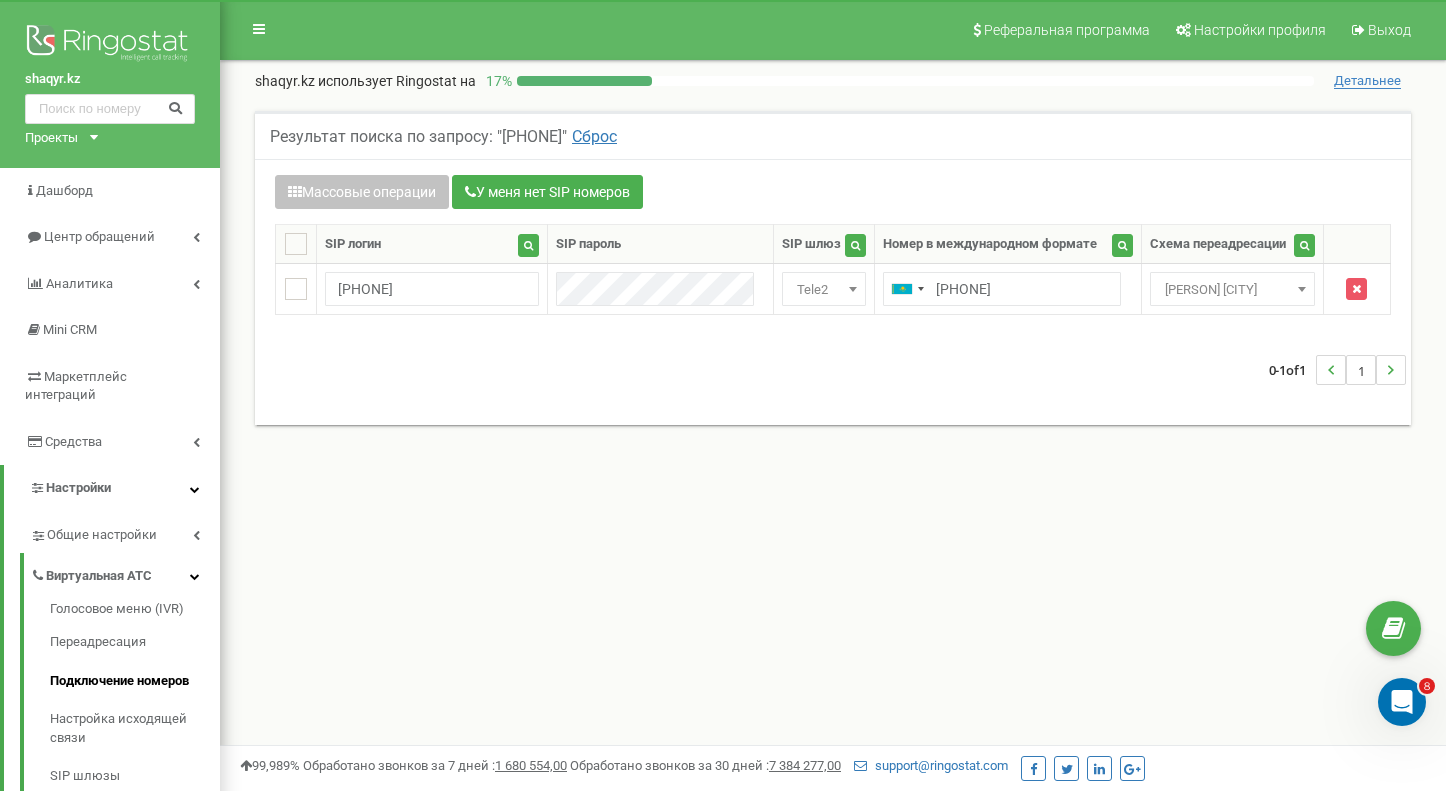 scroll, scrollTop: 0, scrollLeft: 0, axis: both 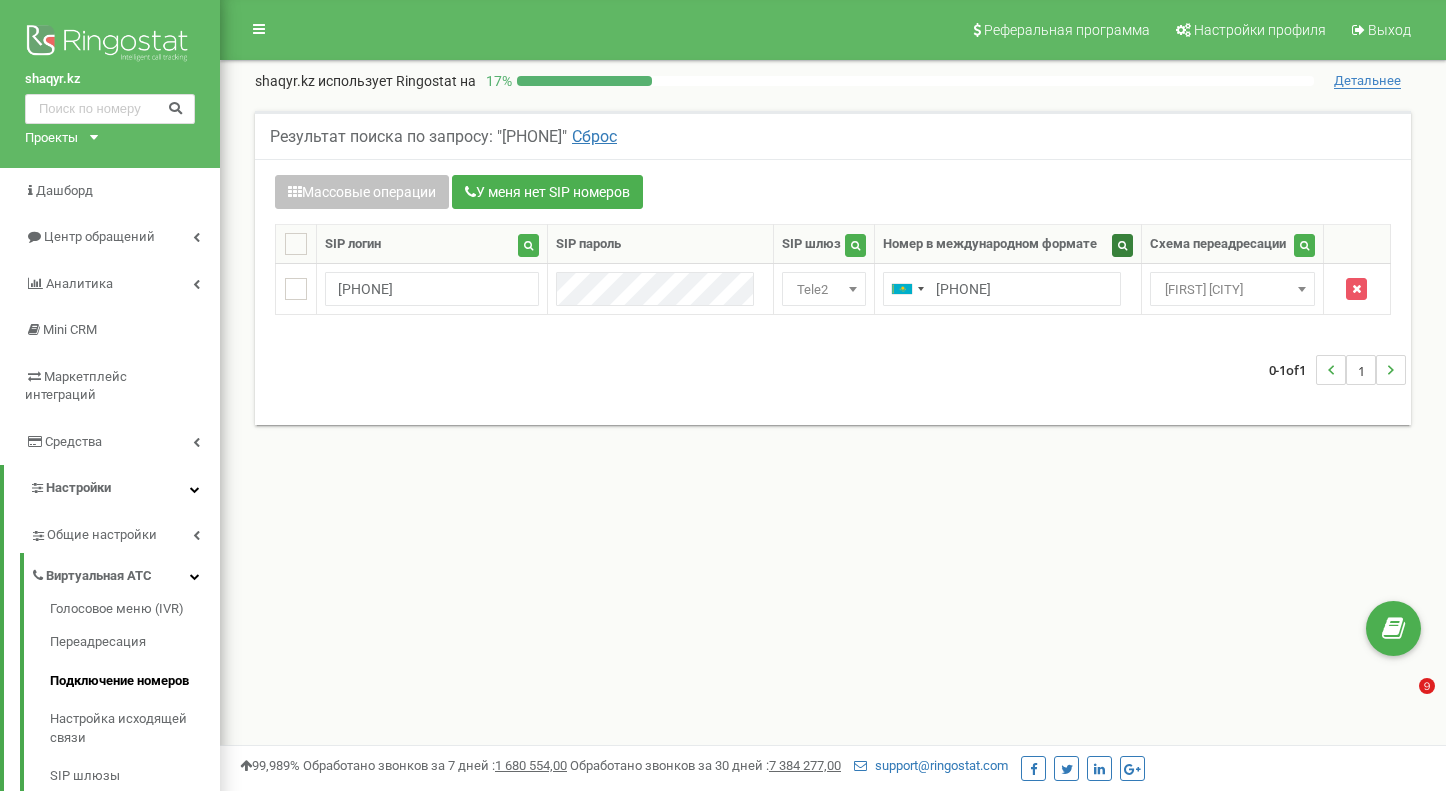 click at bounding box center [1122, 245] 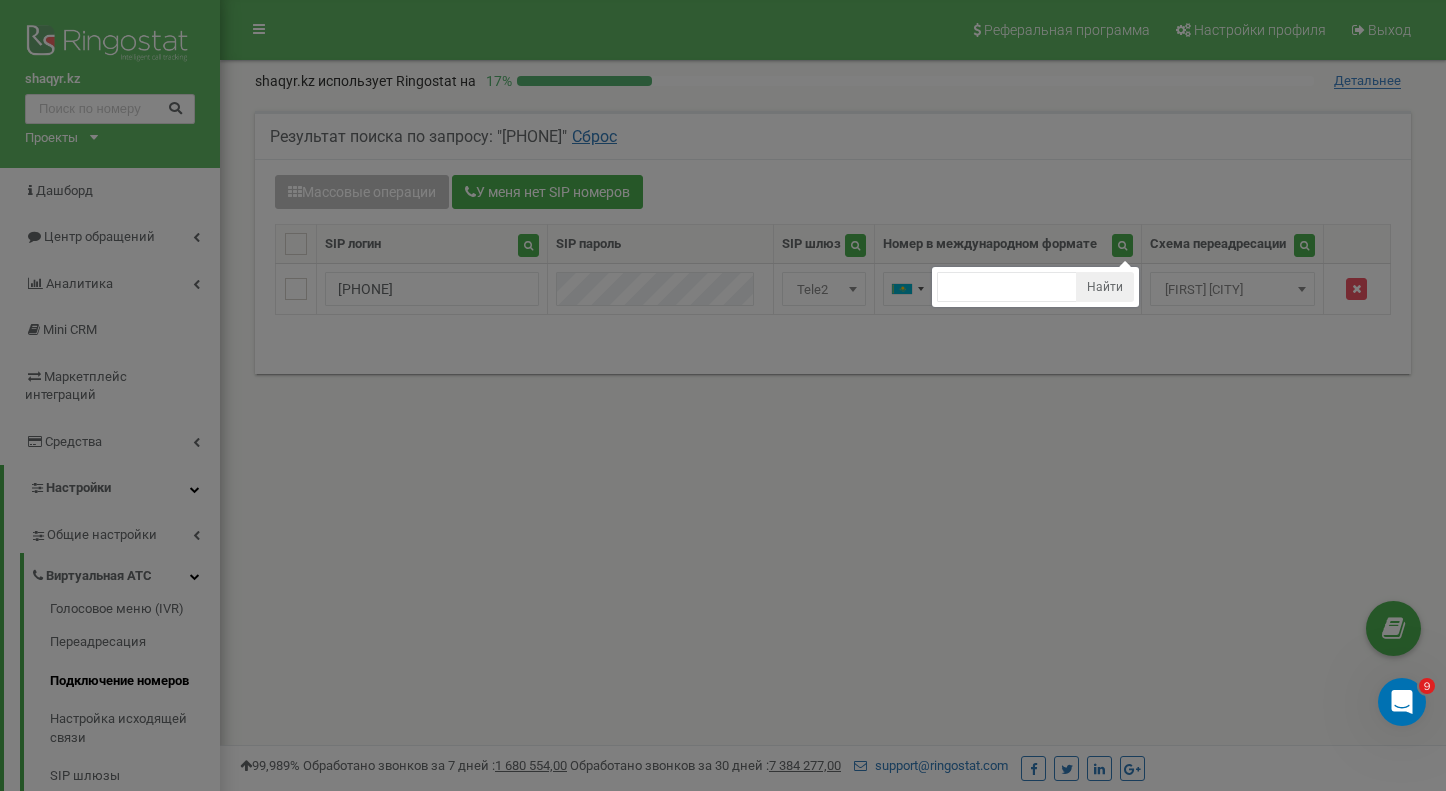 scroll, scrollTop: 0, scrollLeft: 0, axis: both 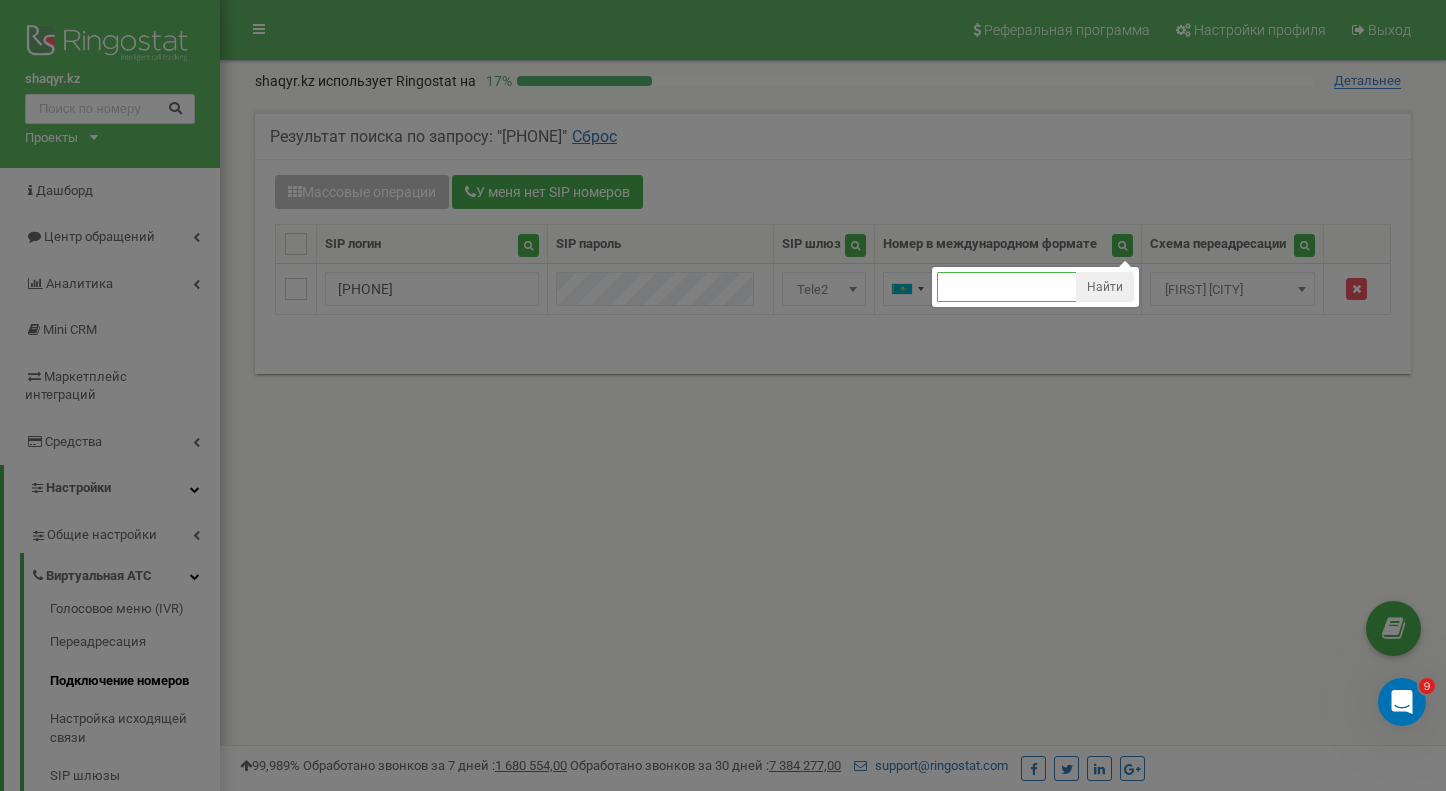 click at bounding box center (1007, 287) 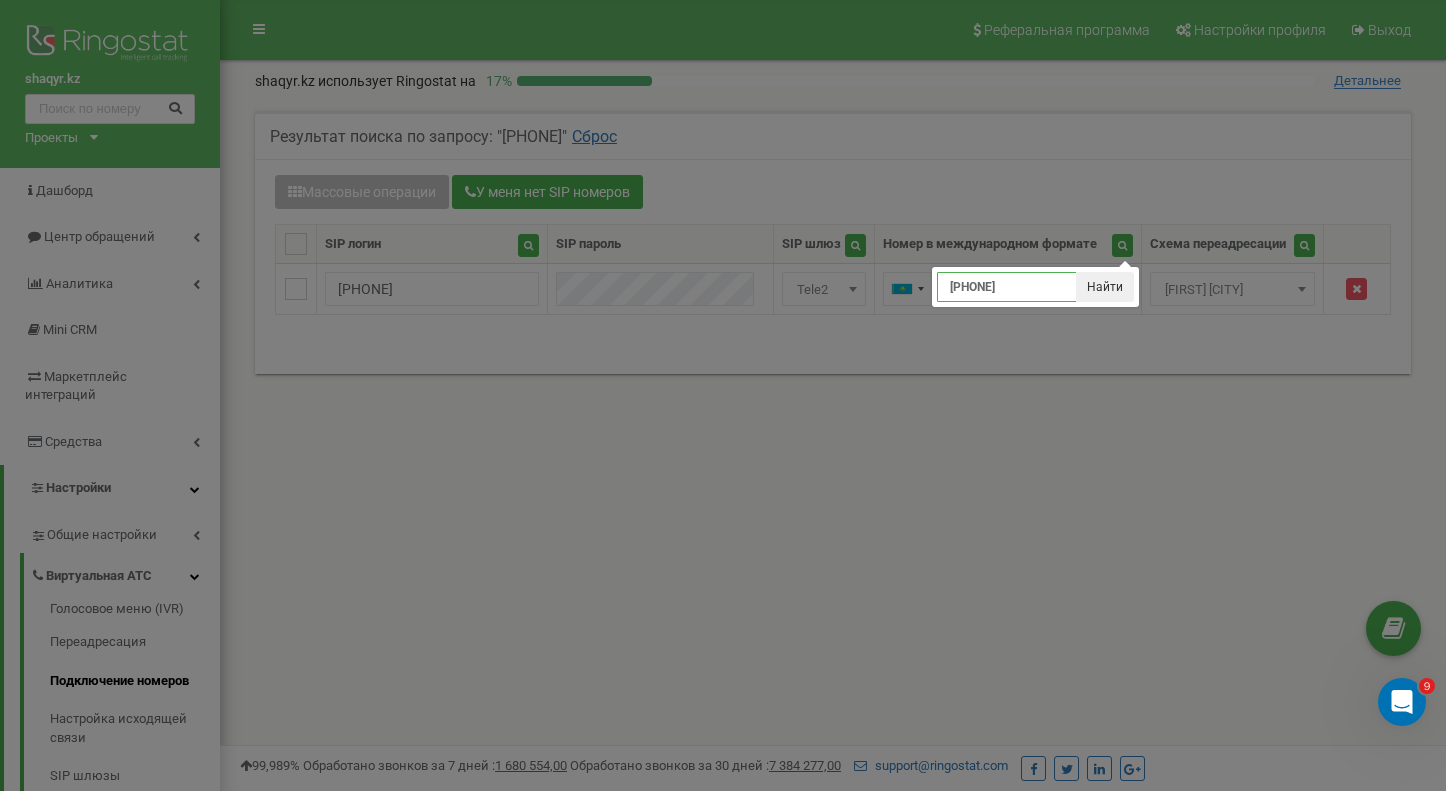 type on "[PHONE]" 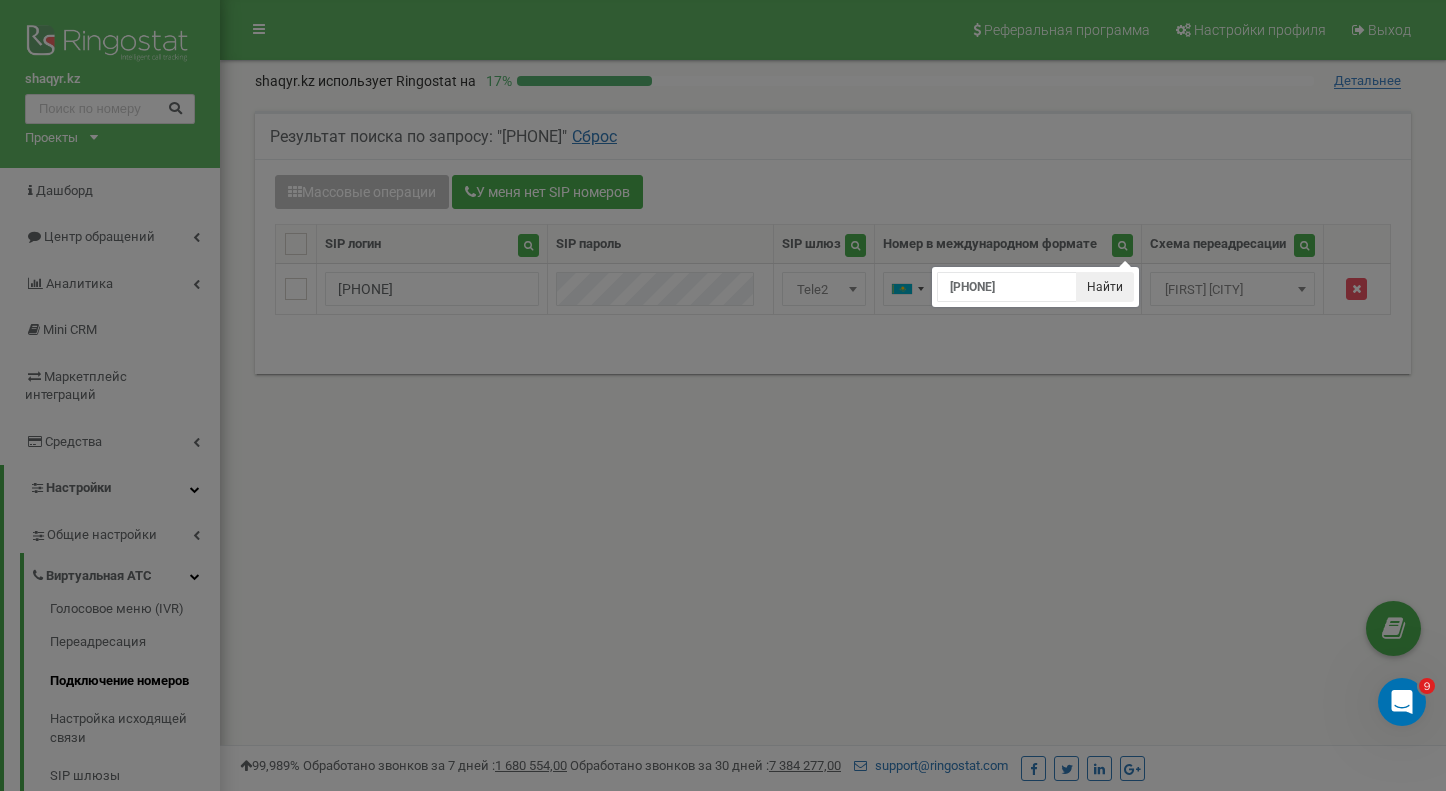 click on "Найти" at bounding box center (1105, 287) 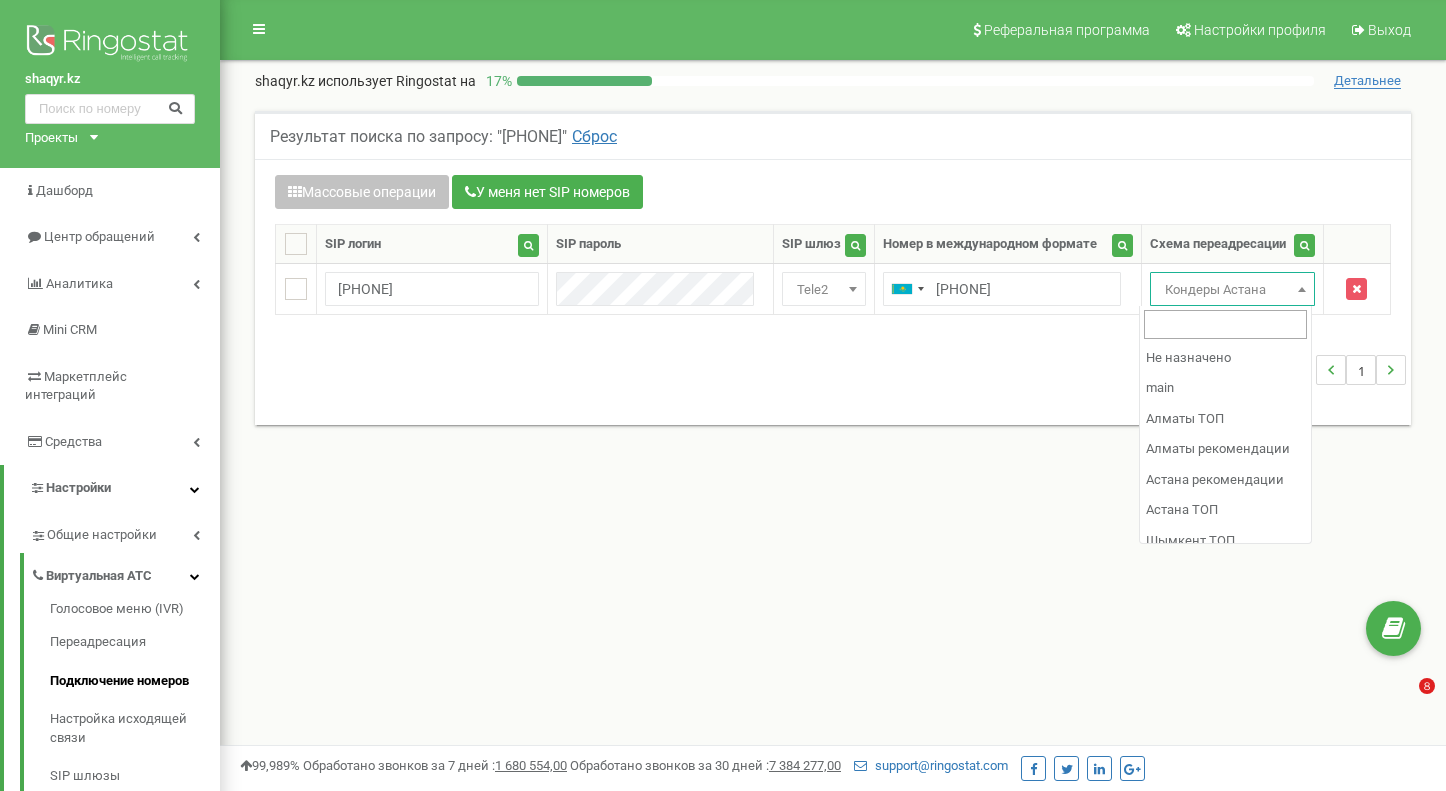 scroll, scrollTop: 0, scrollLeft: 0, axis: both 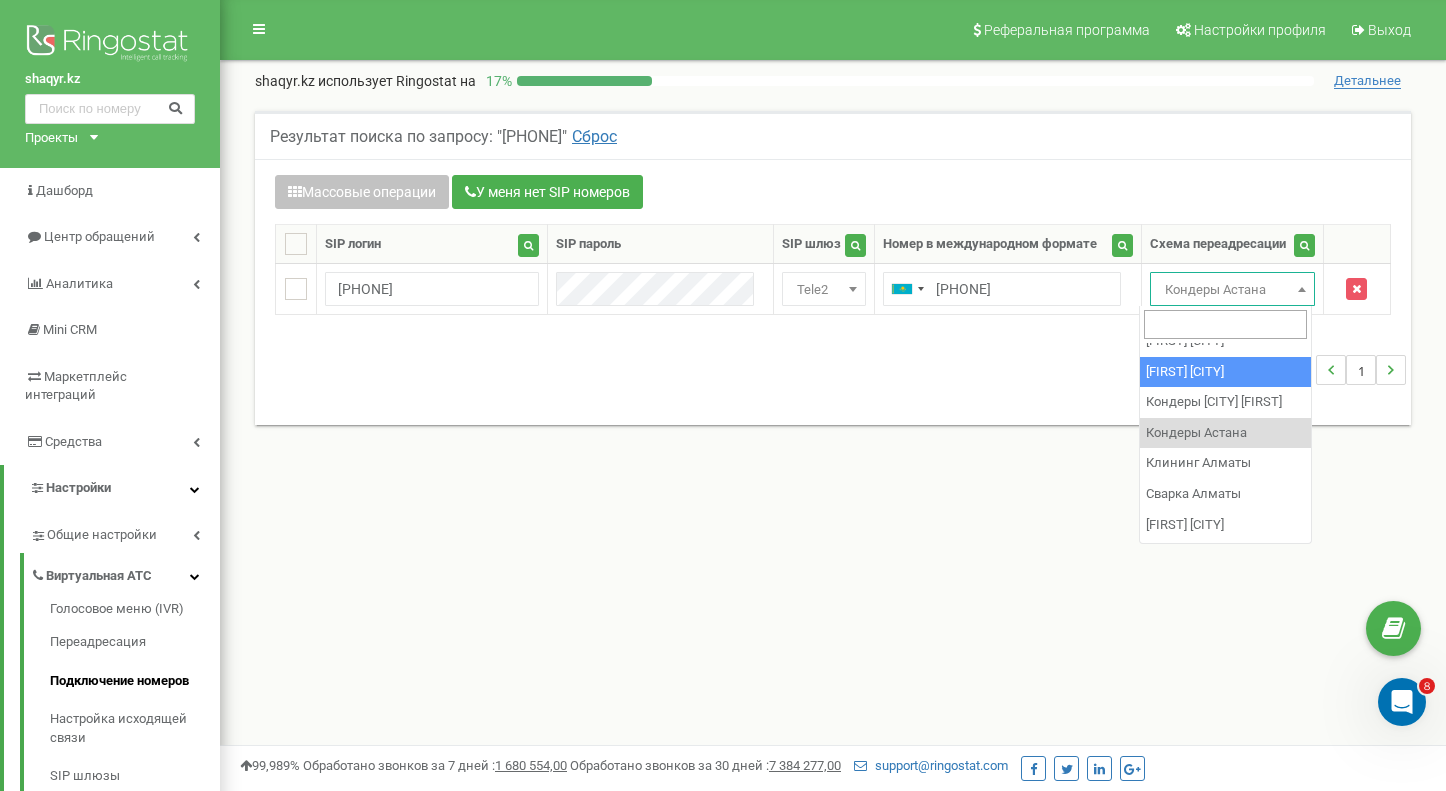 select on "234101" 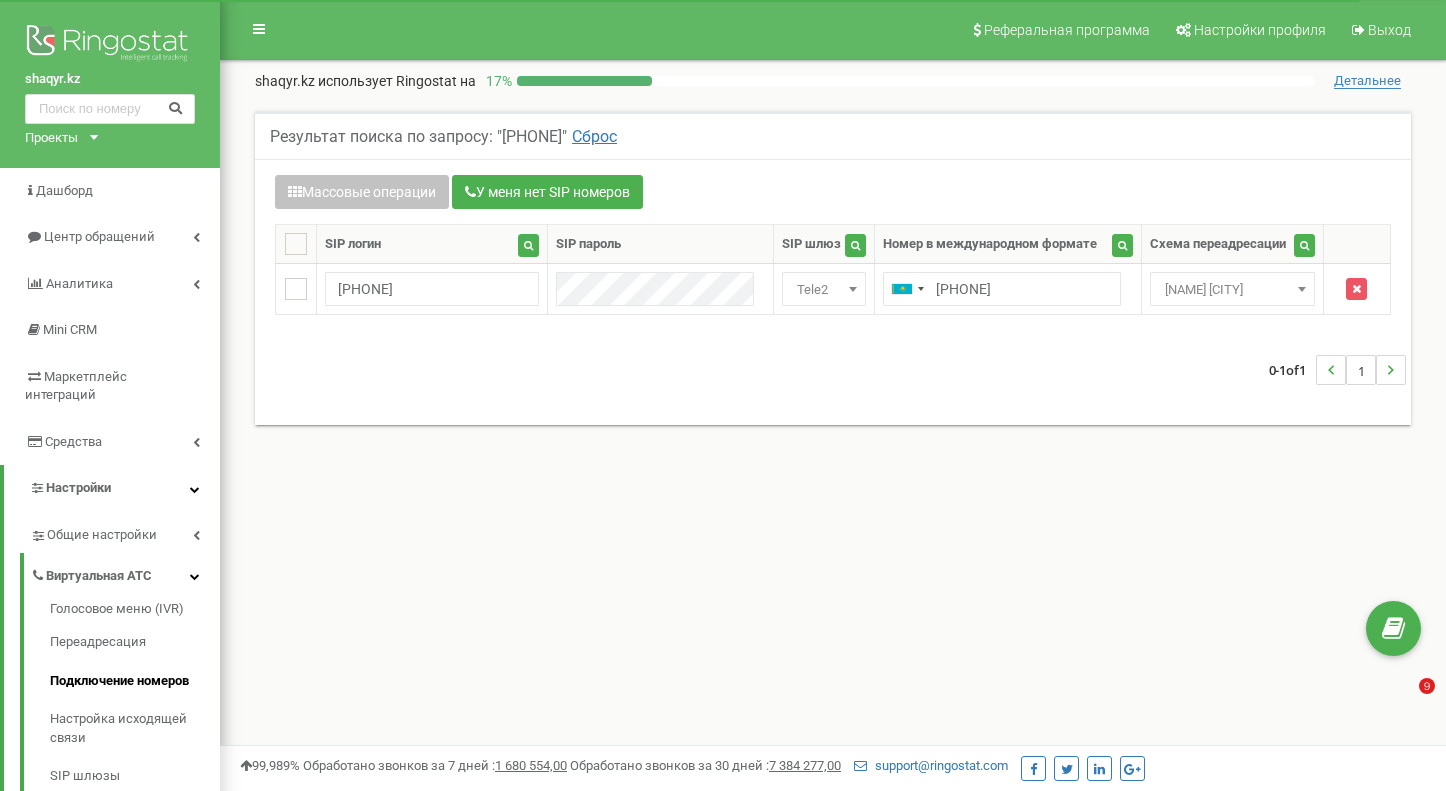 scroll, scrollTop: 0, scrollLeft: 0, axis: both 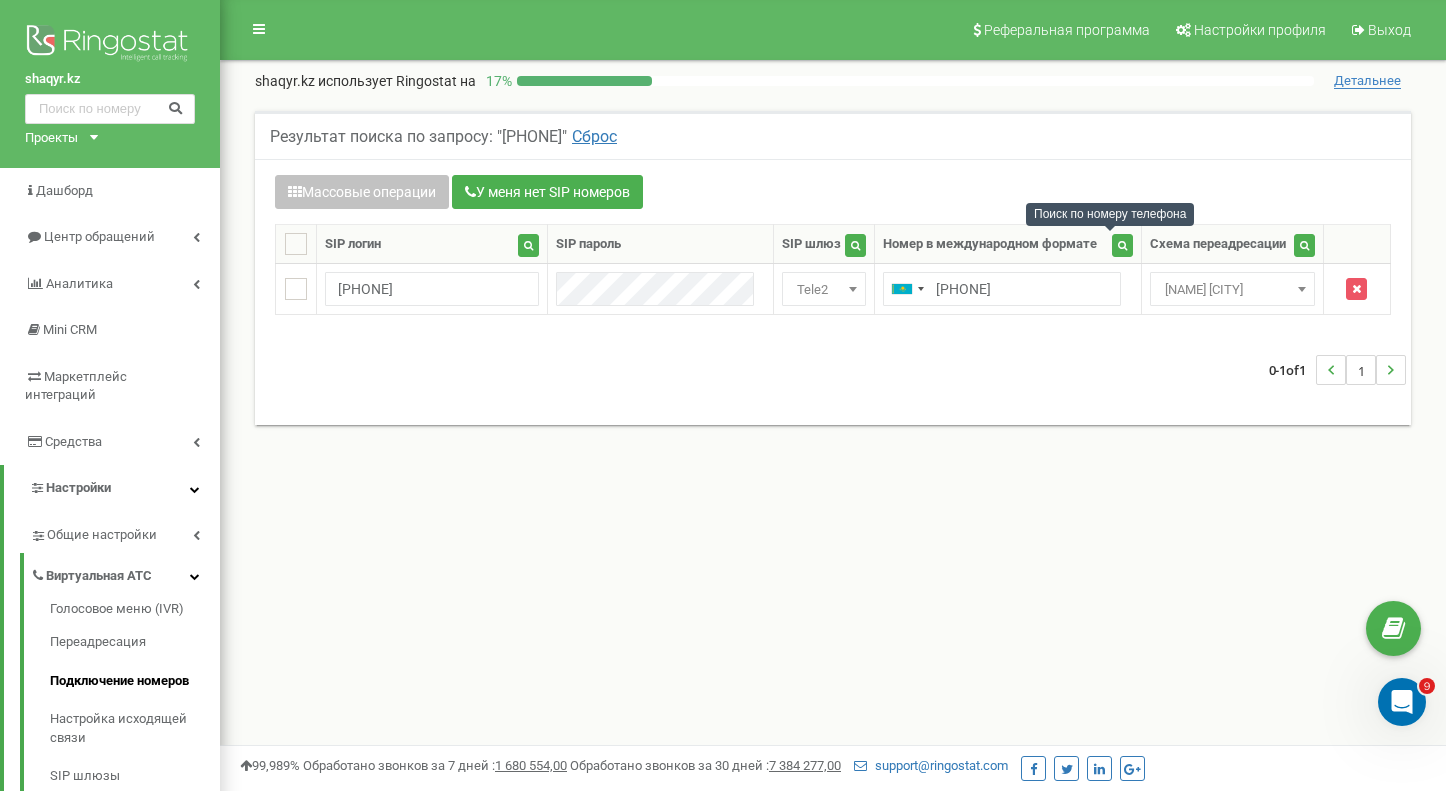 drag, startPoint x: 1106, startPoint y: 246, endPoint x: 1095, endPoint y: 250, distance: 11.7046995 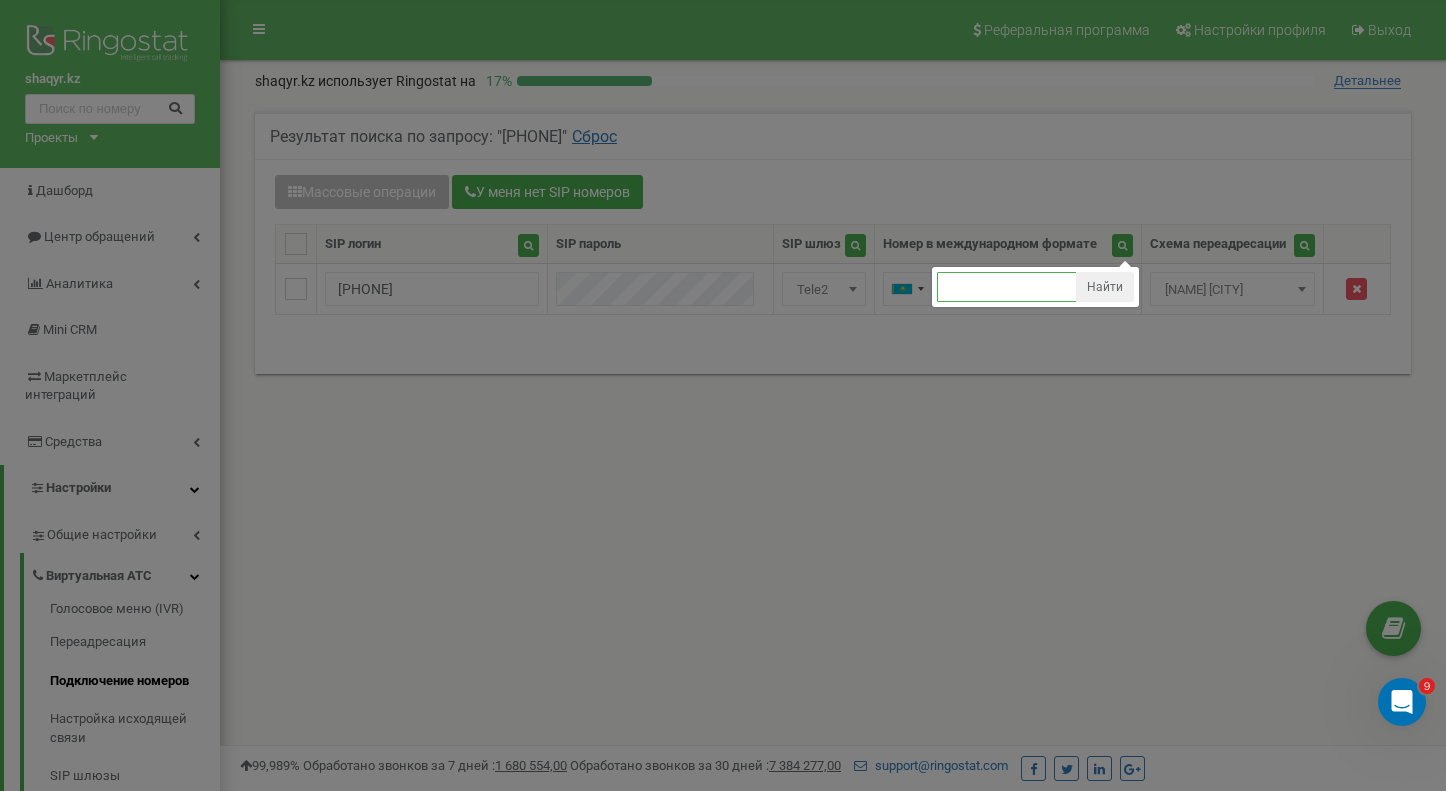 click at bounding box center [1007, 287] 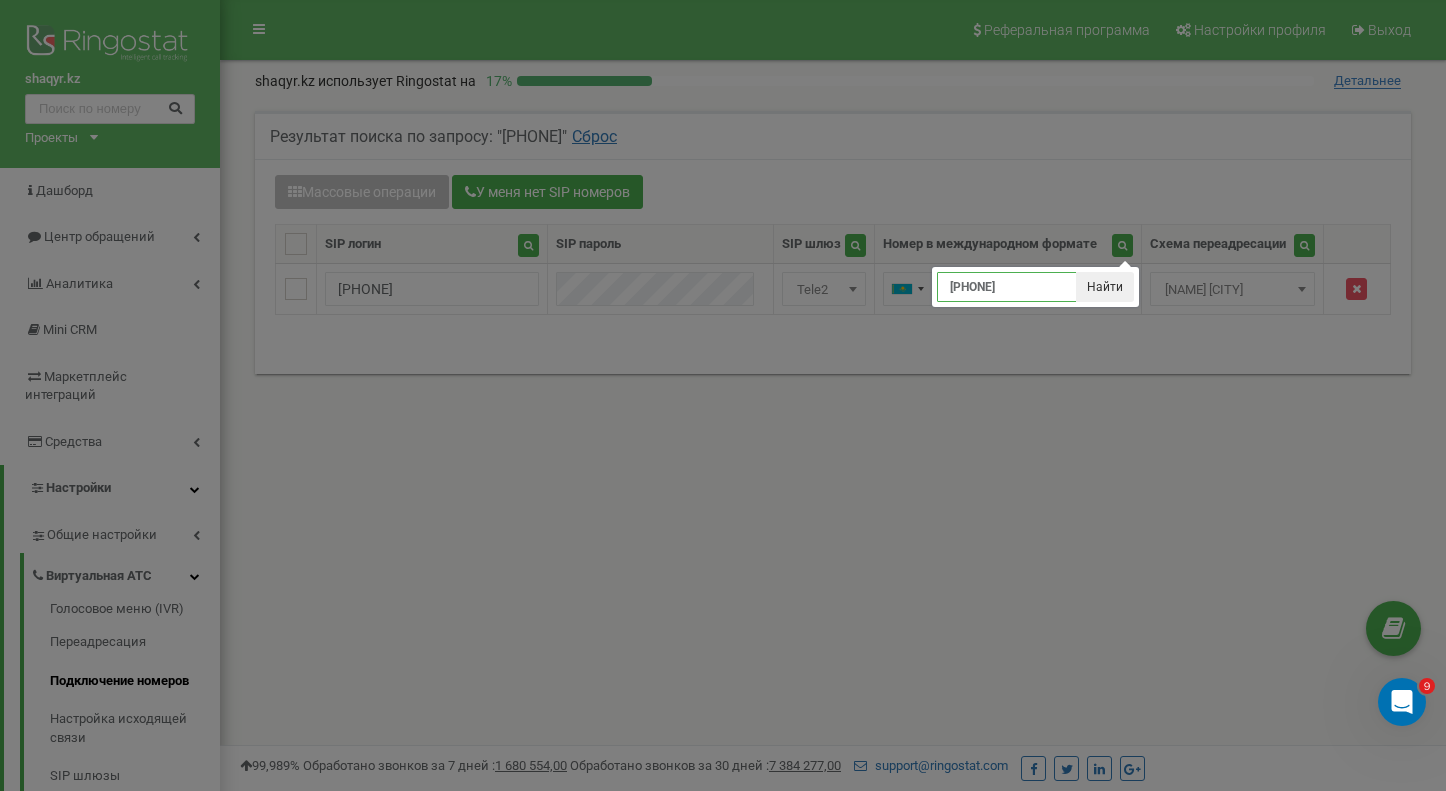 type on "[PHONE]" 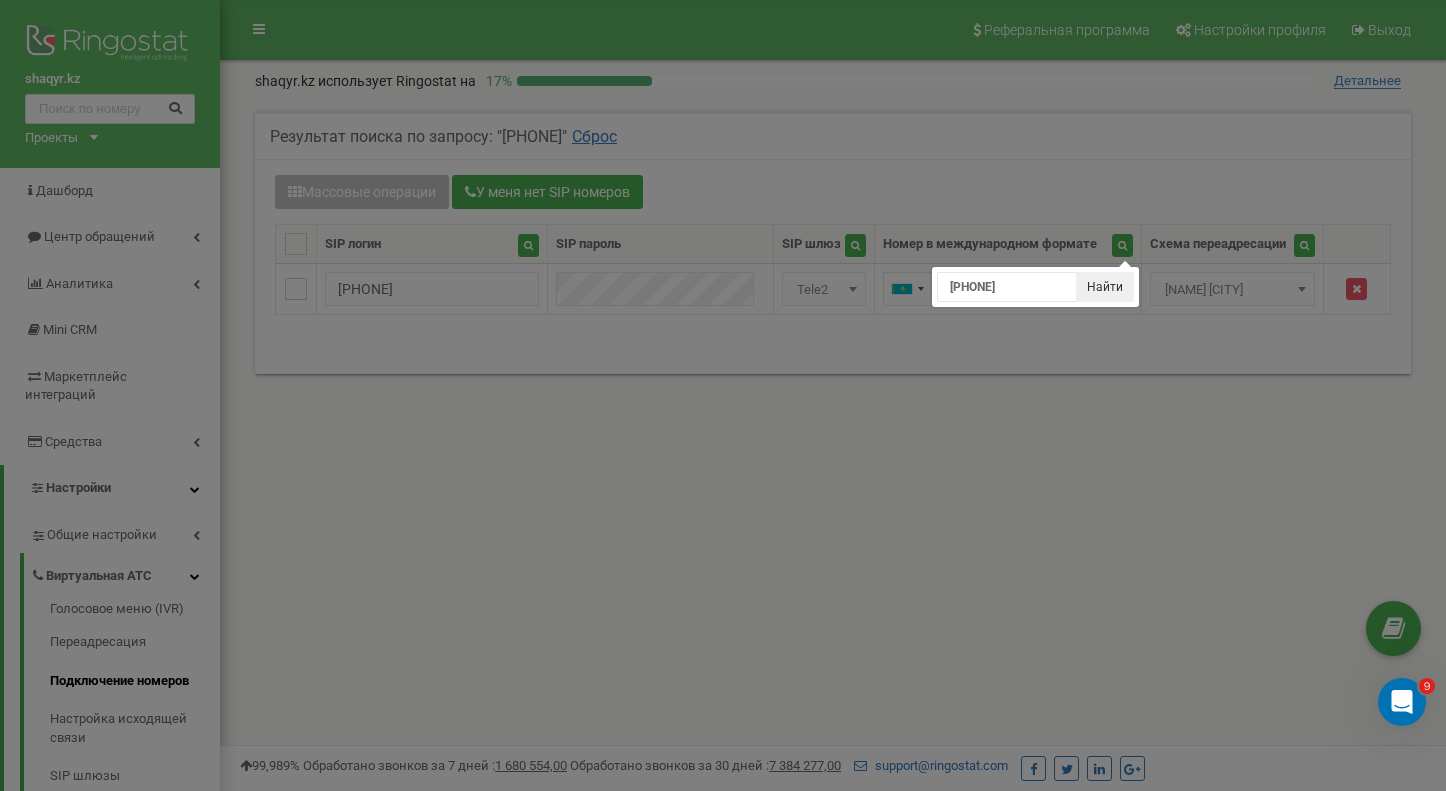 click on "Найти" at bounding box center (1105, 287) 